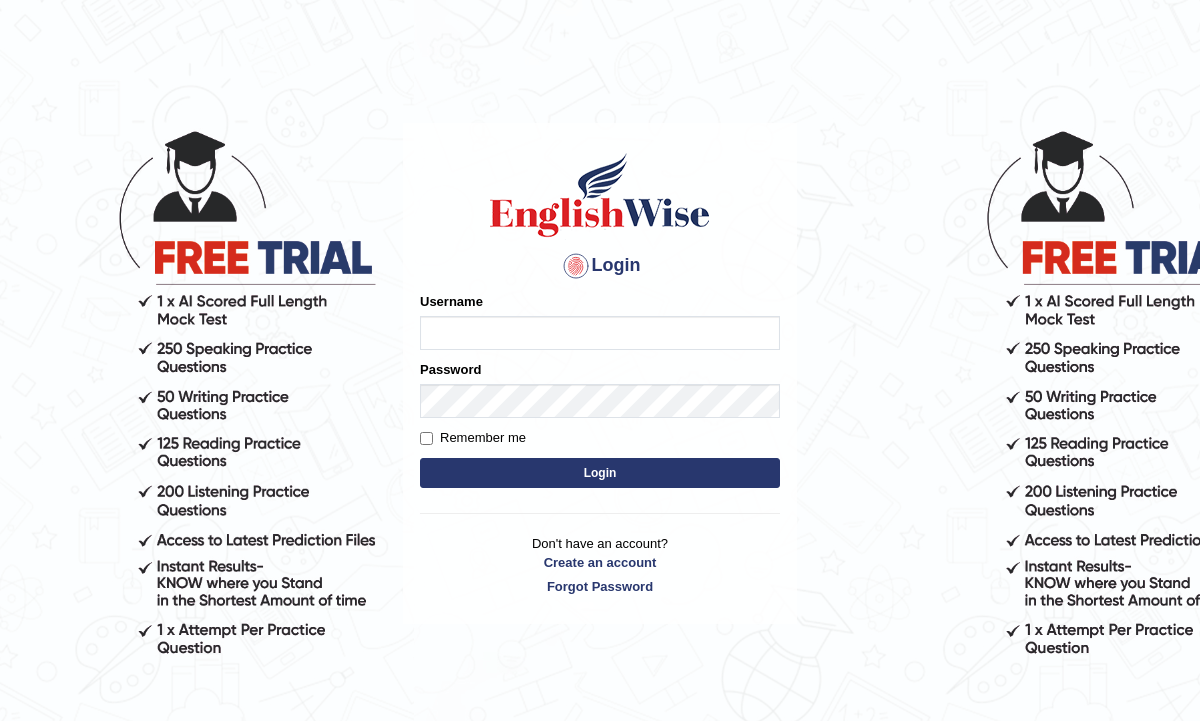 scroll, scrollTop: 0, scrollLeft: 0, axis: both 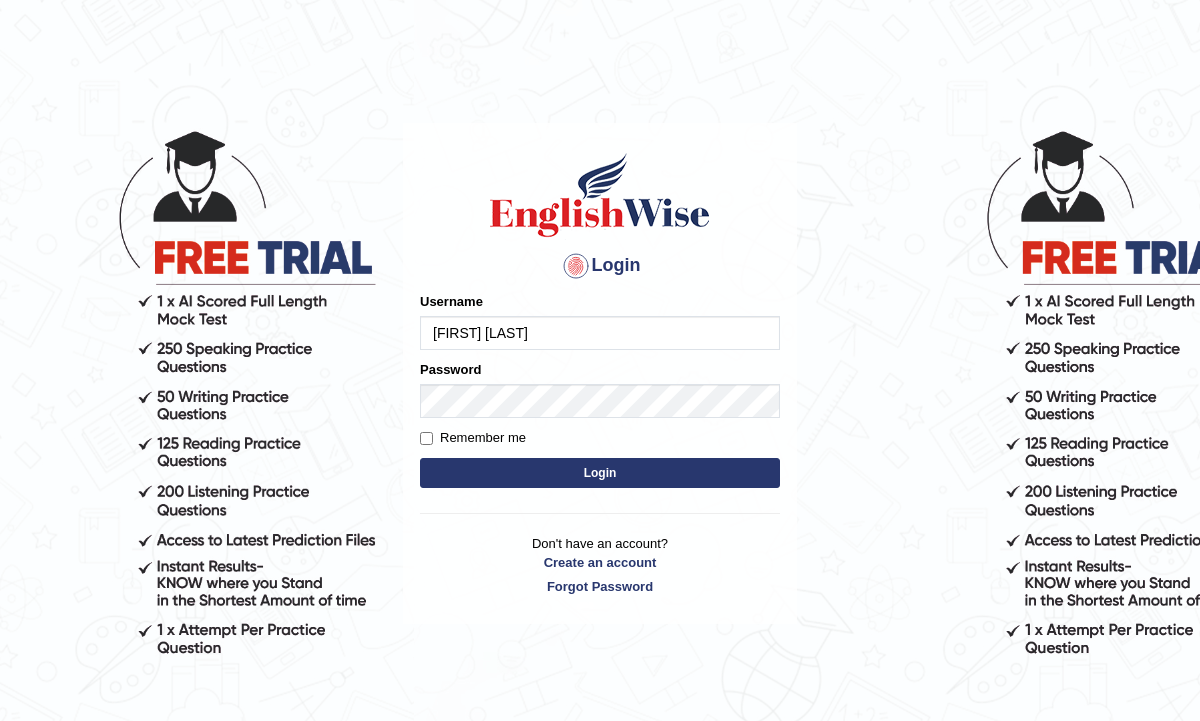 click on "Login" at bounding box center [600, 473] 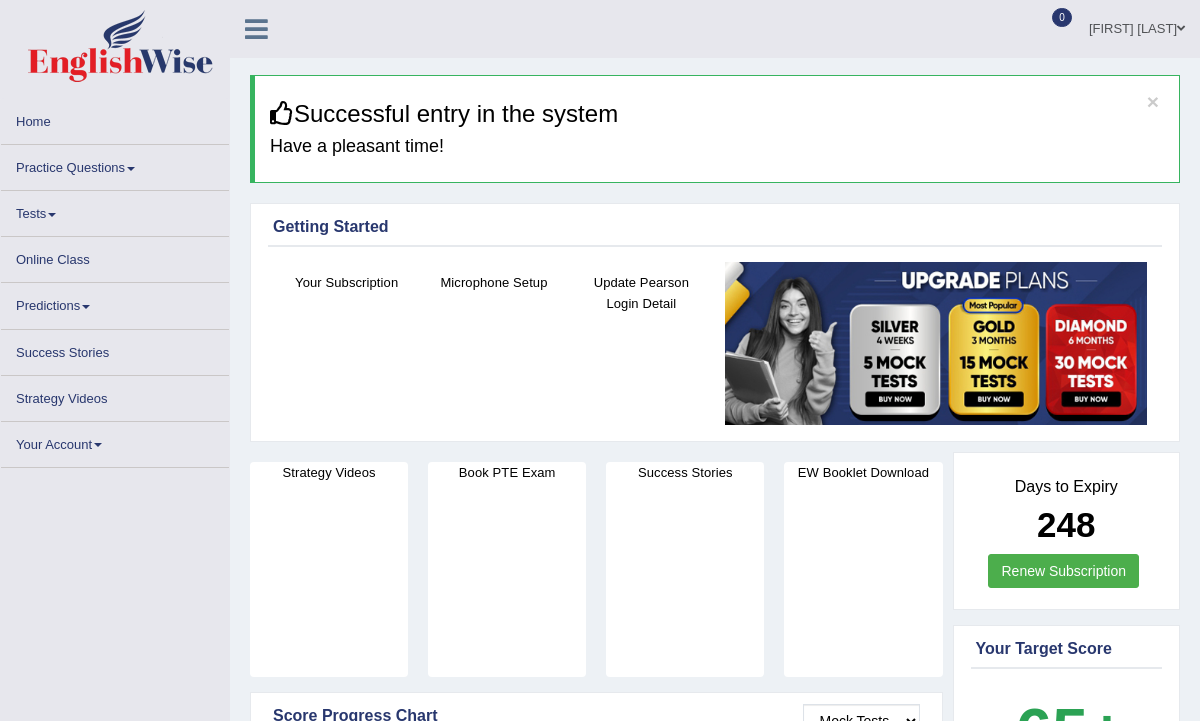 scroll, scrollTop: 0, scrollLeft: 0, axis: both 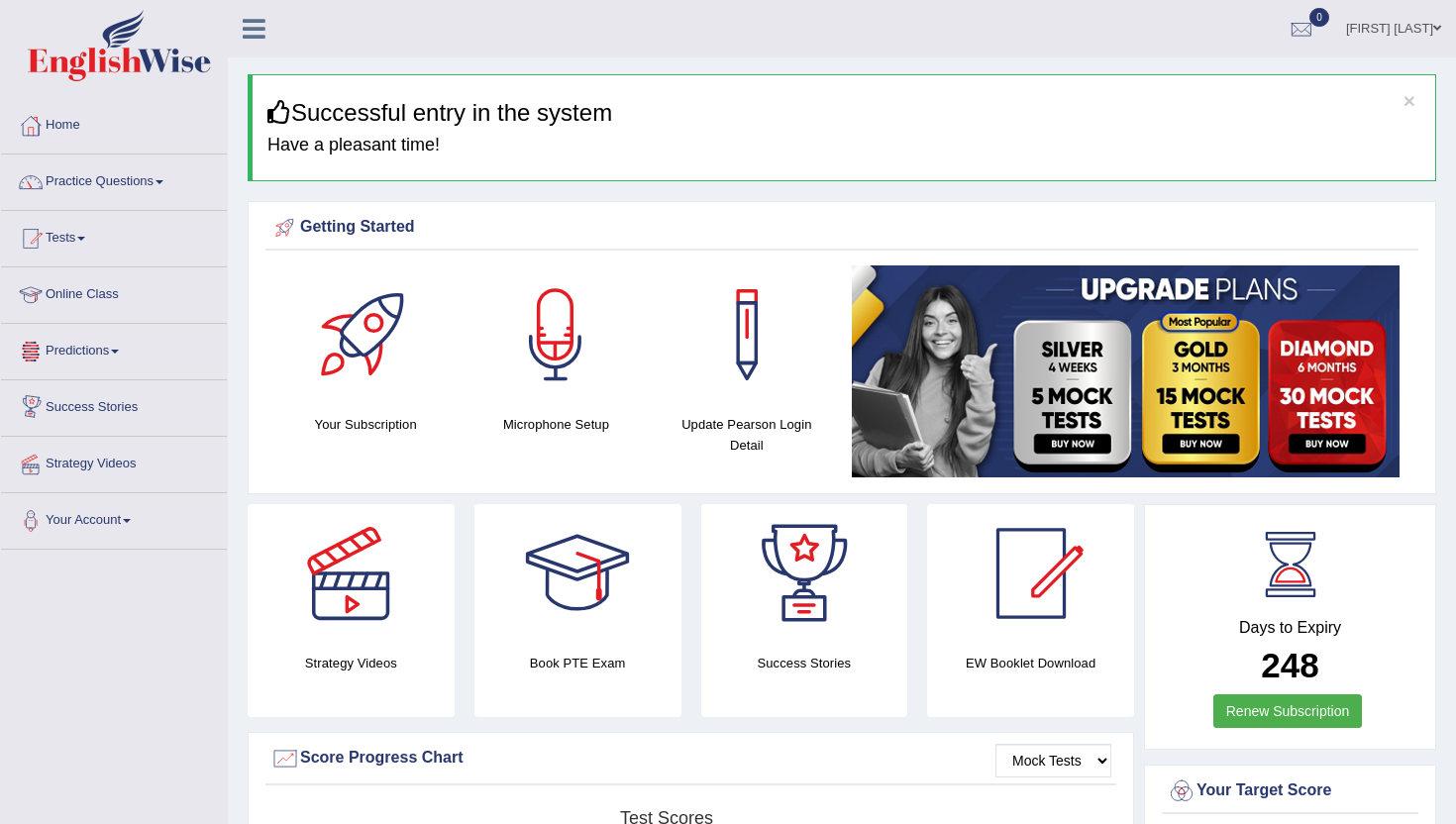 click on "Online Class" at bounding box center [114, 292] 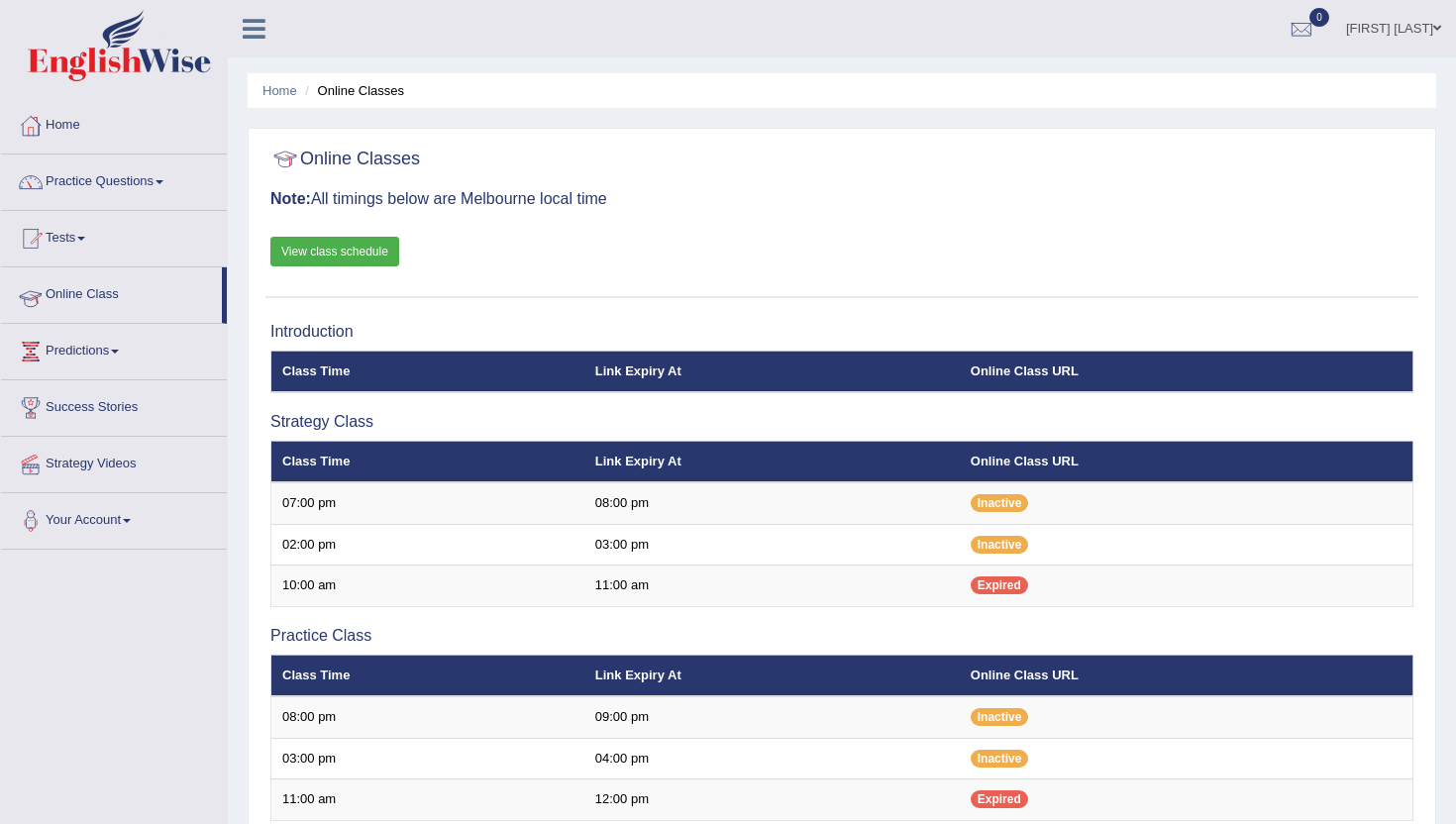 scroll, scrollTop: 0, scrollLeft: 0, axis: both 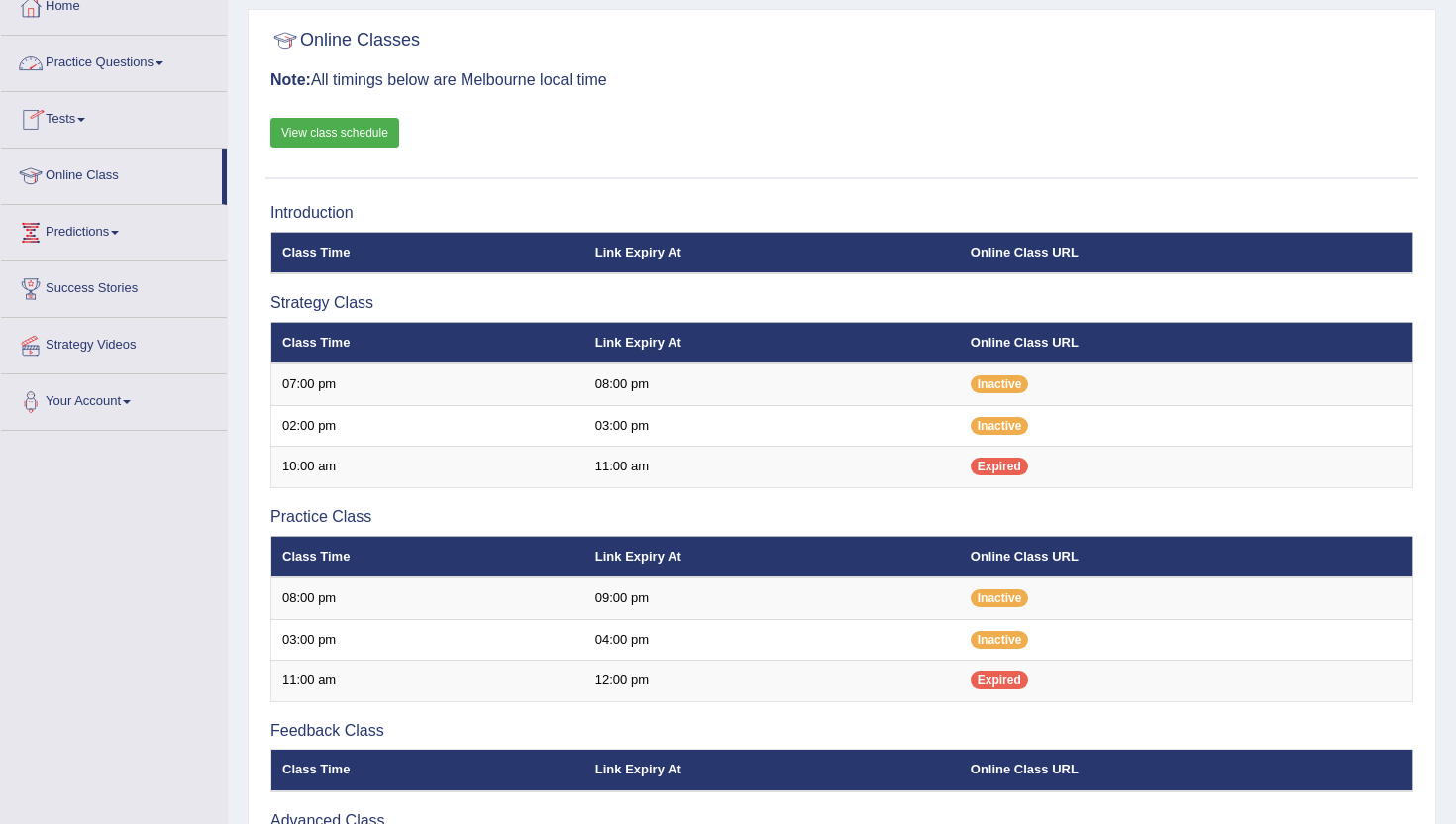 click on "Practice Questions" at bounding box center [114, 60] 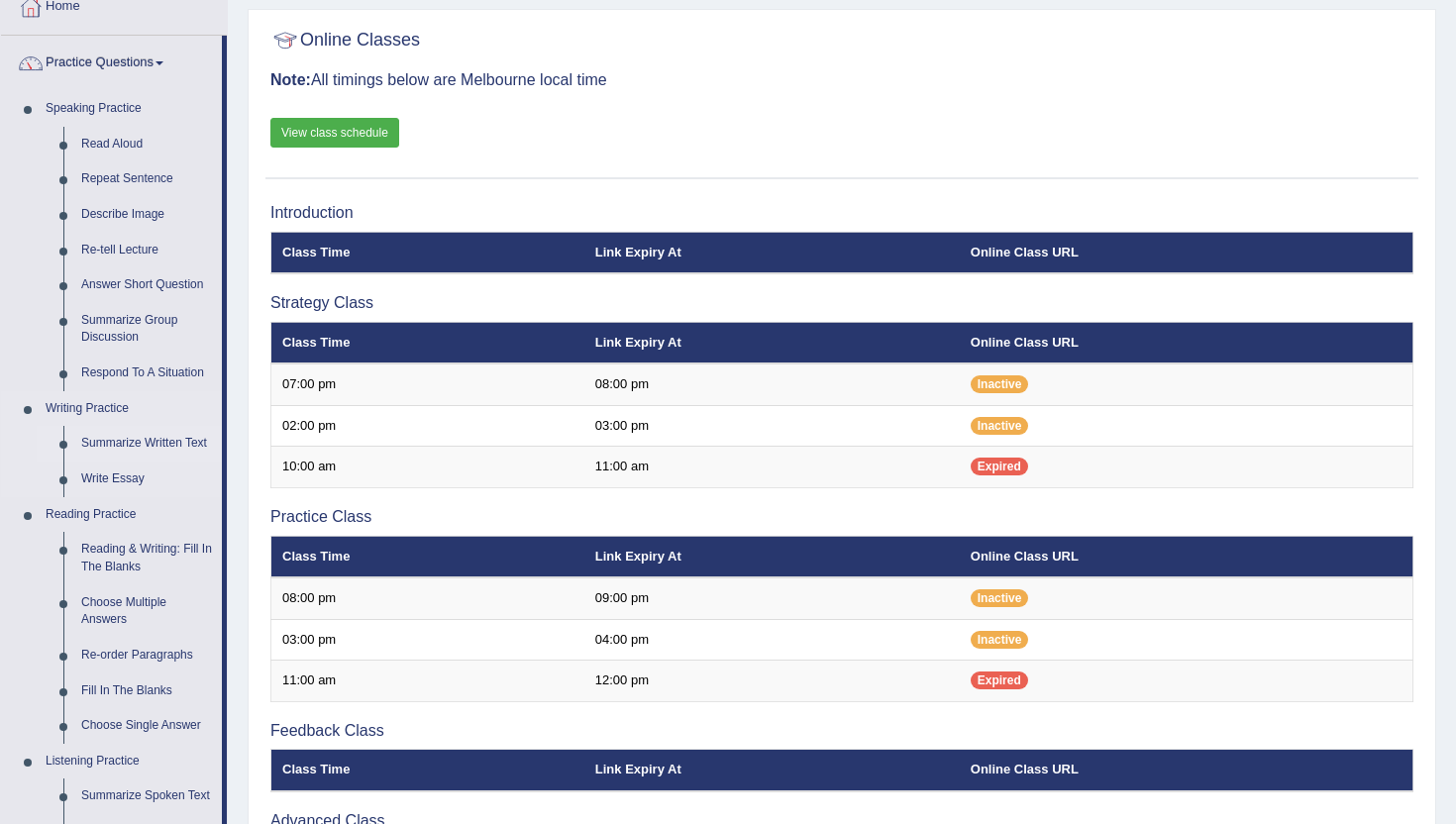 click on "Summarize Written Text" at bounding box center (147, 444) 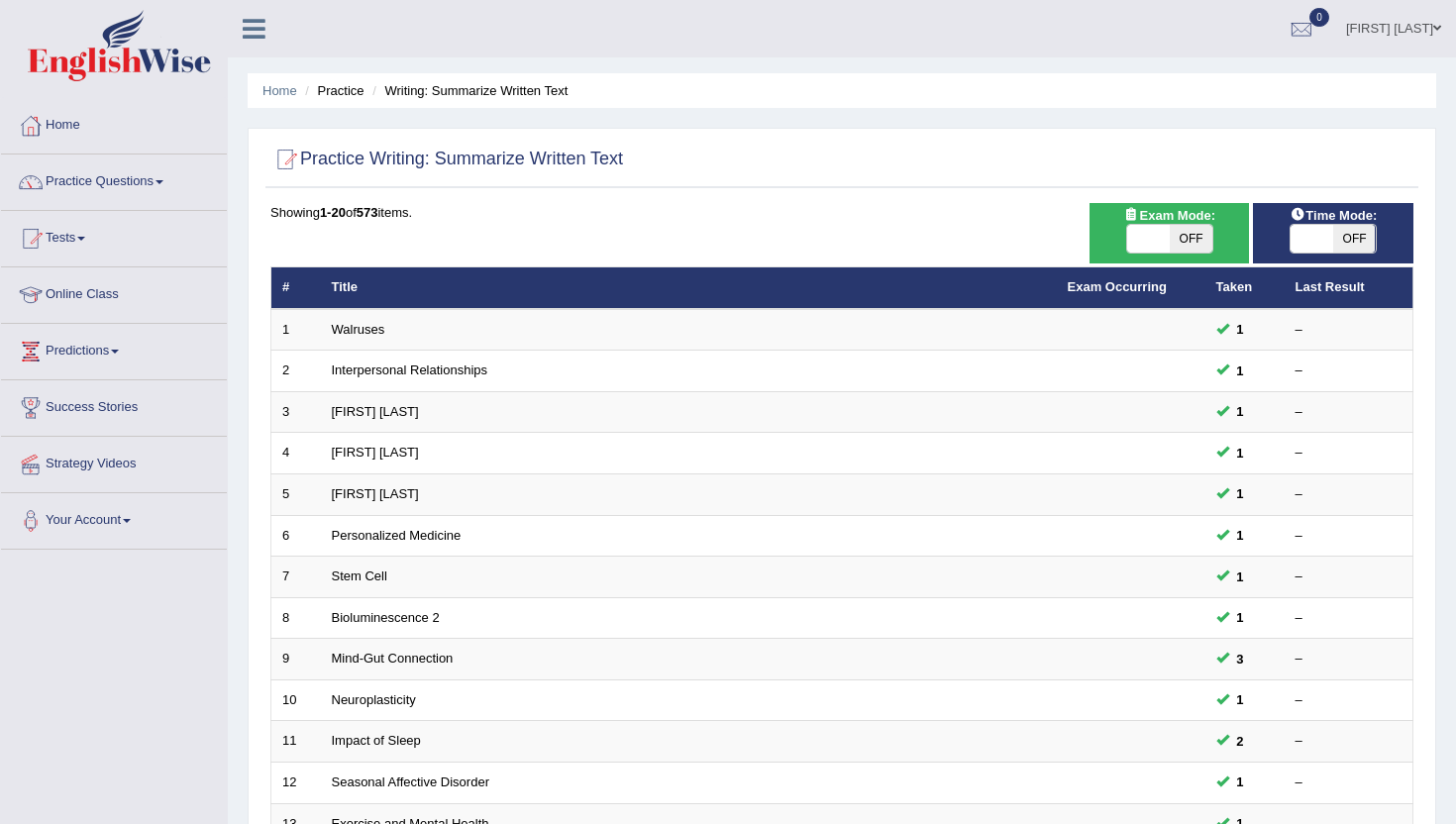 scroll, scrollTop: 0, scrollLeft: 0, axis: both 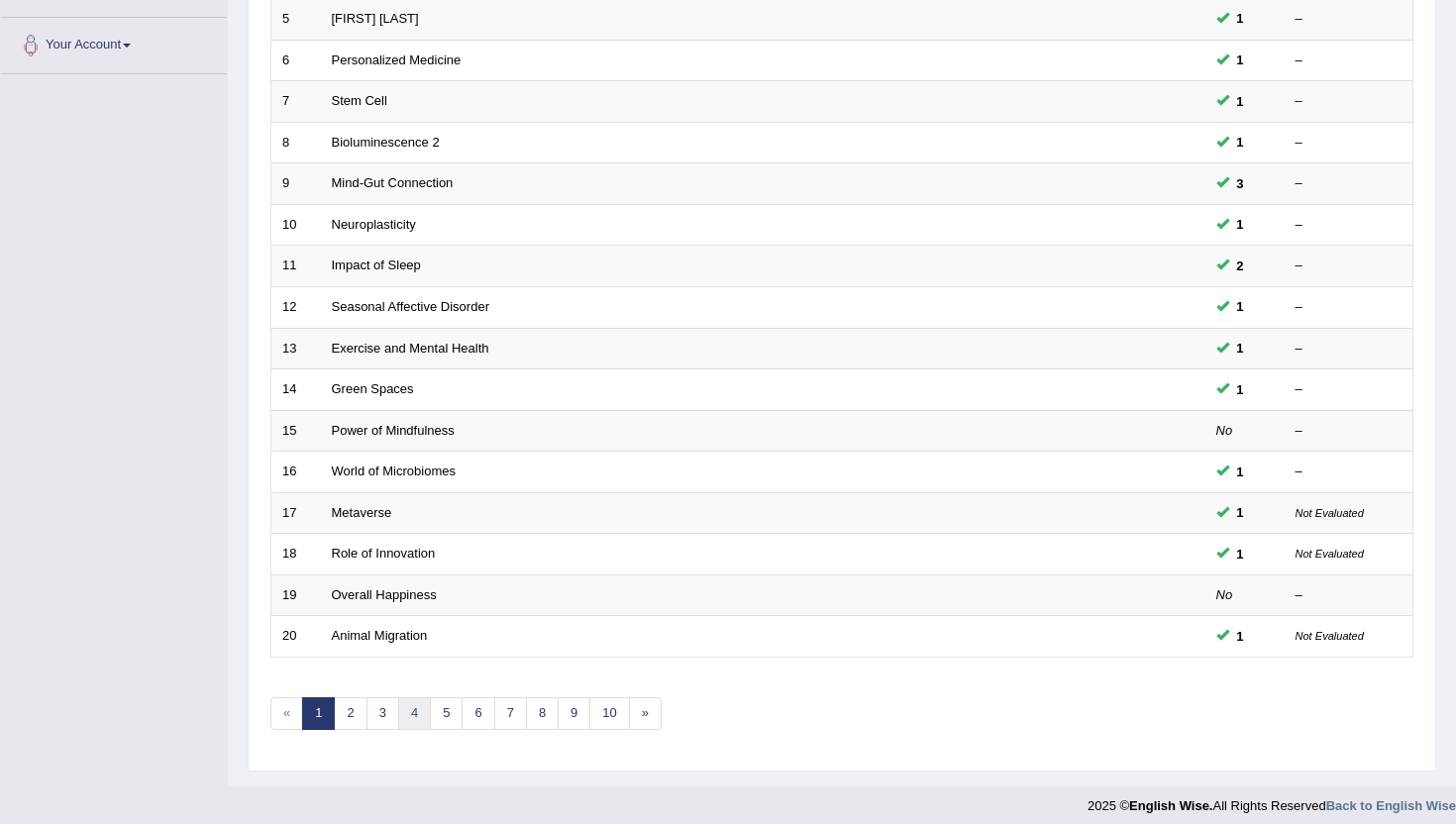 click on "4" at bounding box center (414, 713) 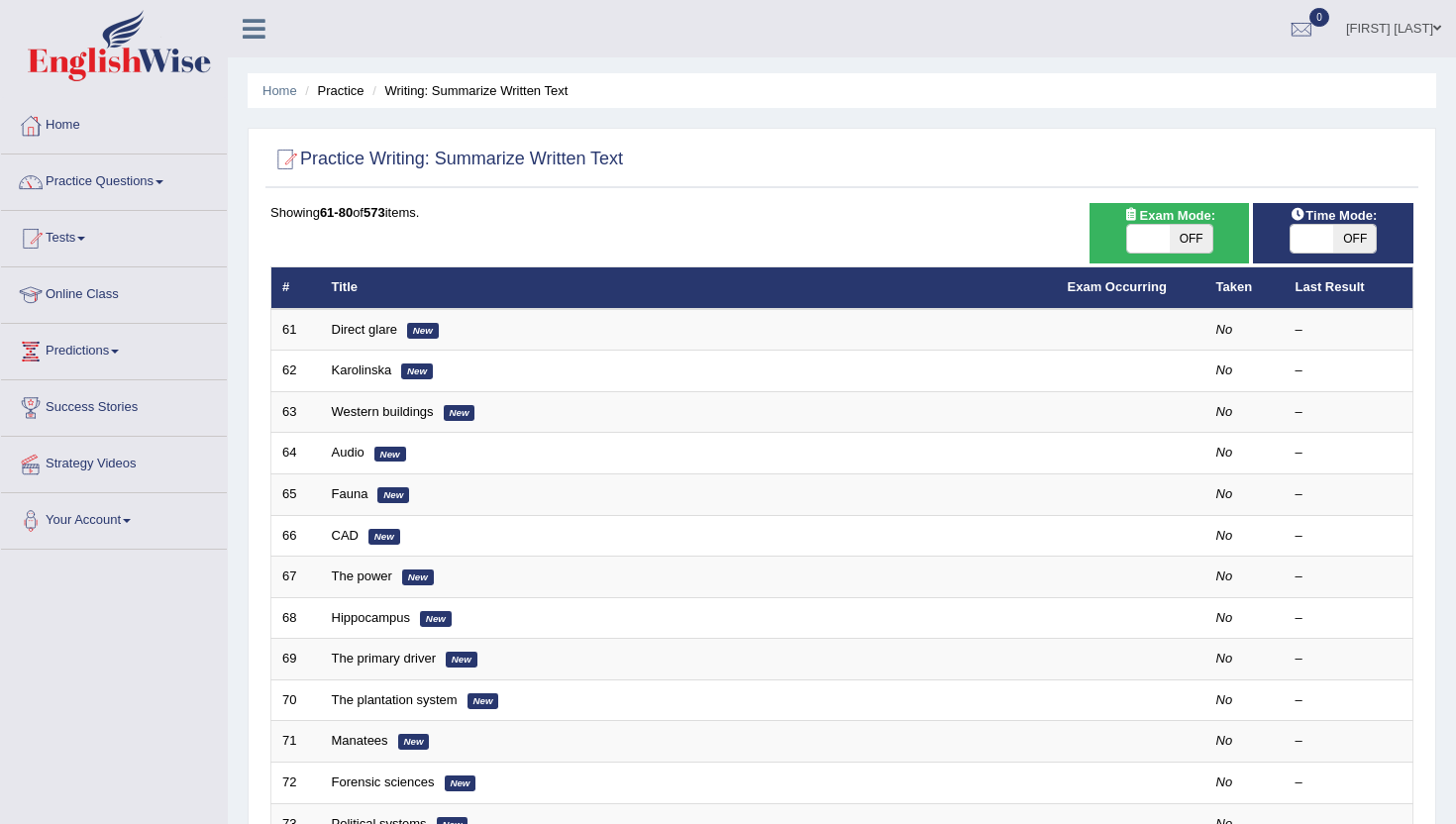 scroll, scrollTop: 0, scrollLeft: 0, axis: both 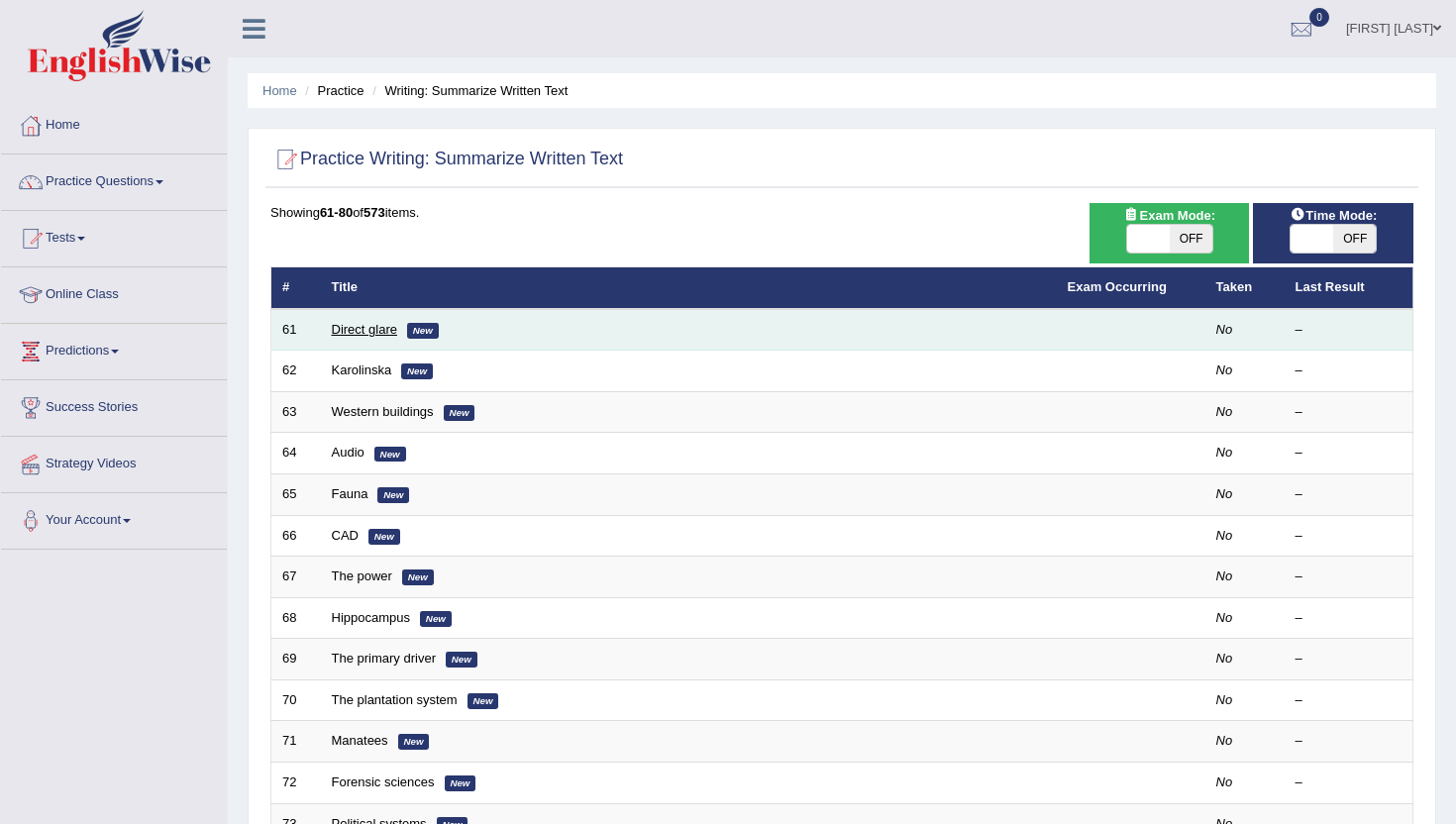 click on "Direct glare" at bounding box center [364, 329] 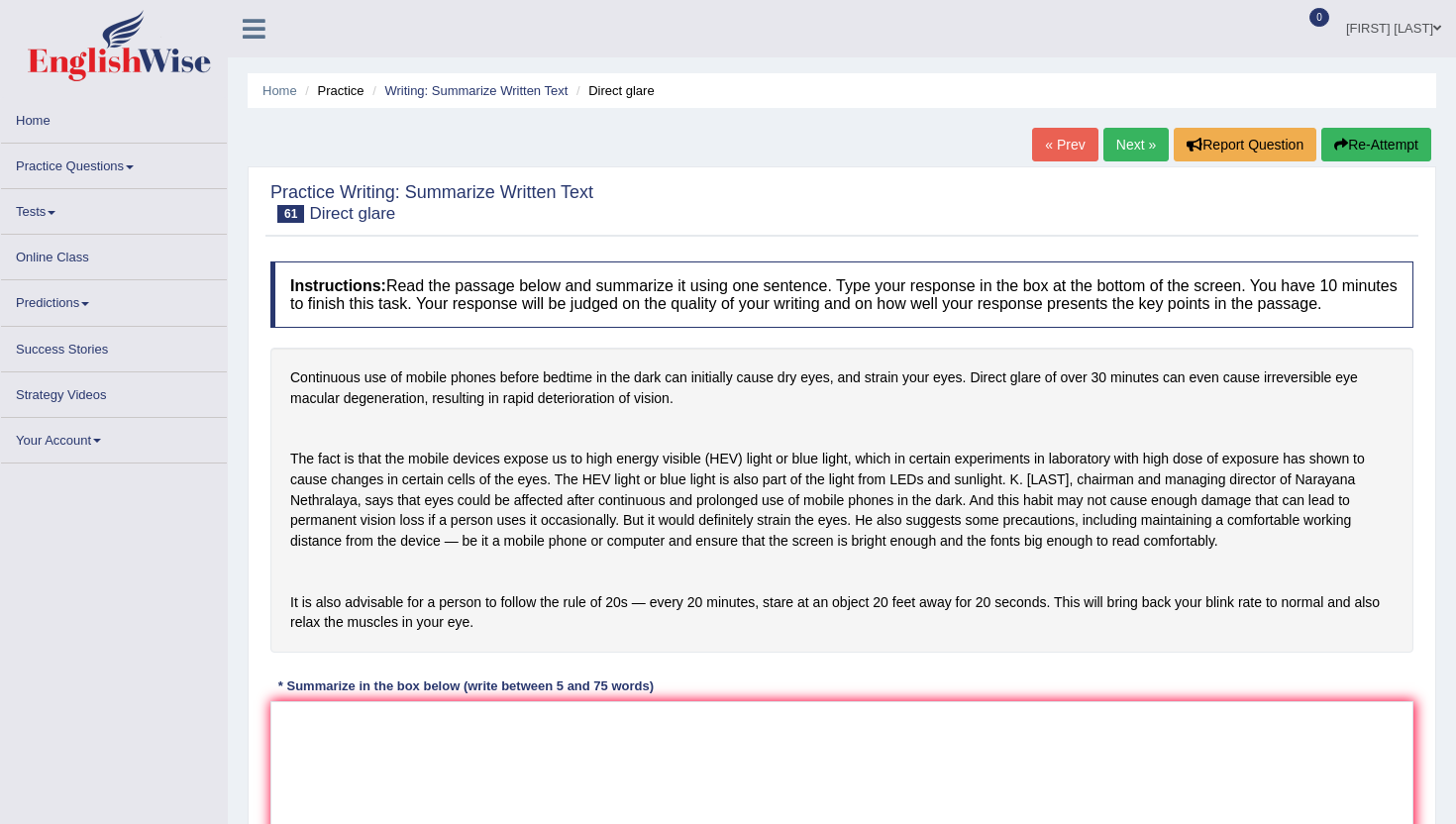 scroll, scrollTop: 0, scrollLeft: 0, axis: both 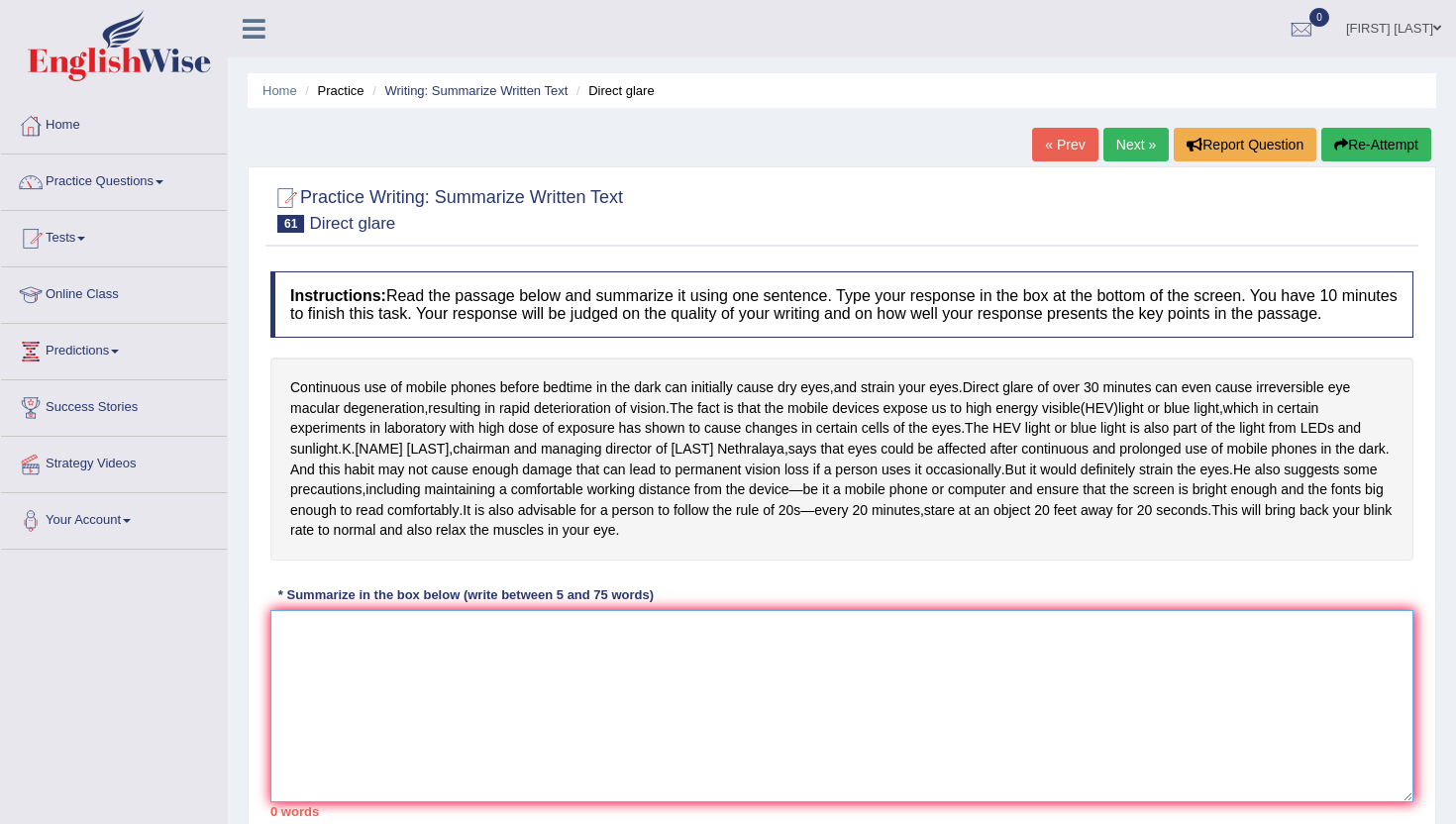 click at bounding box center [842, 706] 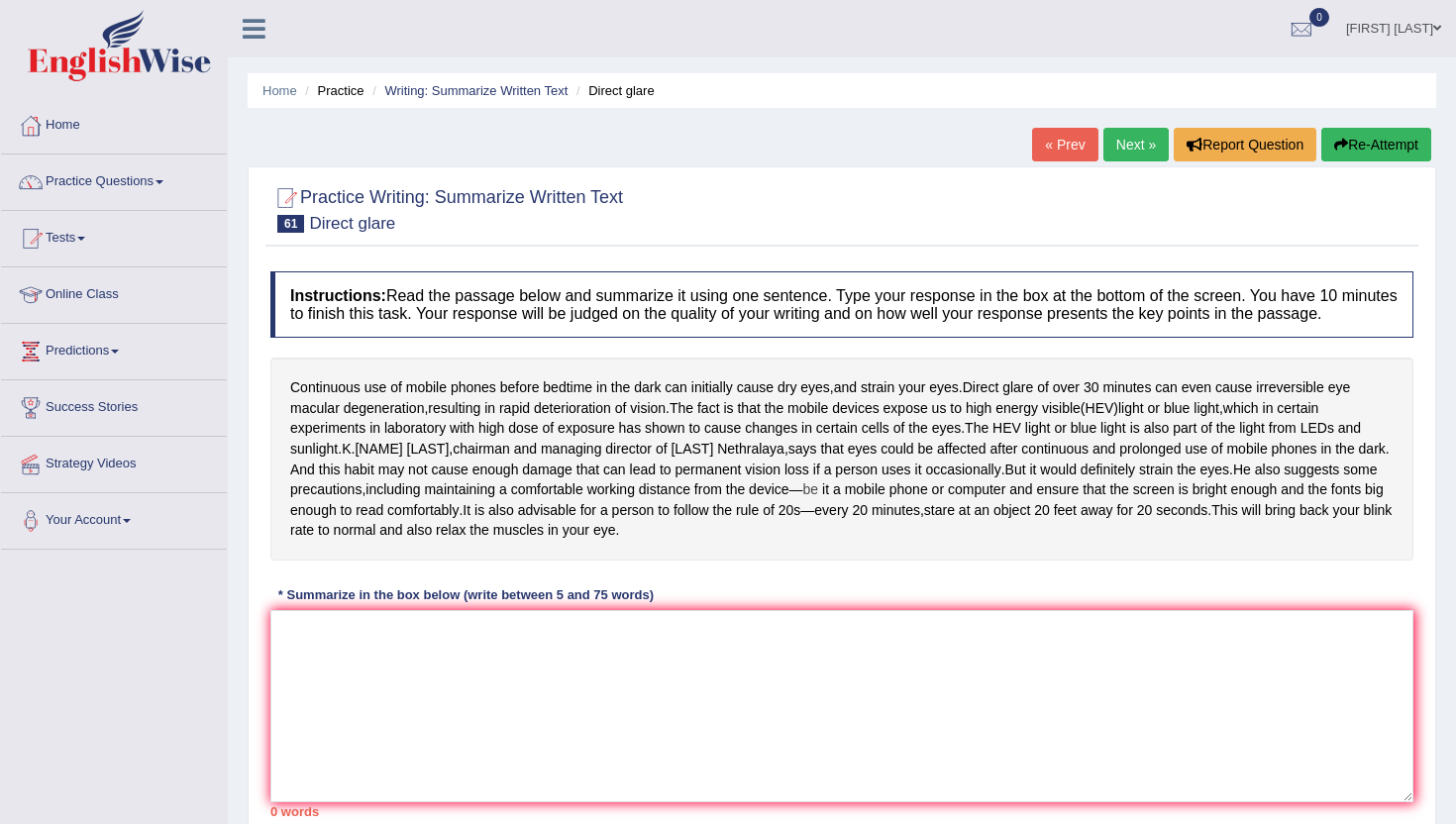 click on "be" at bounding box center (811, 489) 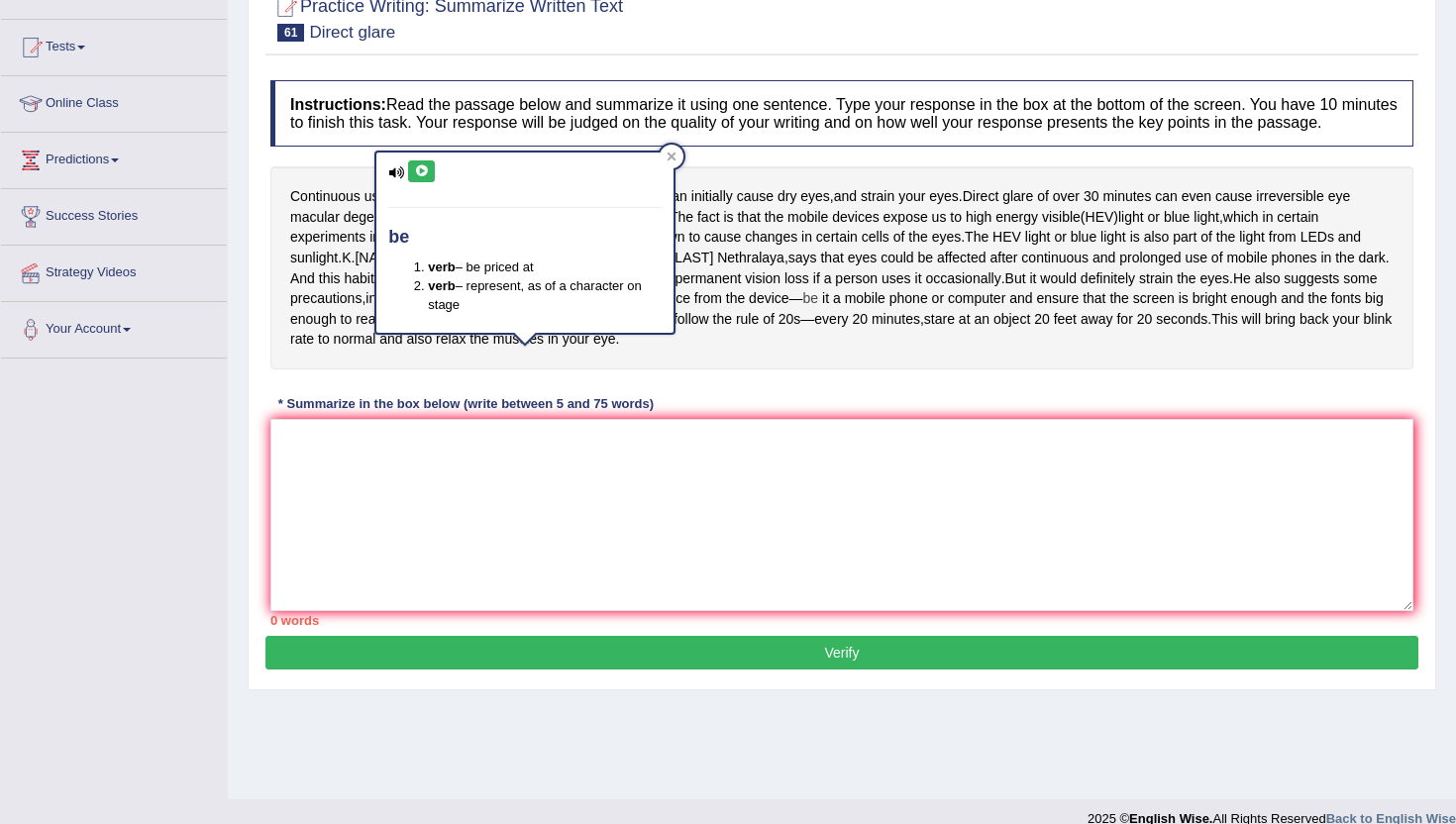 scroll, scrollTop: 216, scrollLeft: 0, axis: vertical 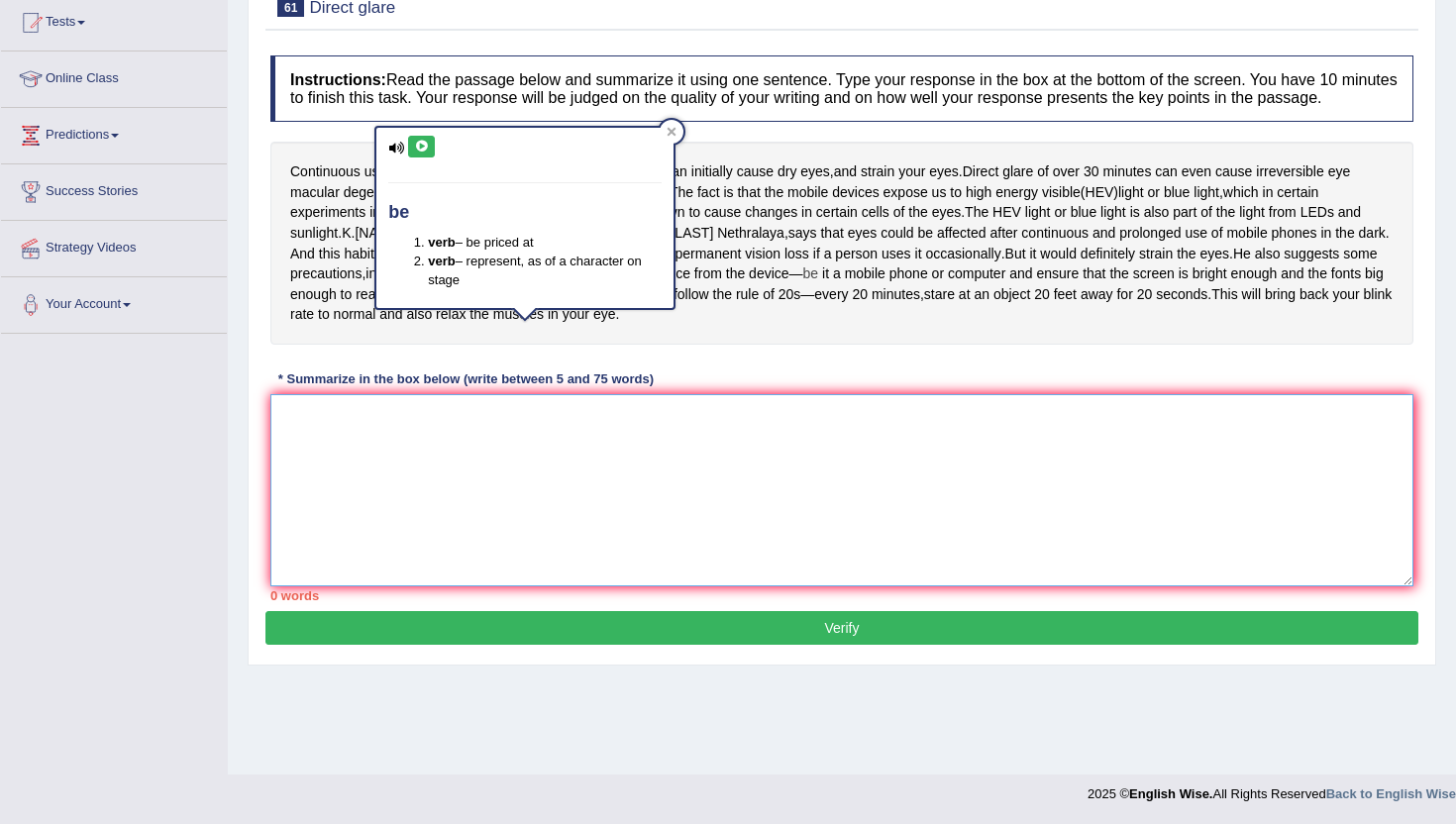 click at bounding box center [842, 490] 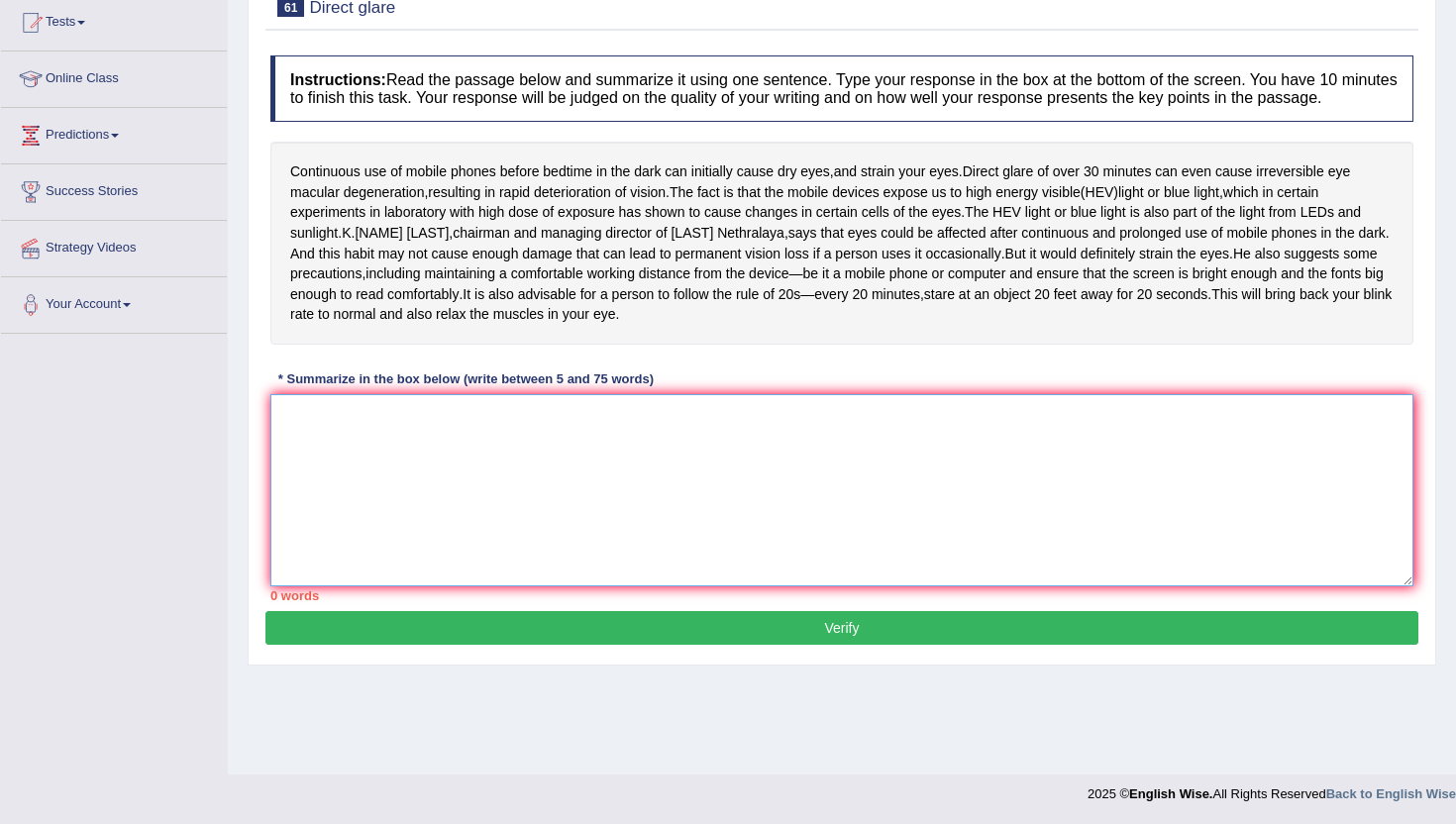 click at bounding box center [842, 490] 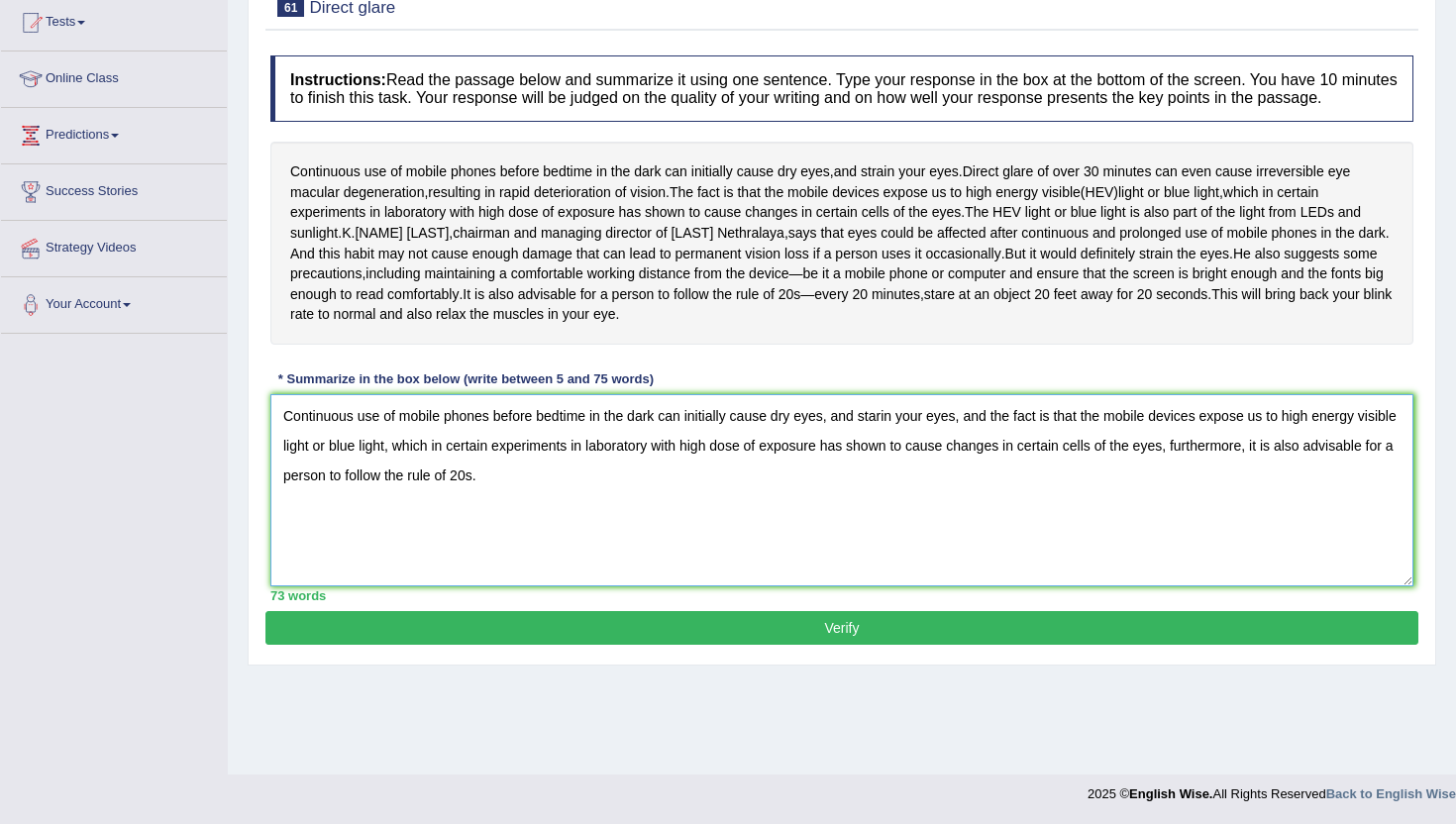 type on "Continuous use of mobile phones before bedtime in the dark can initially cause dry eyes, and starin your eyes, and the fact is that the mobile devices expose us to high energy visible light or blue light, which in certain experiments in laboratory with high dose of exposure has shown to cause changes in certain cells of the eyes, furthermore, it is also advisable for a person to follow the rule of 20s." 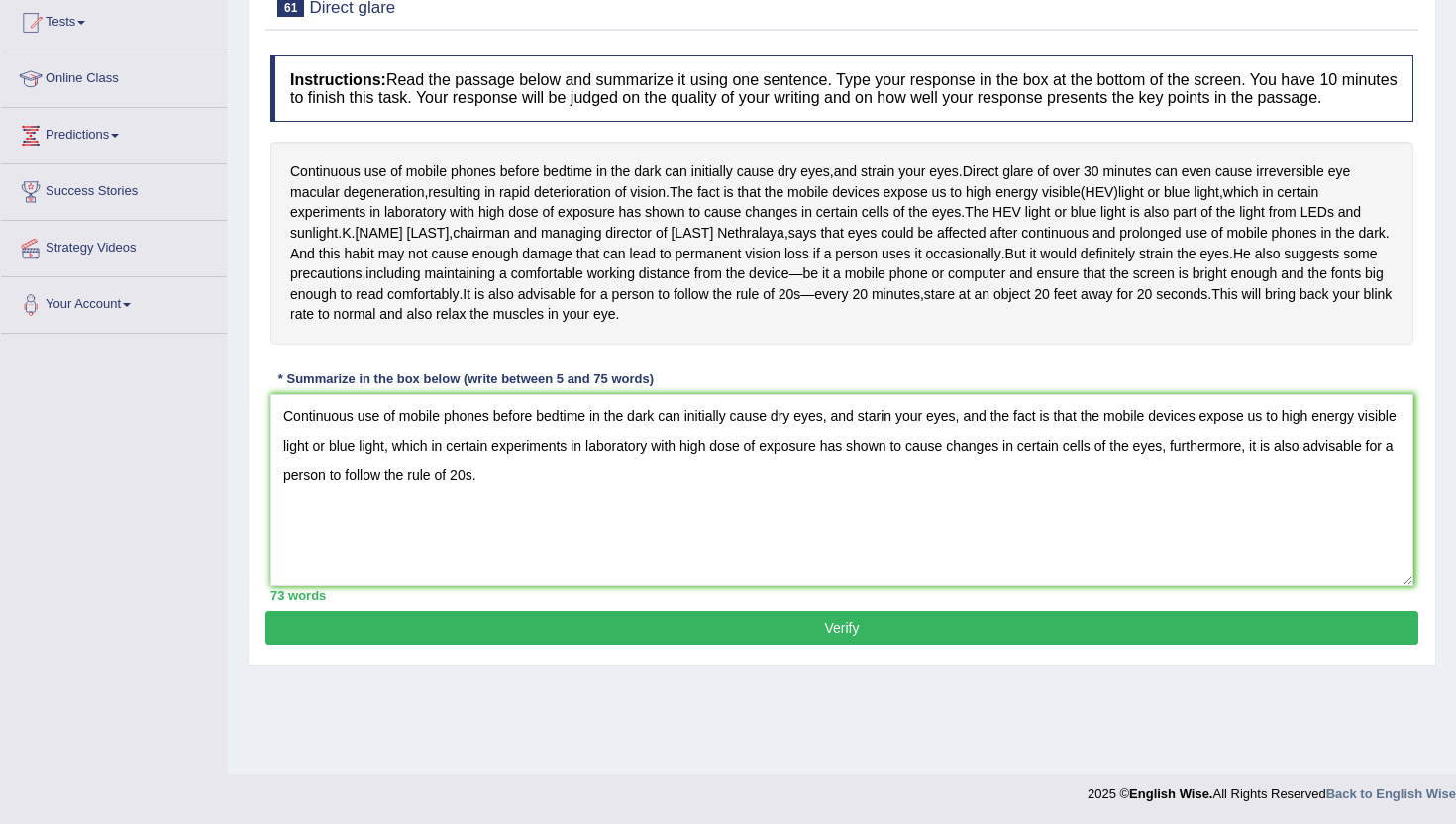 click on "Verify" at bounding box center [842, 628] 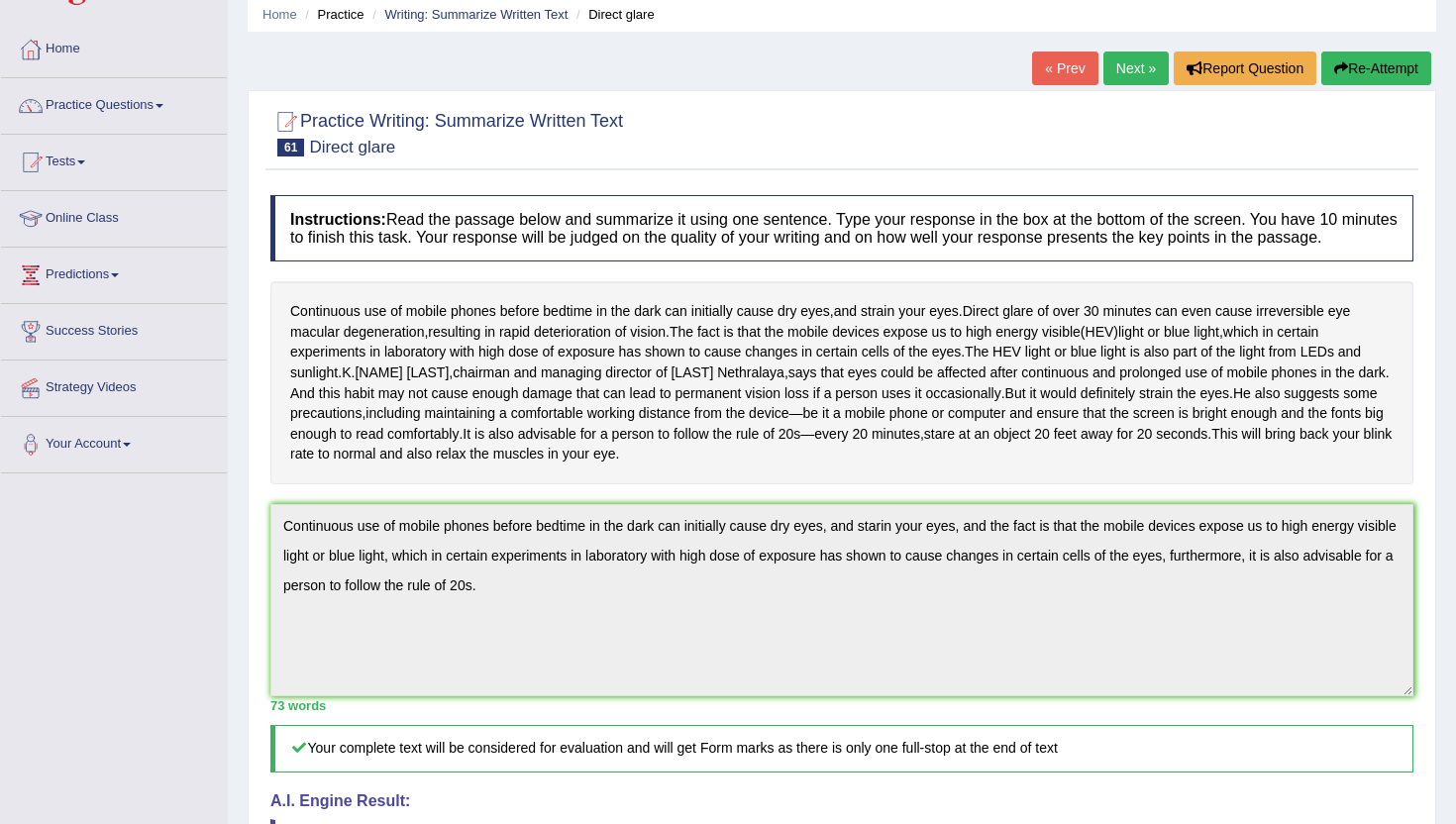 scroll, scrollTop: 69, scrollLeft: 0, axis: vertical 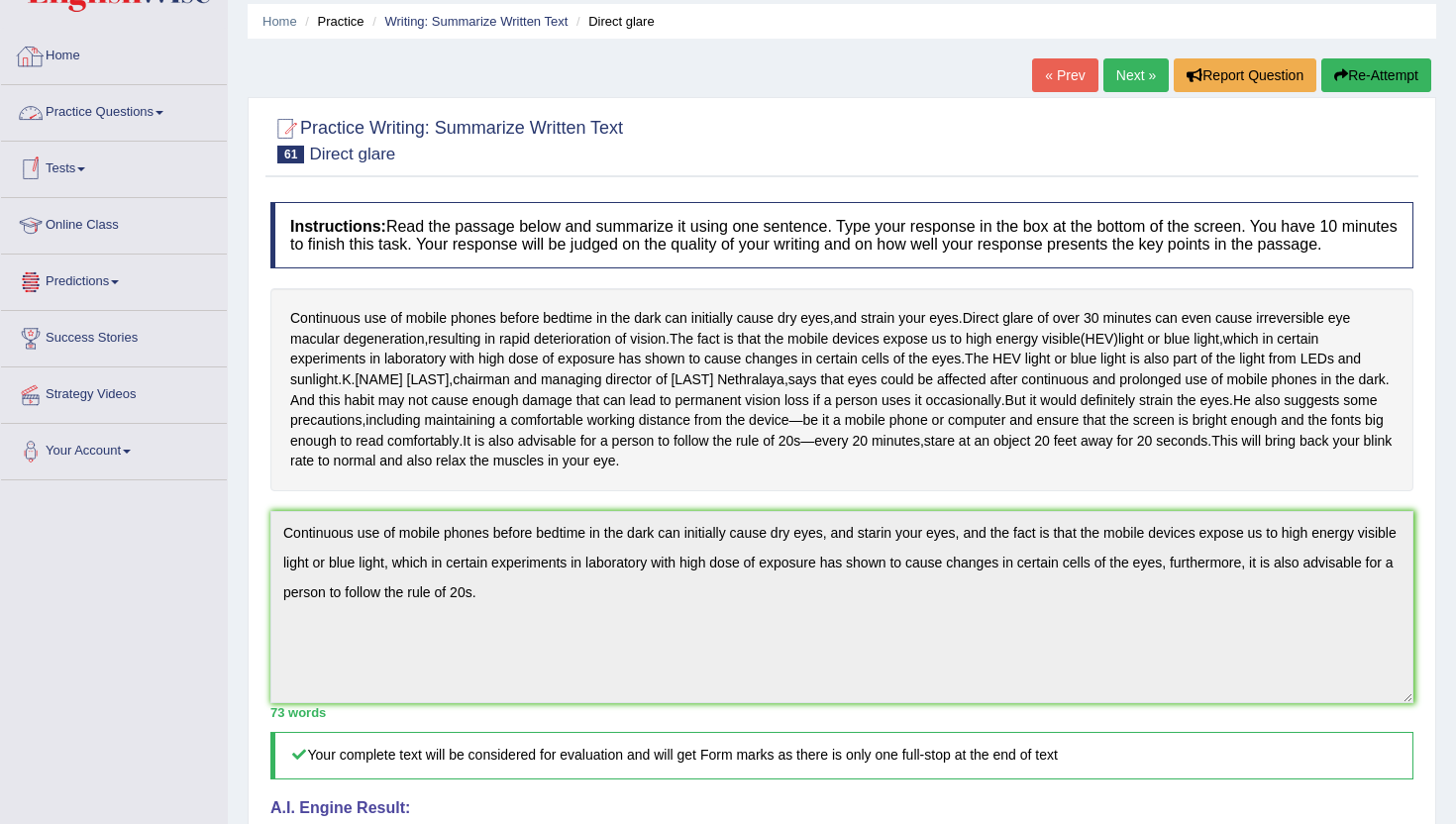 click on "Home" at bounding box center (114, 53) 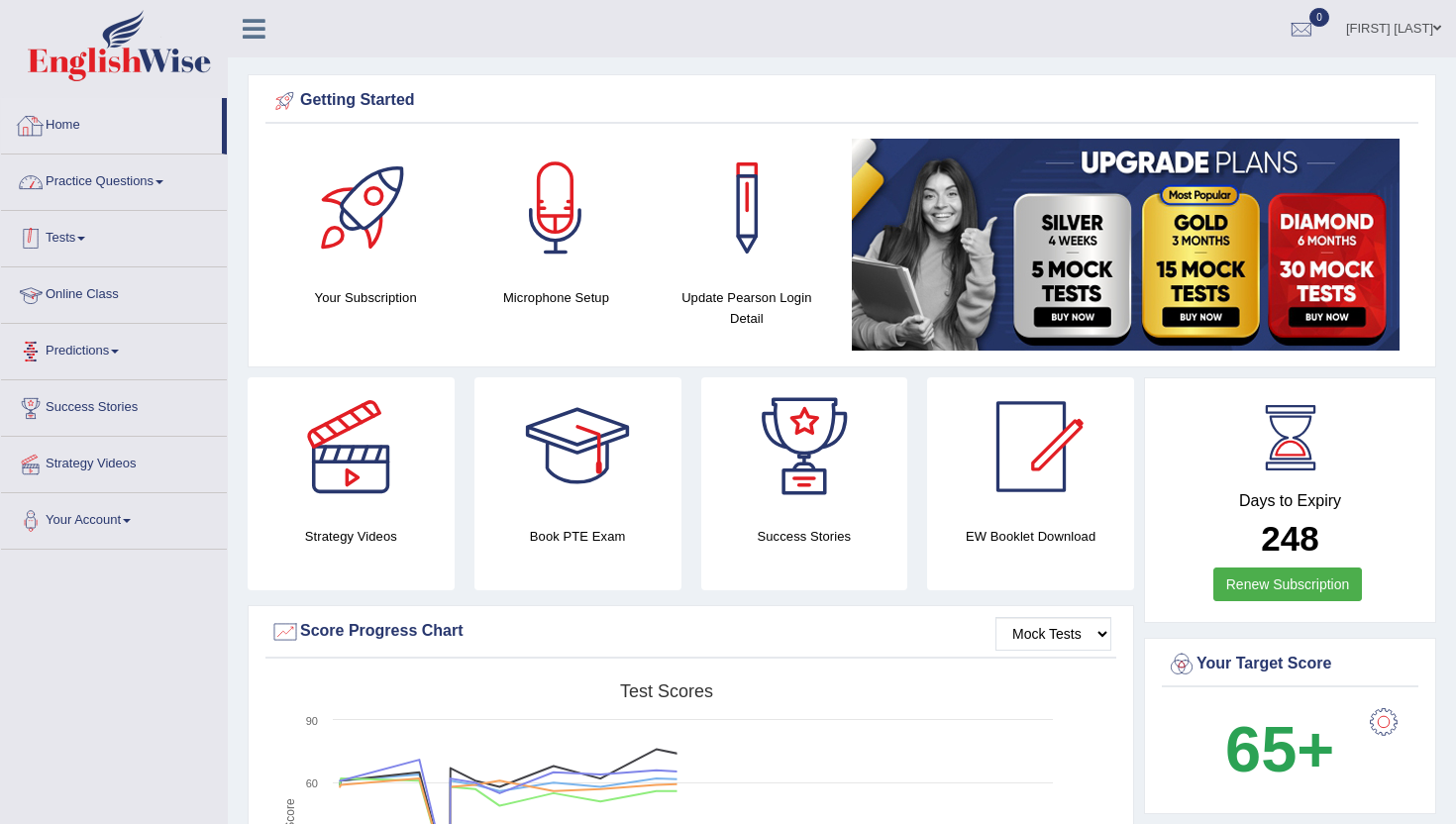 scroll, scrollTop: 0, scrollLeft: 0, axis: both 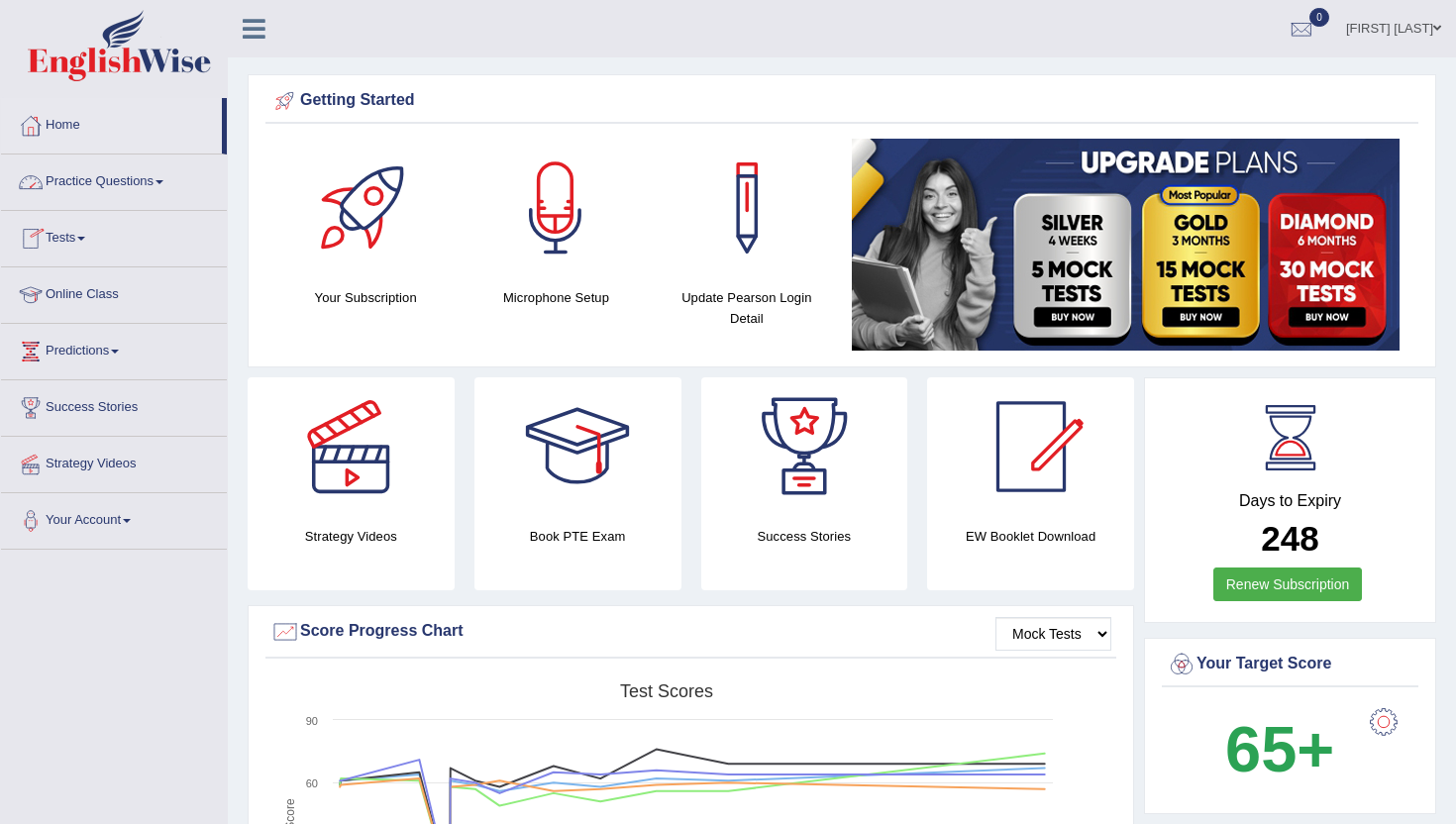 click on "Practice Questions" at bounding box center [114, 179] 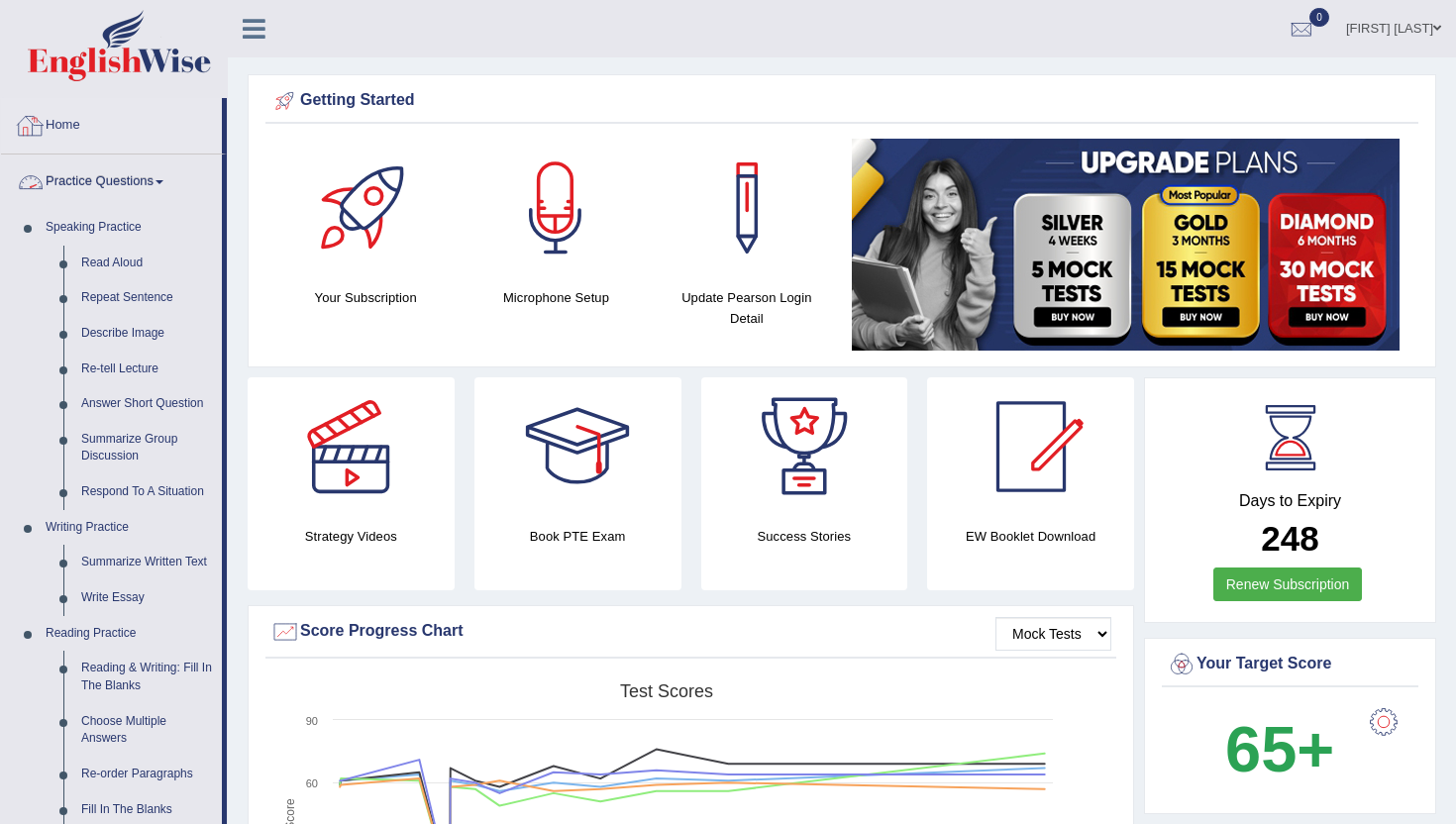 click on "Home" at bounding box center [111, 123] 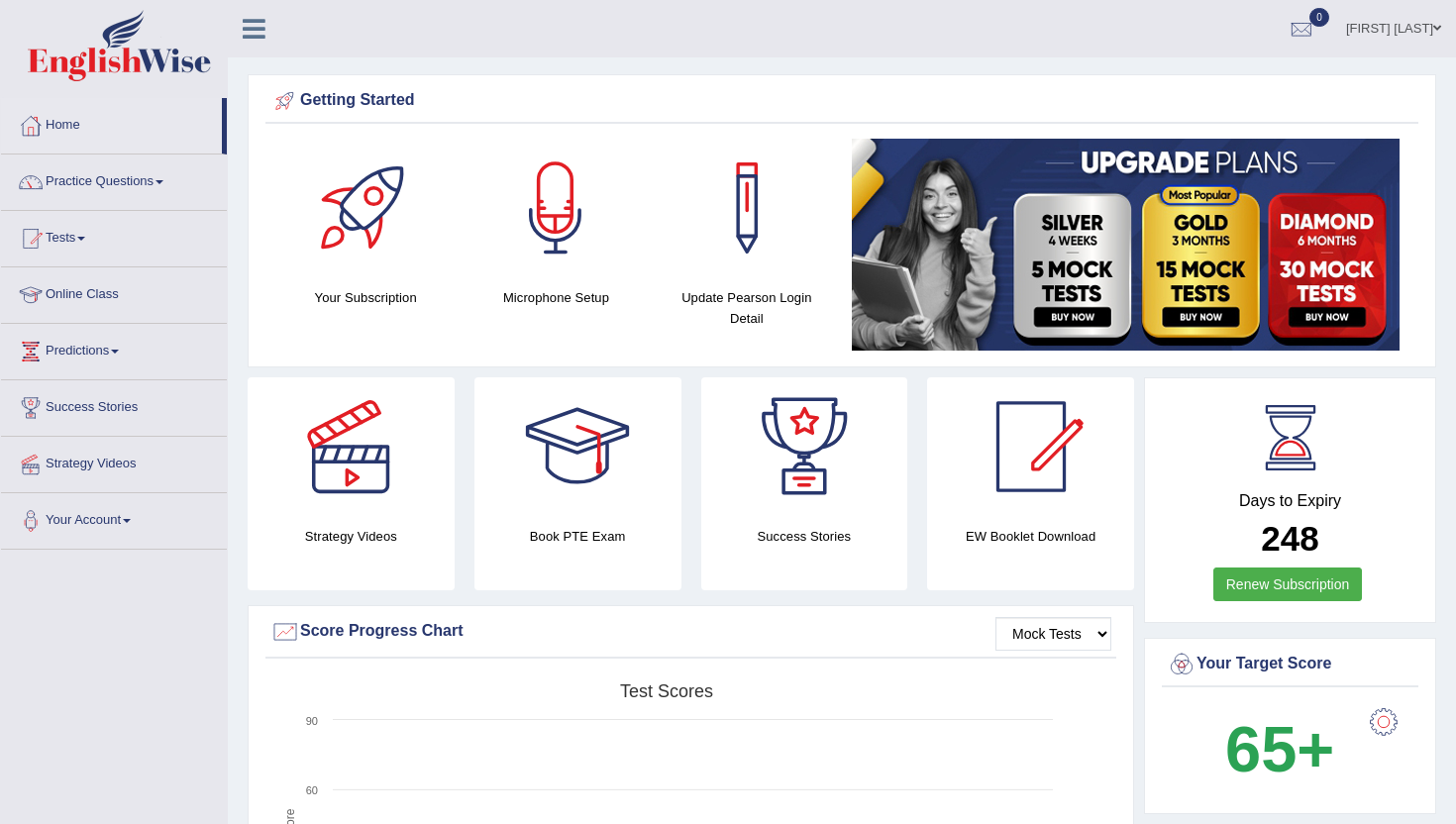 scroll, scrollTop: 0, scrollLeft: 0, axis: both 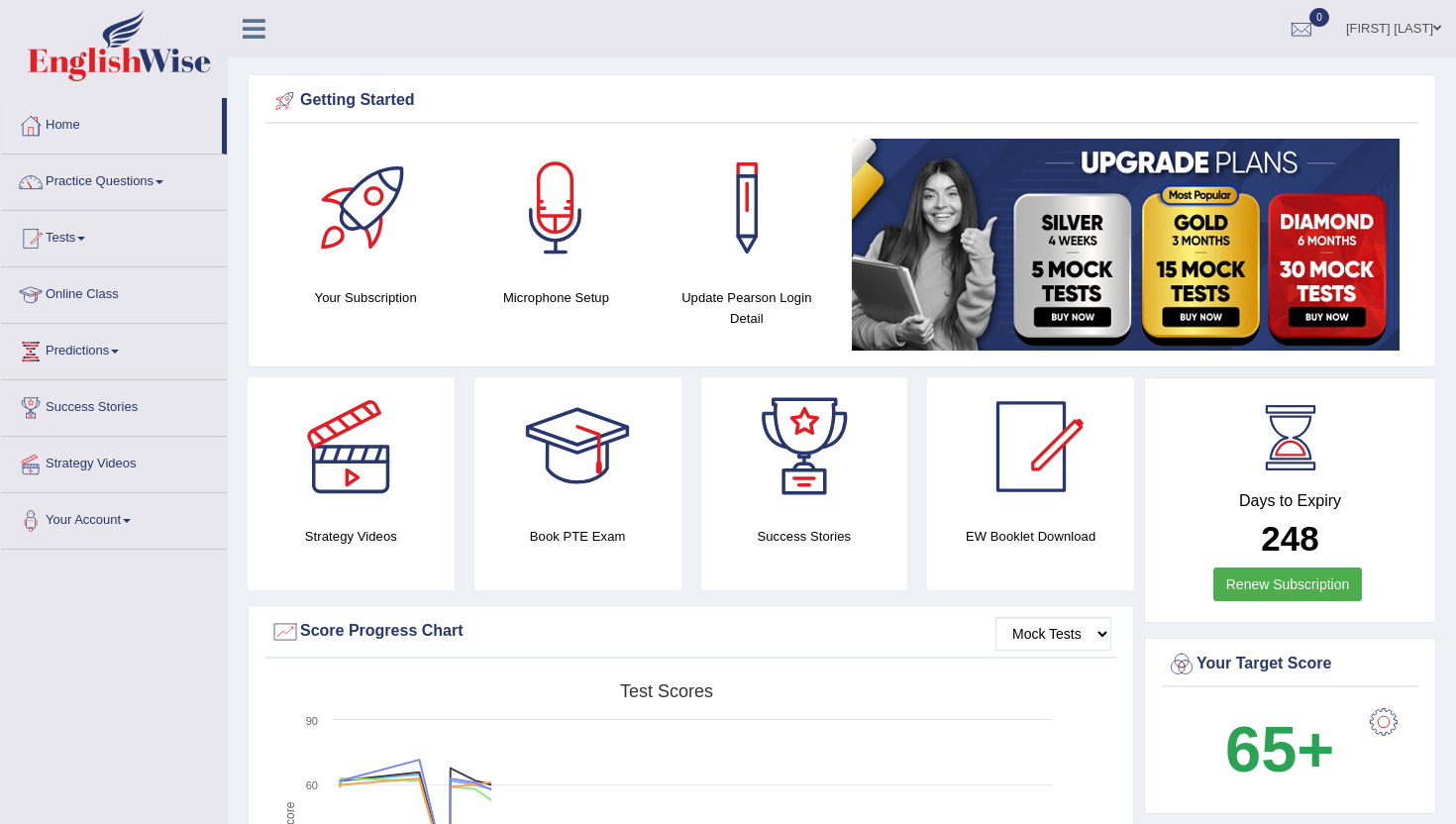 click on "Home" at bounding box center (111, 123) 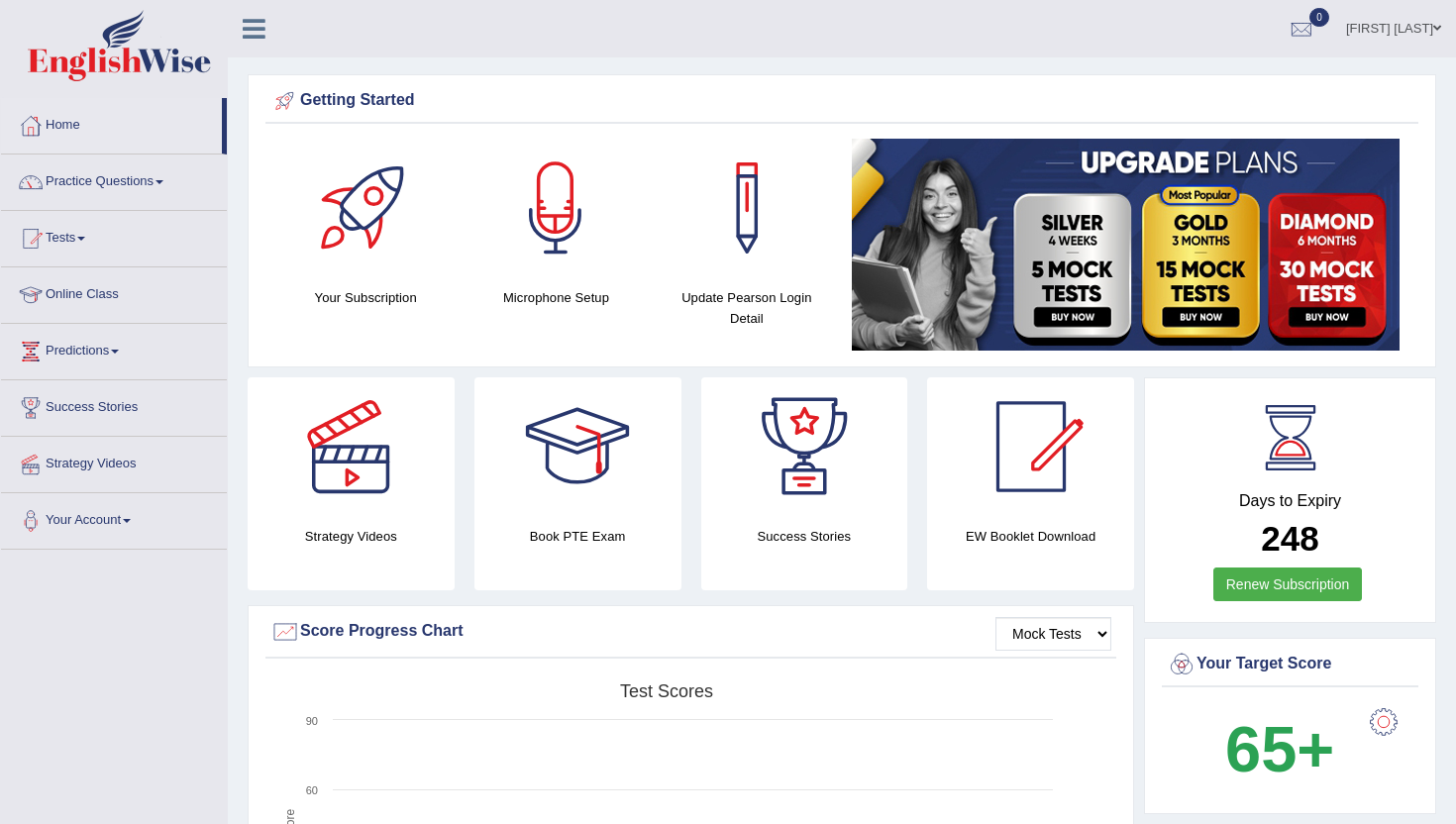 scroll, scrollTop: 0, scrollLeft: 0, axis: both 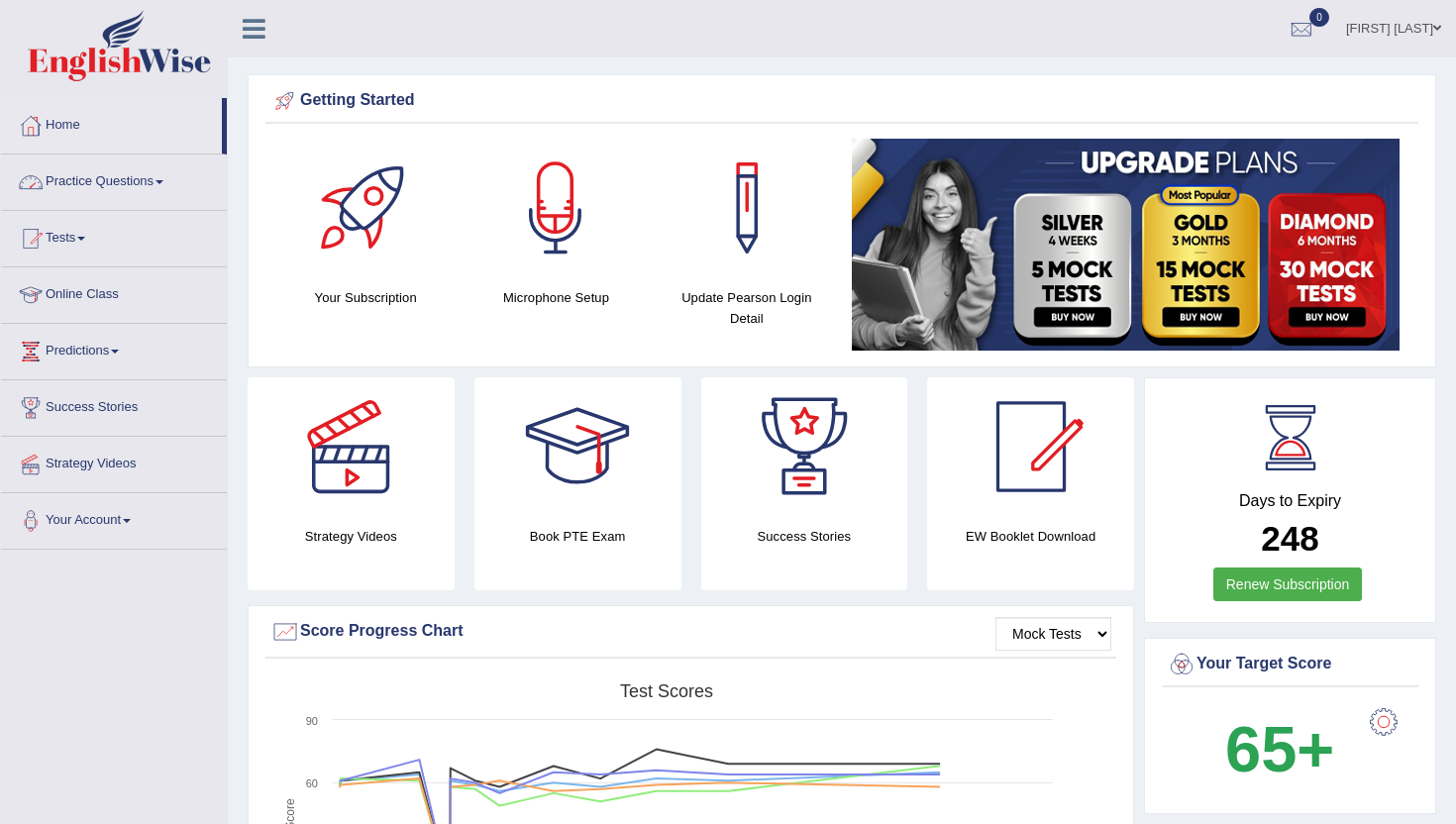 click on "Practice Questions" at bounding box center (114, 179) 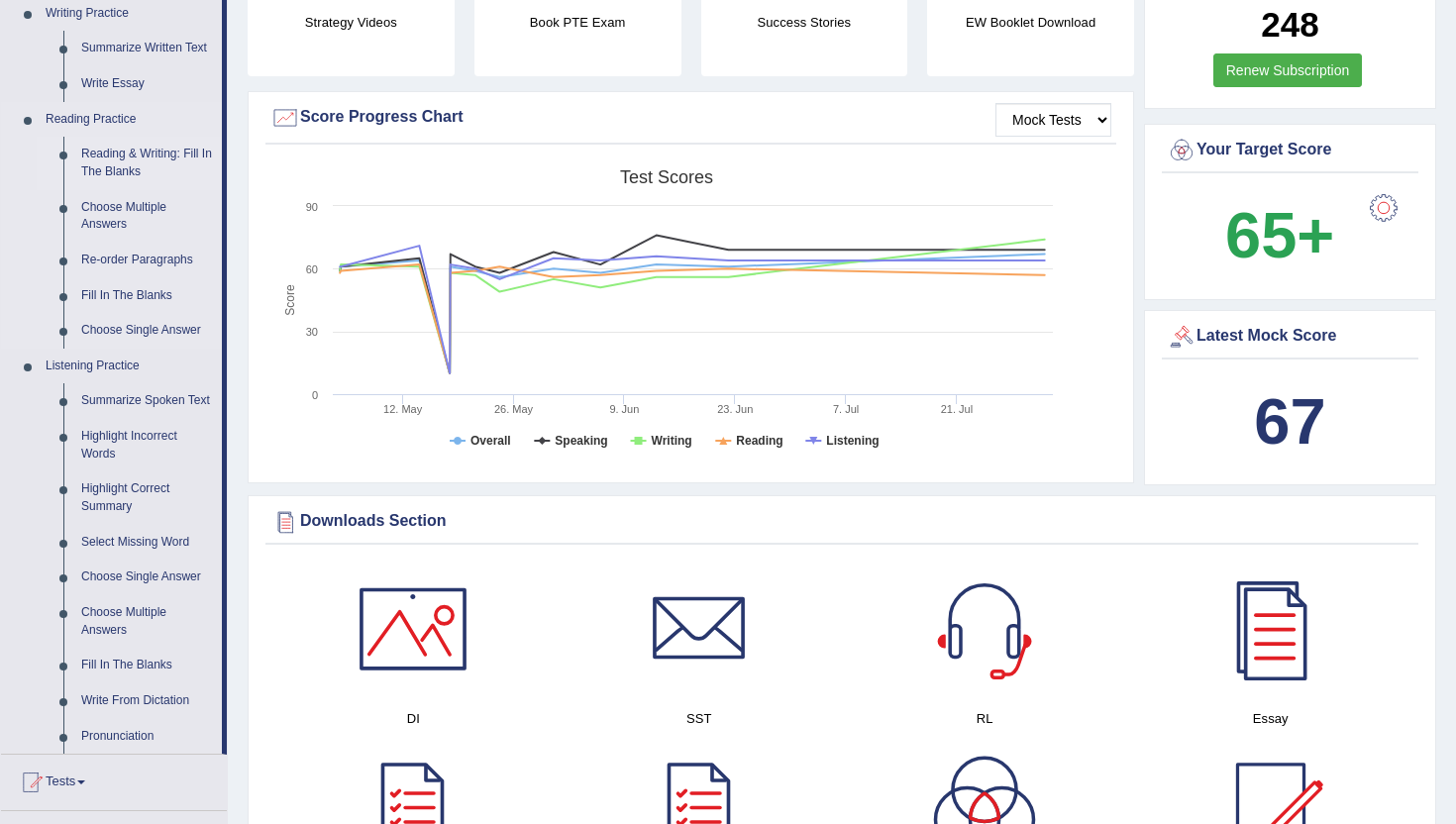 scroll, scrollTop: 555, scrollLeft: 0, axis: vertical 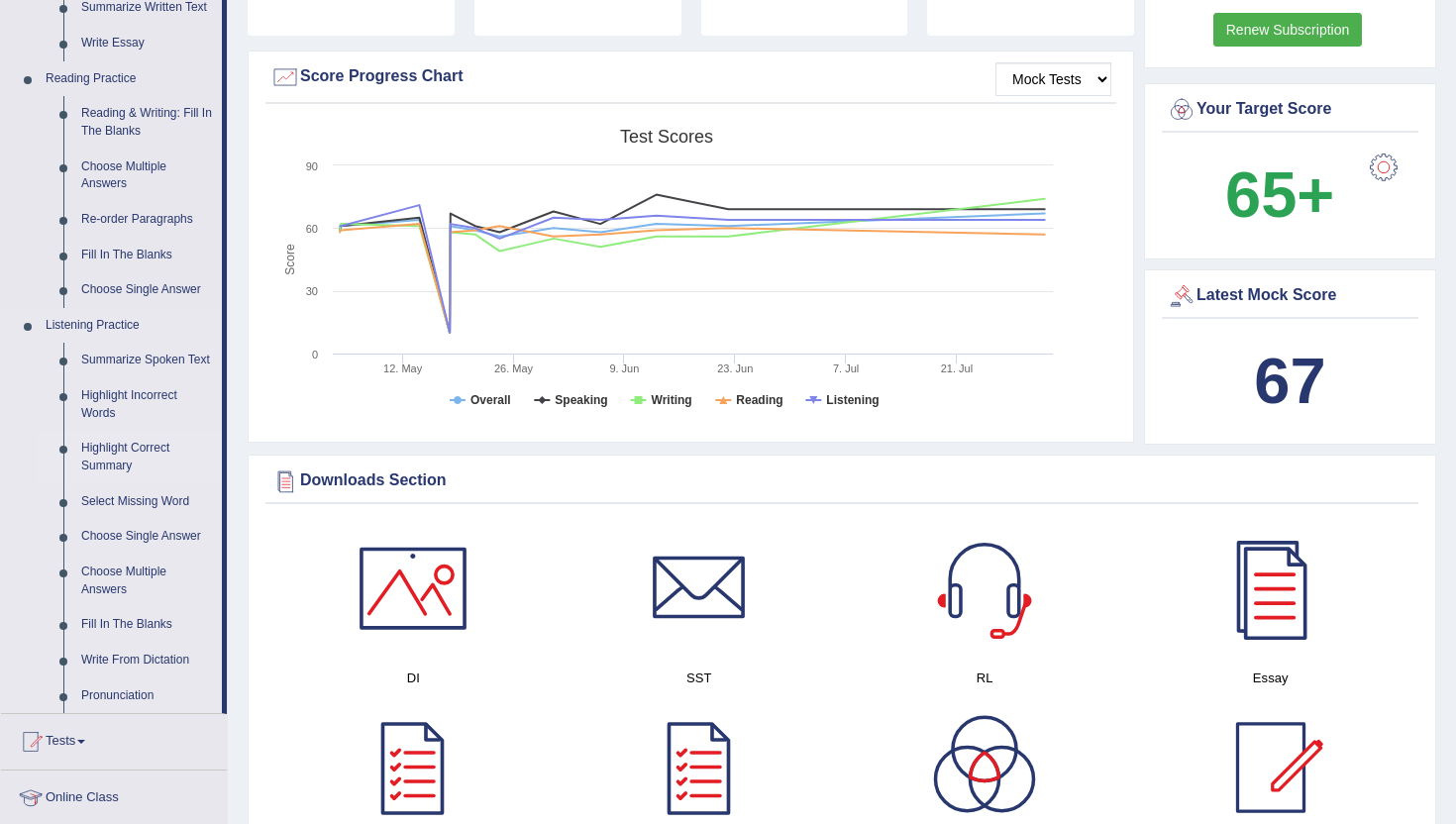 click on "Highlight Correct Summary" at bounding box center (147, 457) 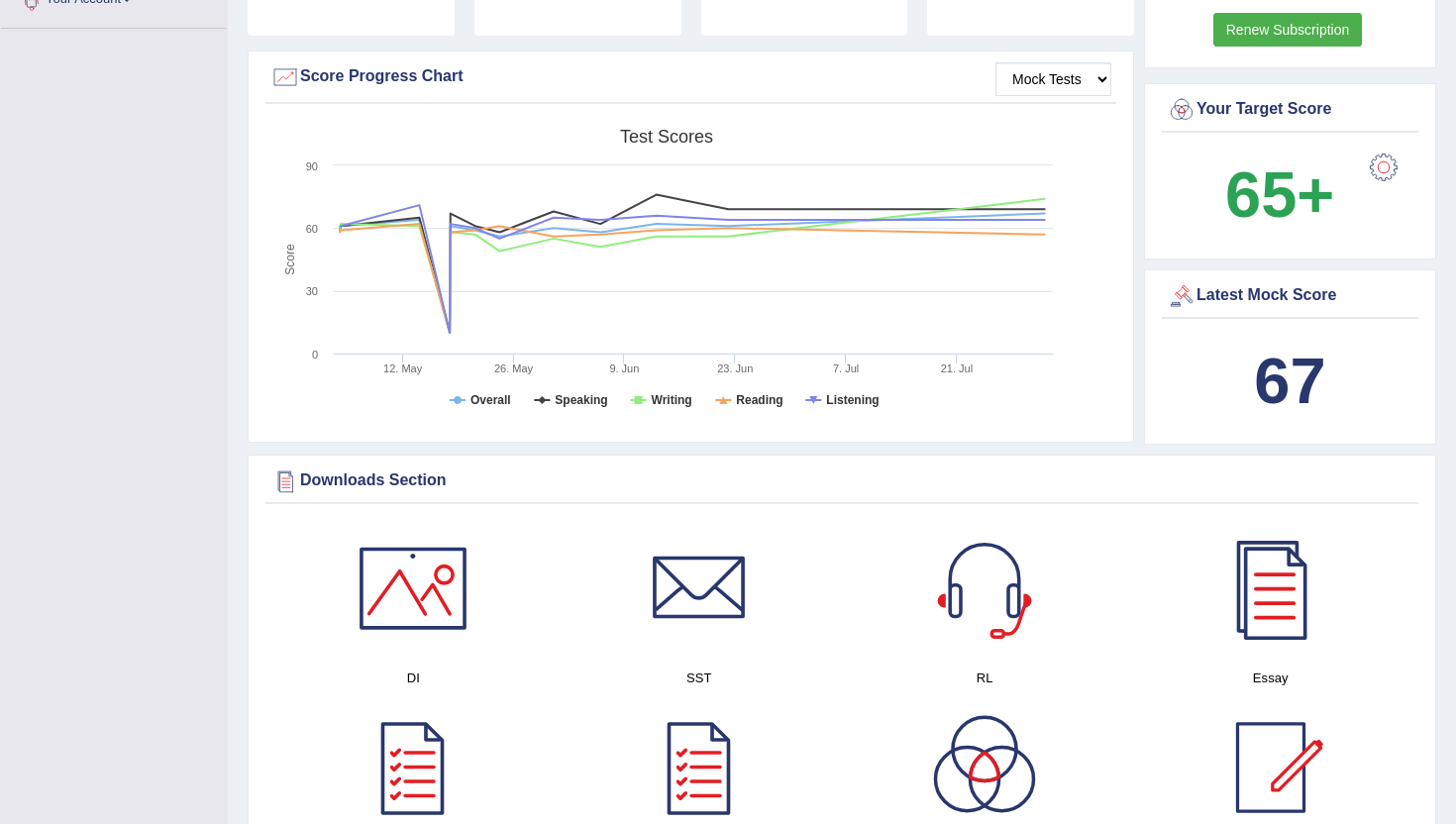 scroll, scrollTop: 324, scrollLeft: 0, axis: vertical 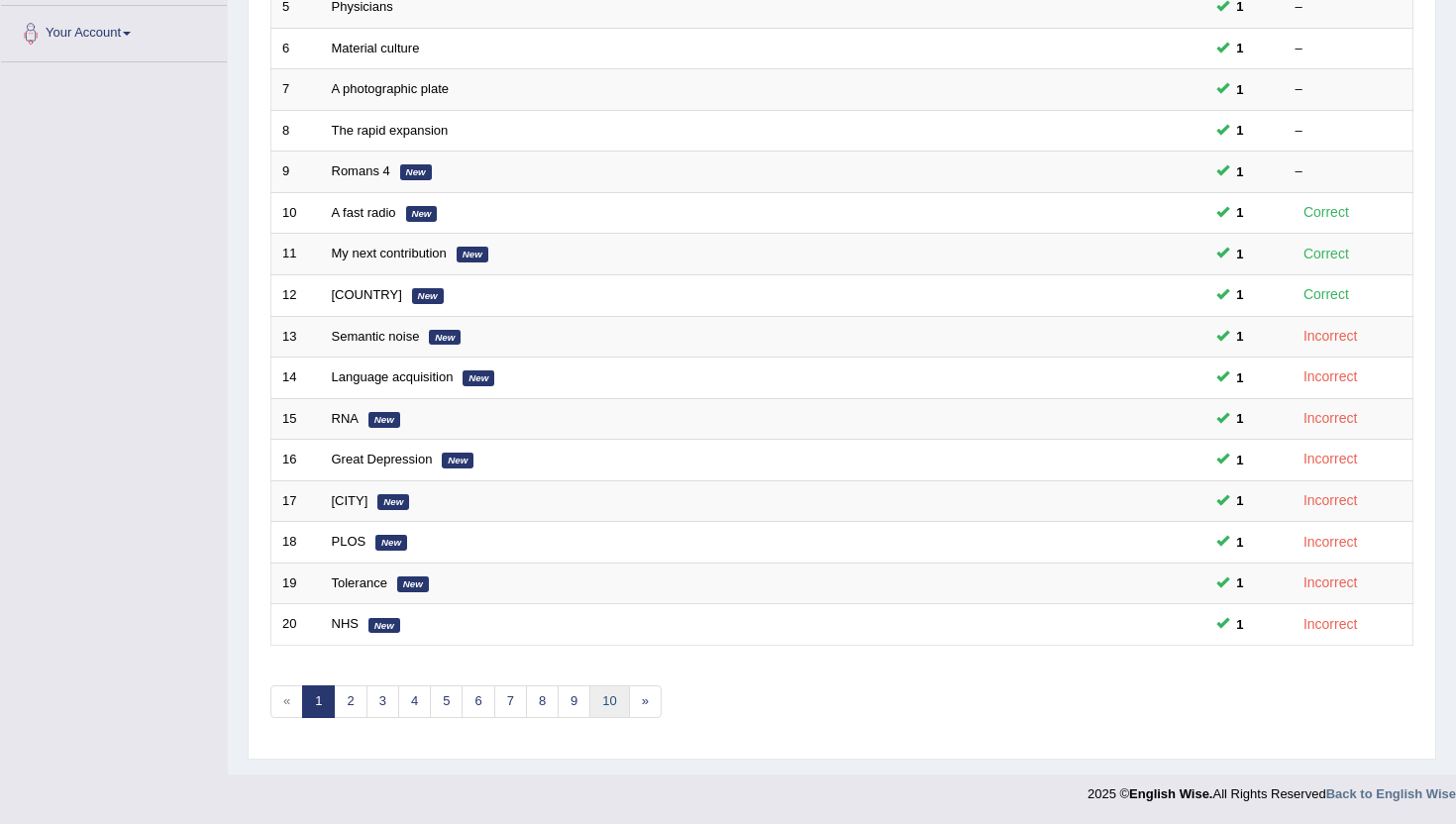 click on "10" at bounding box center [609, 701] 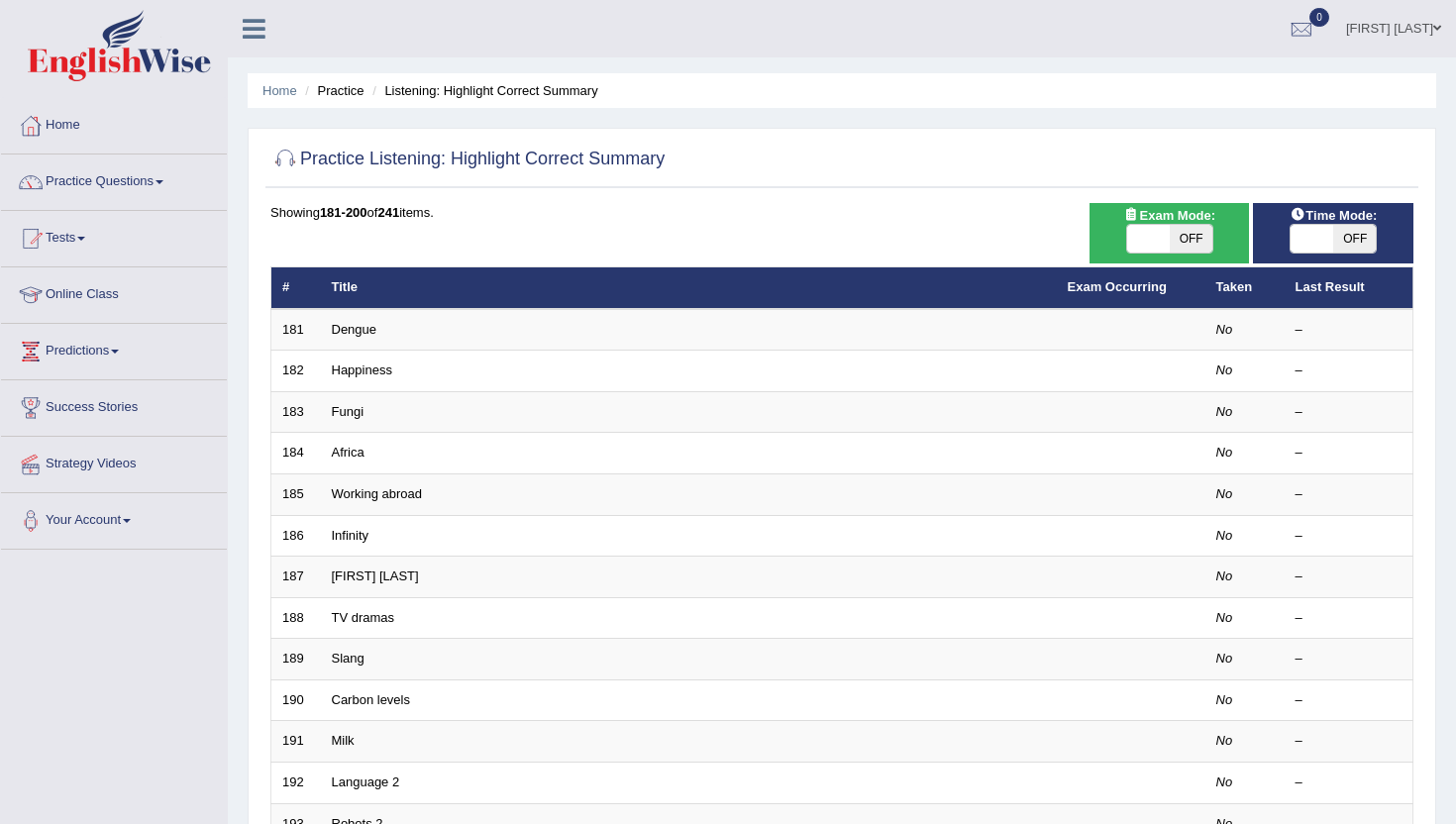 scroll, scrollTop: 0, scrollLeft: 0, axis: both 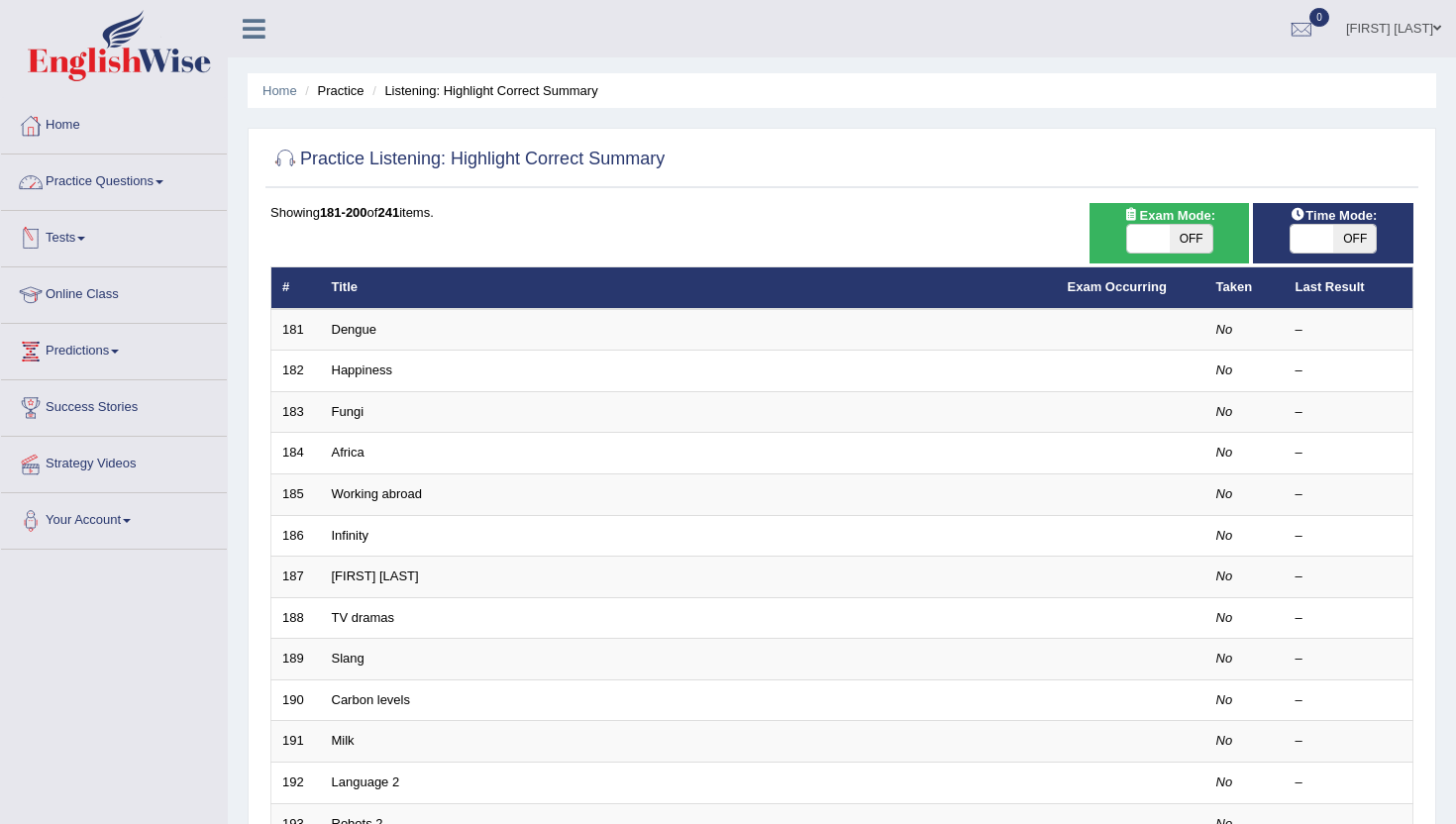 click on "Practice Questions" at bounding box center (114, 179) 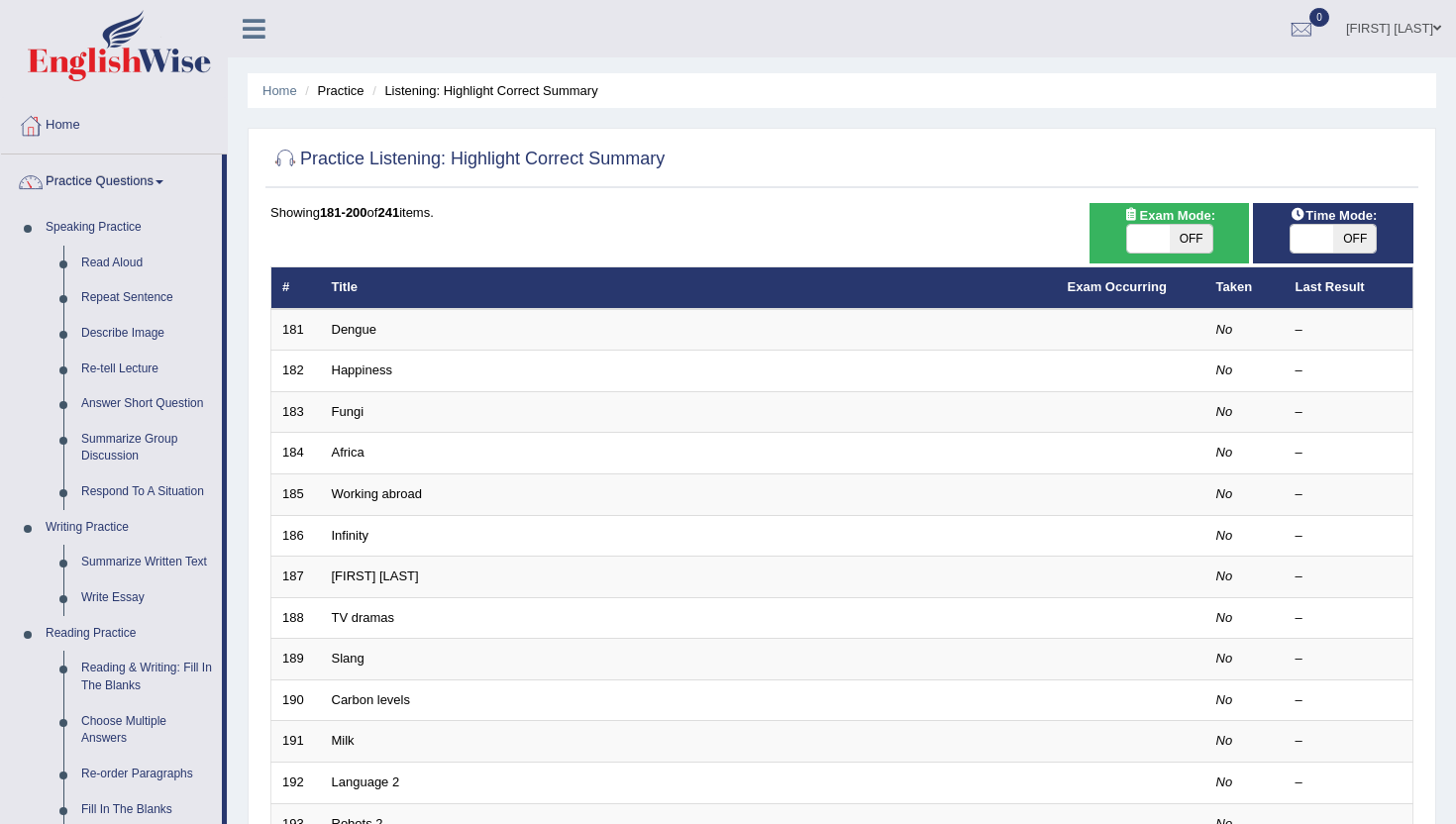 click on "Home
Practice
Listening: Highlight Correct Summary
Practice Listening: Highlight Correct Summary
Time Mode:
ON   OFF
Exam Mode:
ON   OFF
Showing  181-200  of  241  items.
# Title Exam Occurring Taken Last Result
181 Dengue No –
182 Happiness No –
183 Fungi No –
184 Africa No –
185 Working abroad No –
186 Infinity No –
187 Virginia Woolf No –
188 TV dramas No –
189 Slang No –
190 Carbon levels No –
191 Milk No –
192 Language 2 No –
193 Robots 2 No –
194 Meeting No –
195 Nectar bees No –
196 Temperatures No –
197 Racial categories No –
198 Allure No –
199 Drugs No –
200 Nike No –
«
4
5
6
7
8
9
10
11
12
13
»" at bounding box center (842, 631) 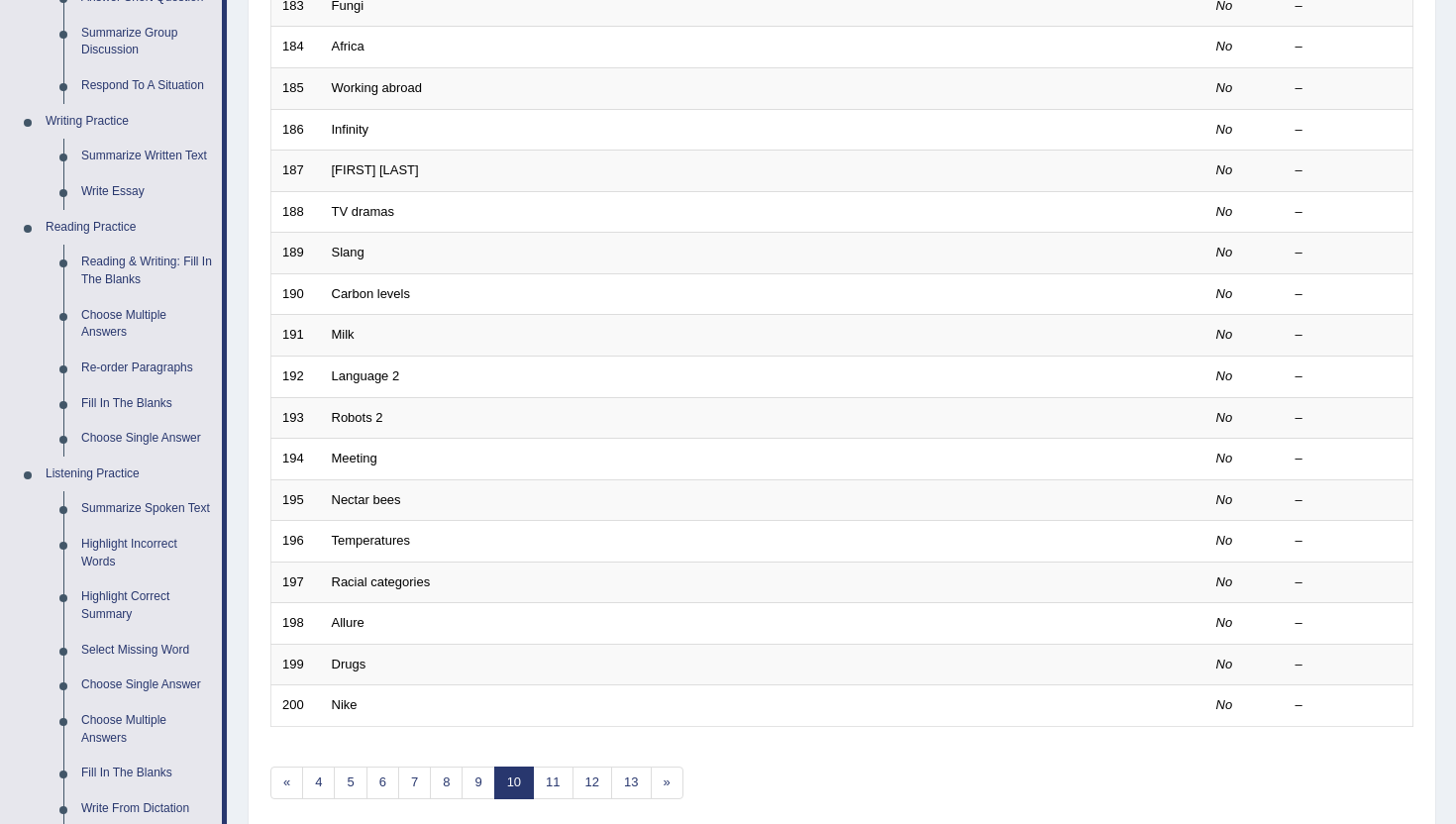 scroll, scrollTop: 436, scrollLeft: 0, axis: vertical 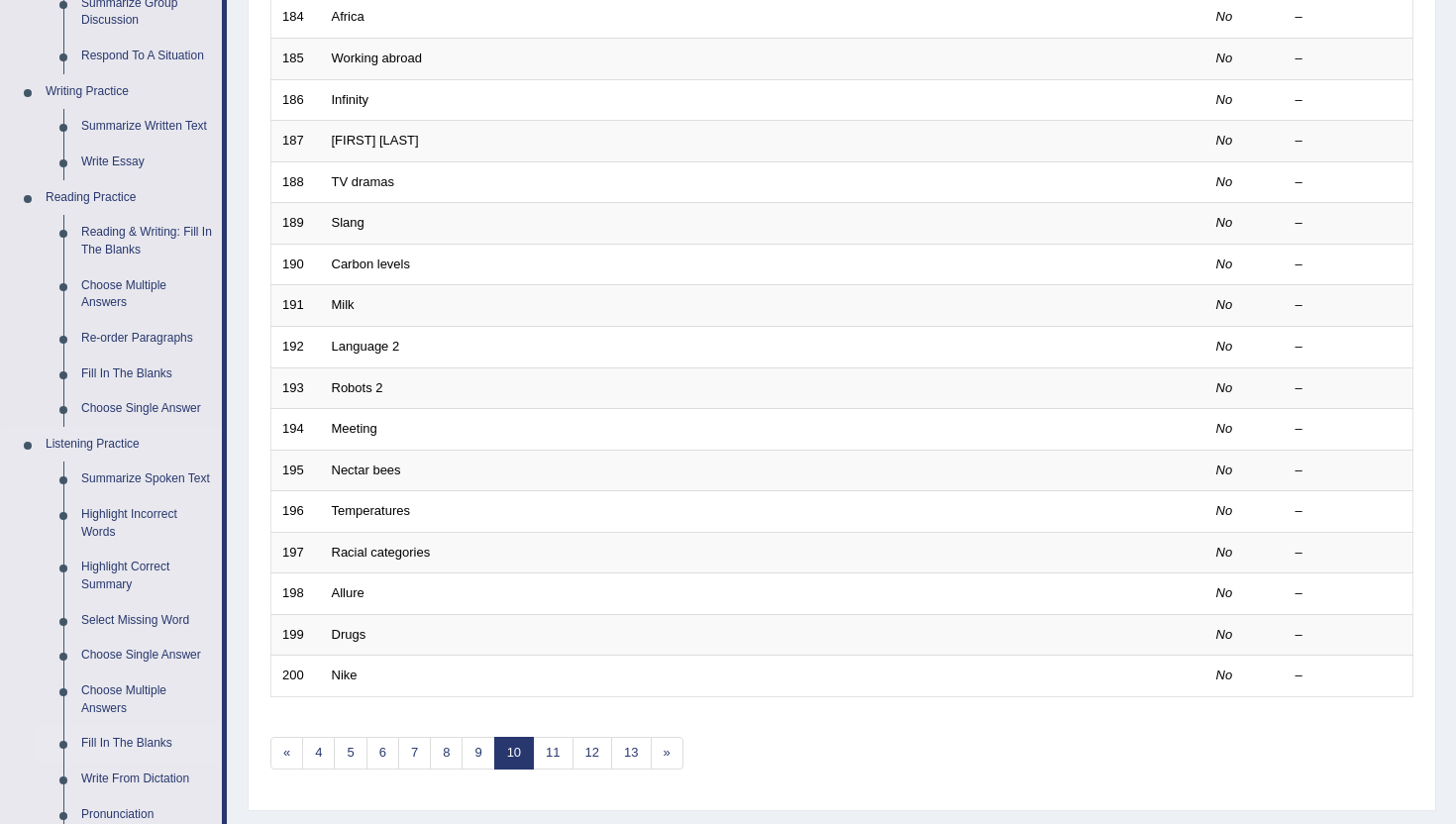 click on "Fill In The Blanks" at bounding box center (147, 744) 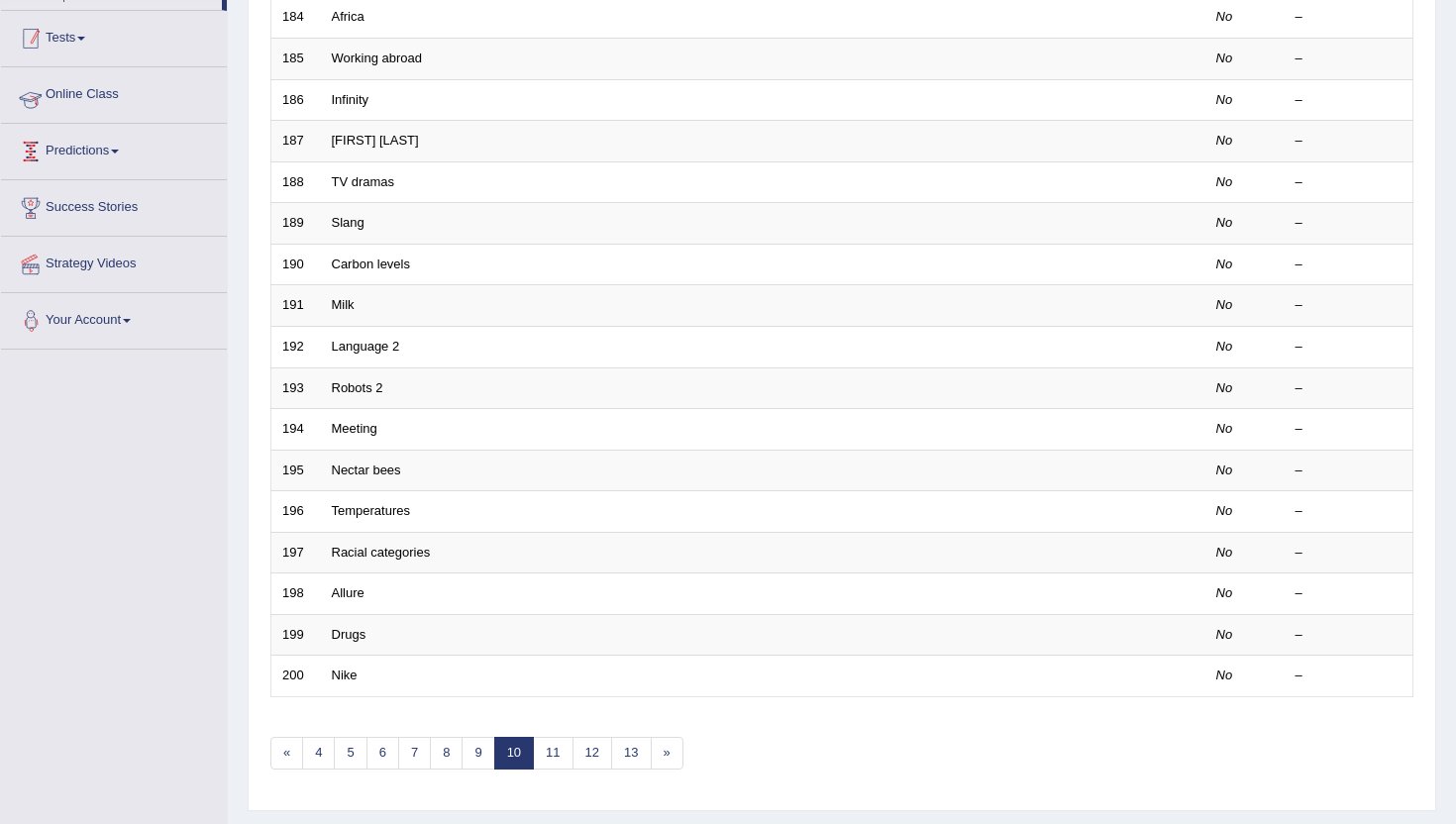 scroll, scrollTop: 487, scrollLeft: 0, axis: vertical 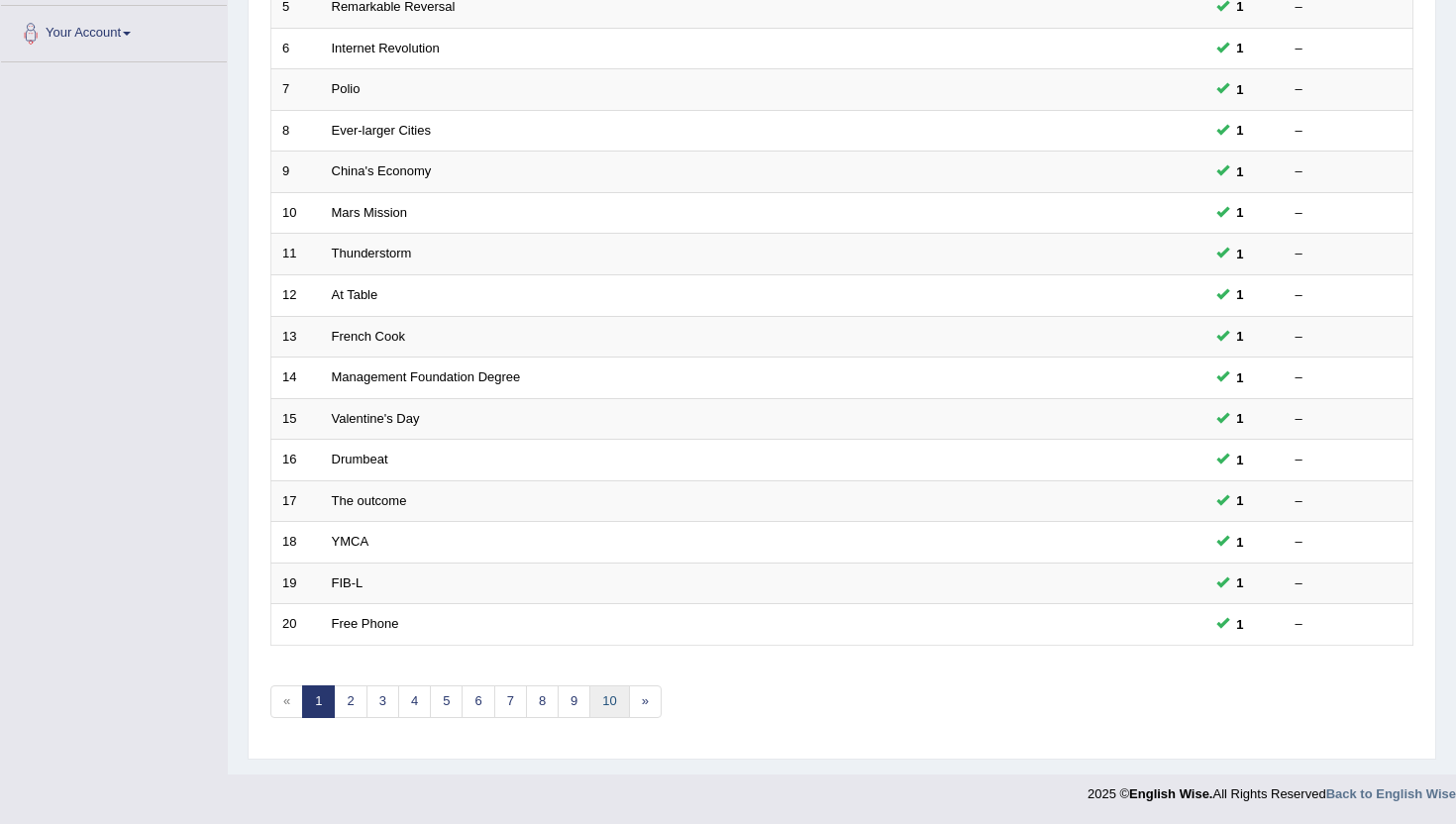 click on "10" at bounding box center (609, 701) 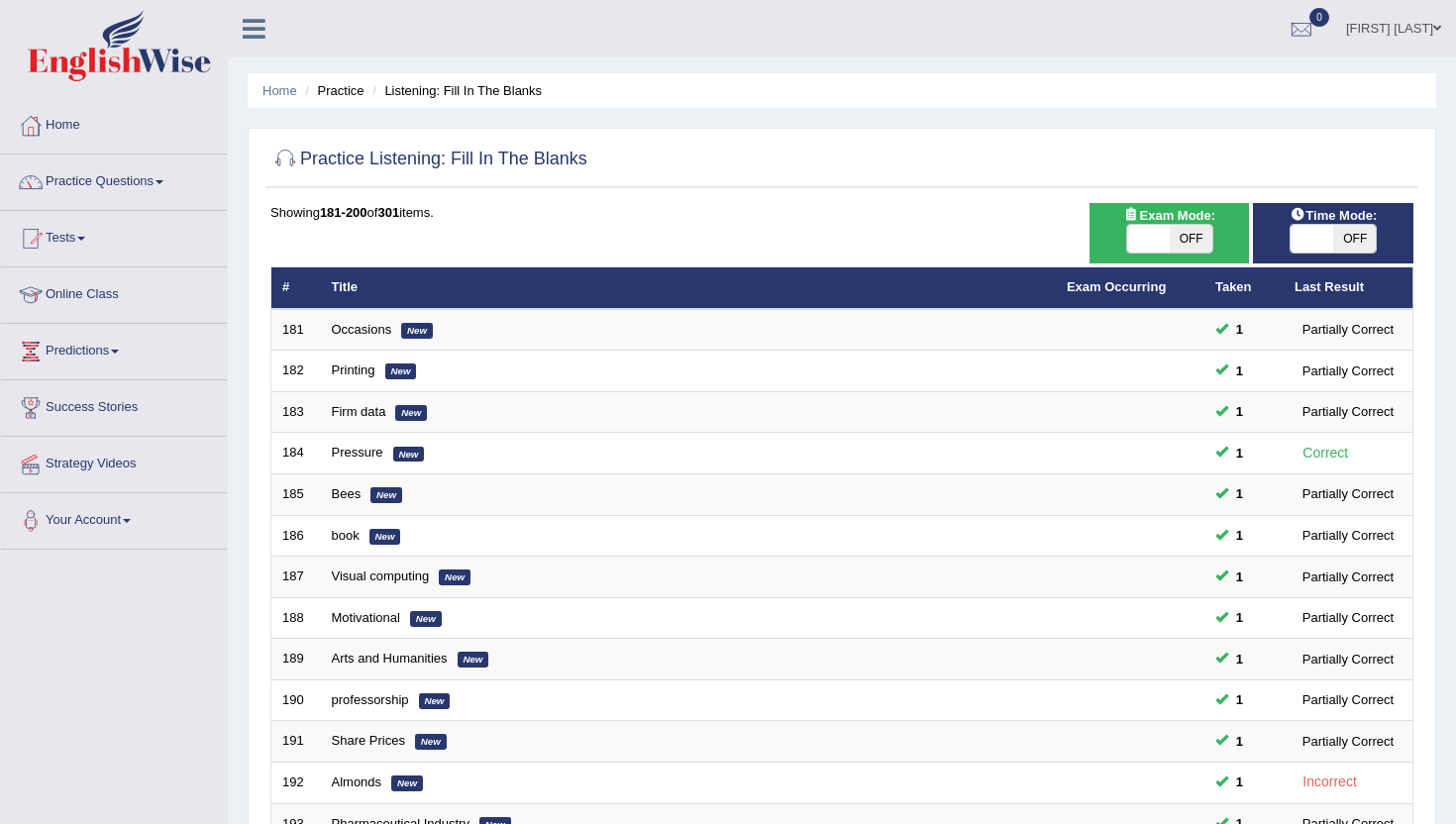 scroll, scrollTop: 0, scrollLeft: 0, axis: both 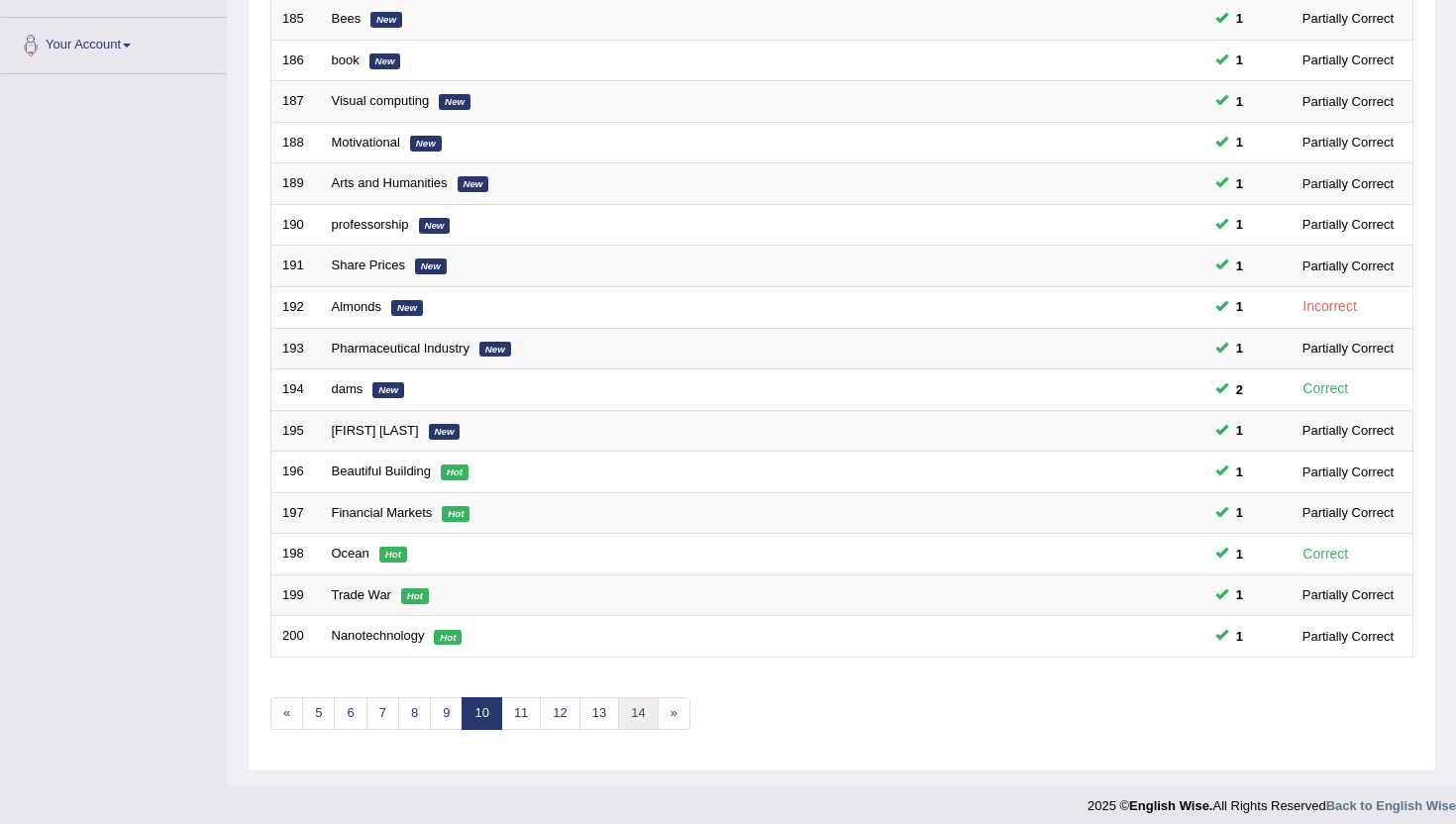 click on "14" at bounding box center [638, 713] 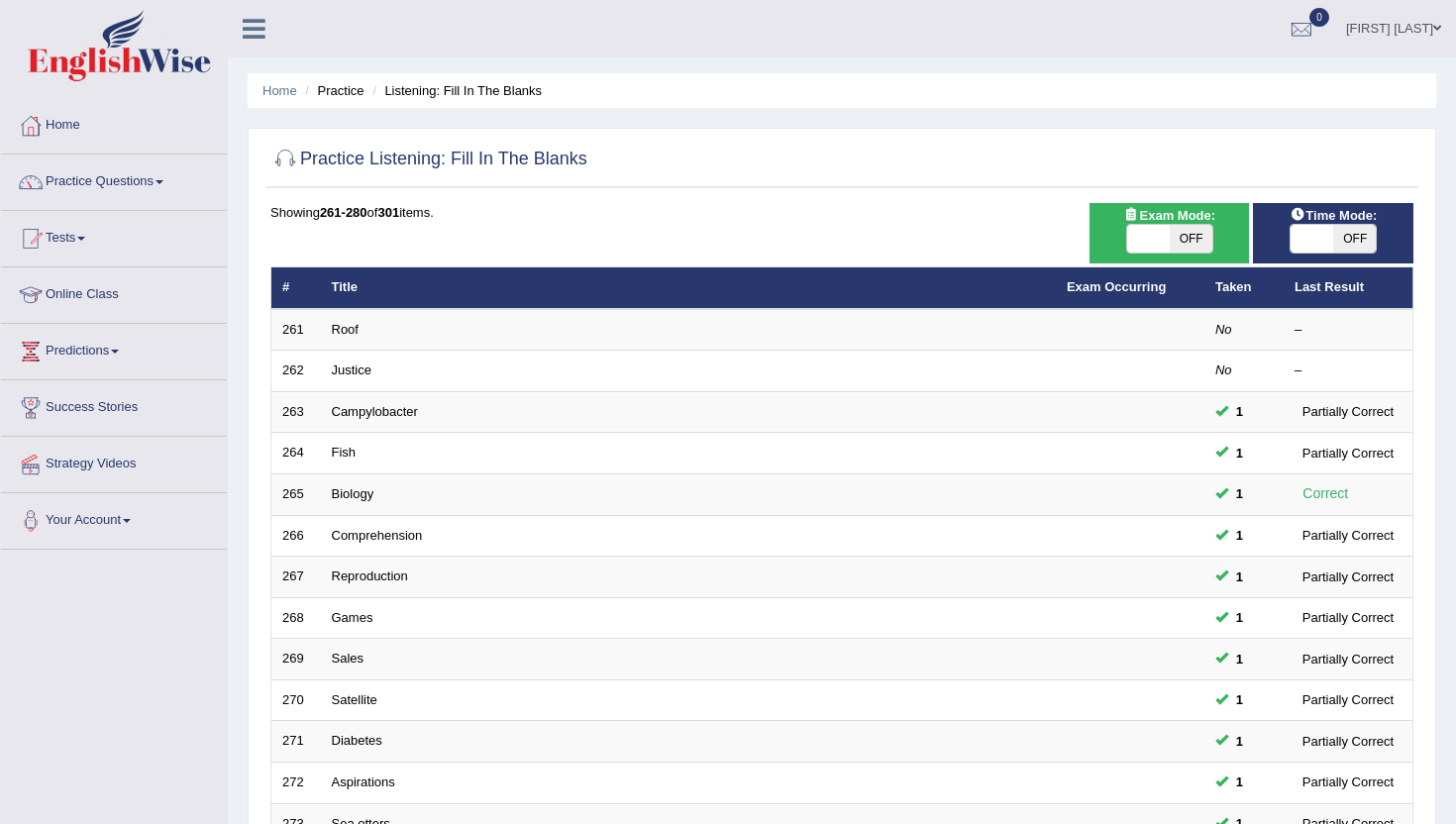 scroll, scrollTop: 0, scrollLeft: 0, axis: both 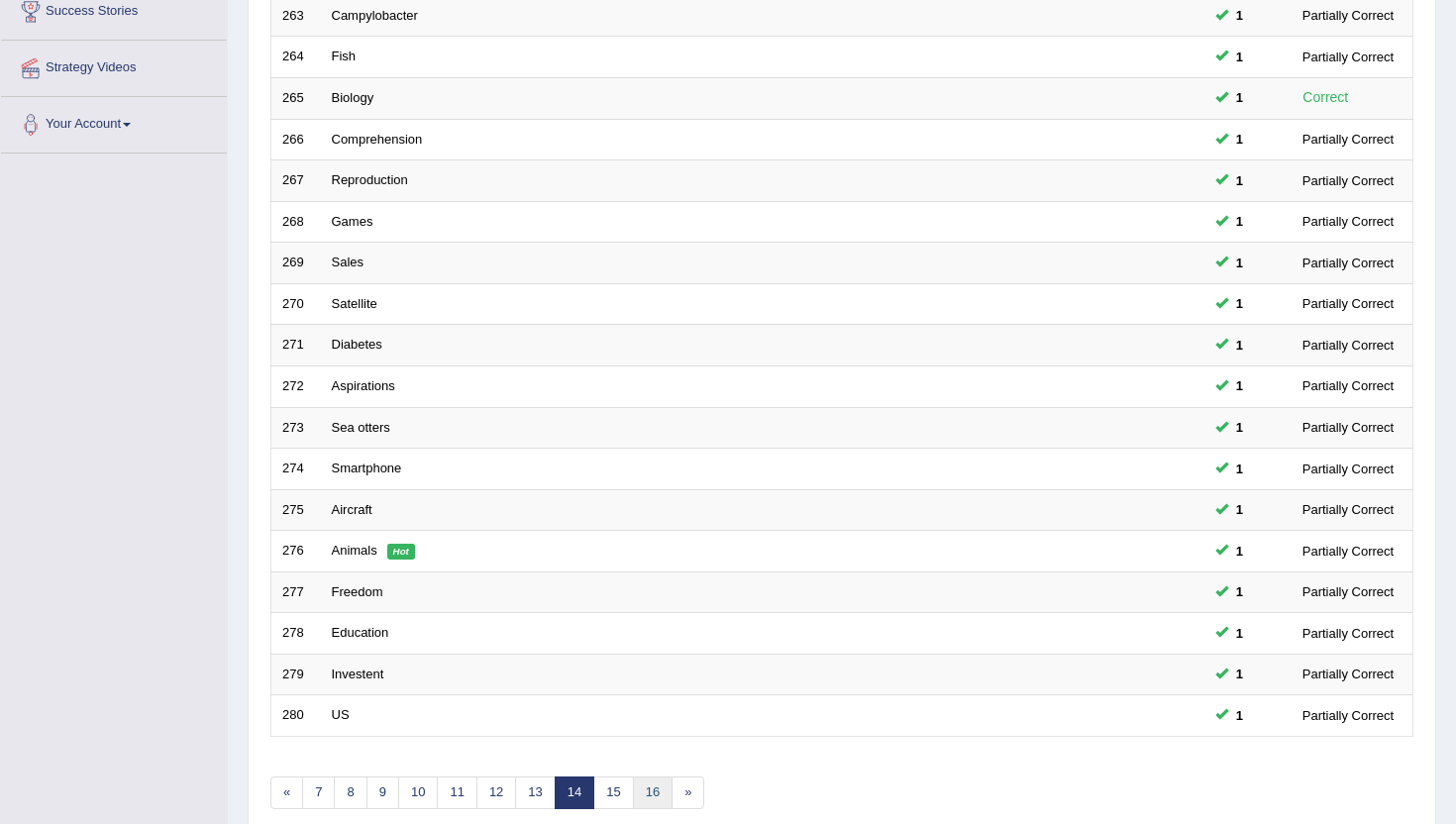 click on "16" at bounding box center [653, 792] 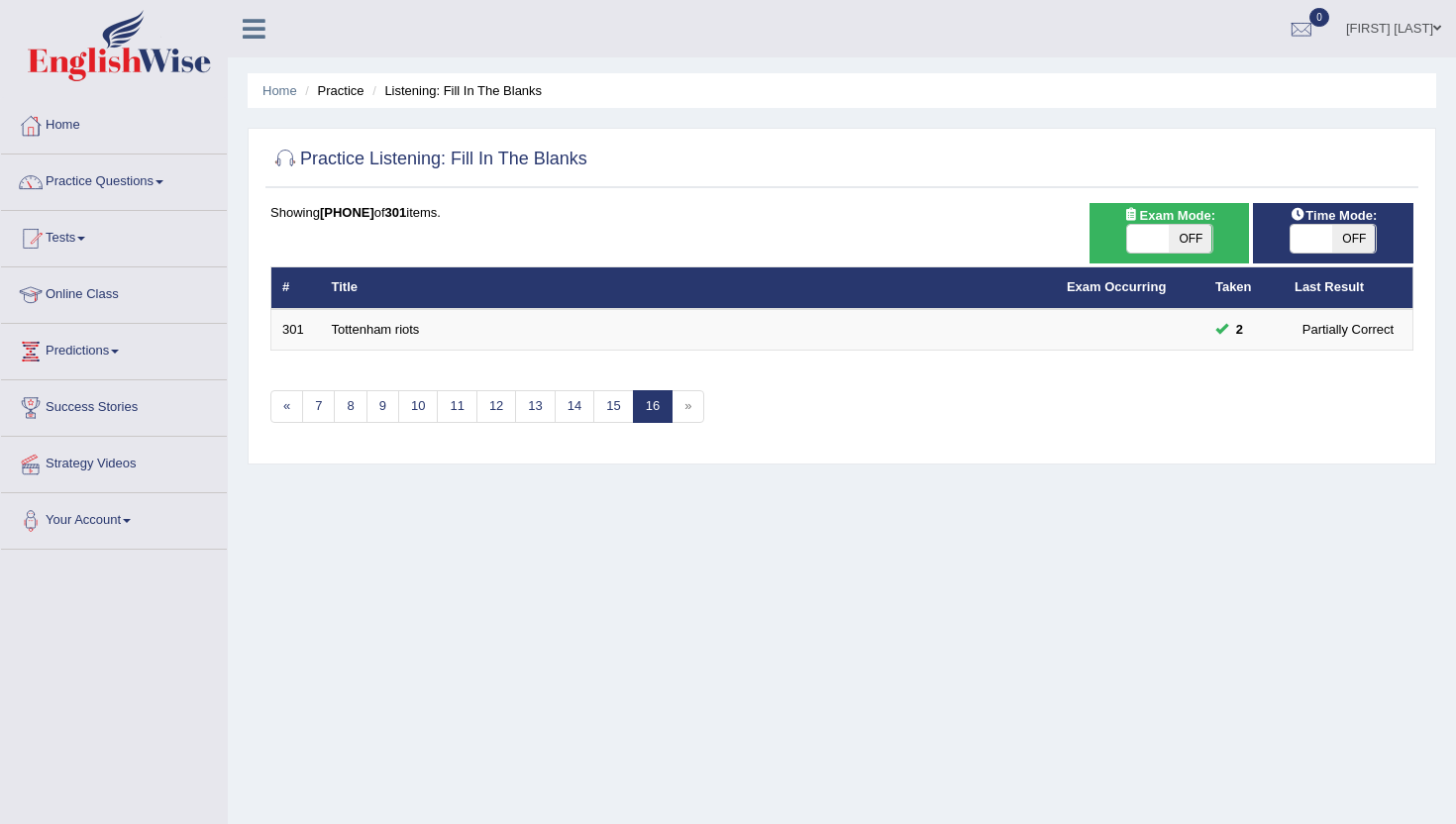 scroll, scrollTop: 0, scrollLeft: 0, axis: both 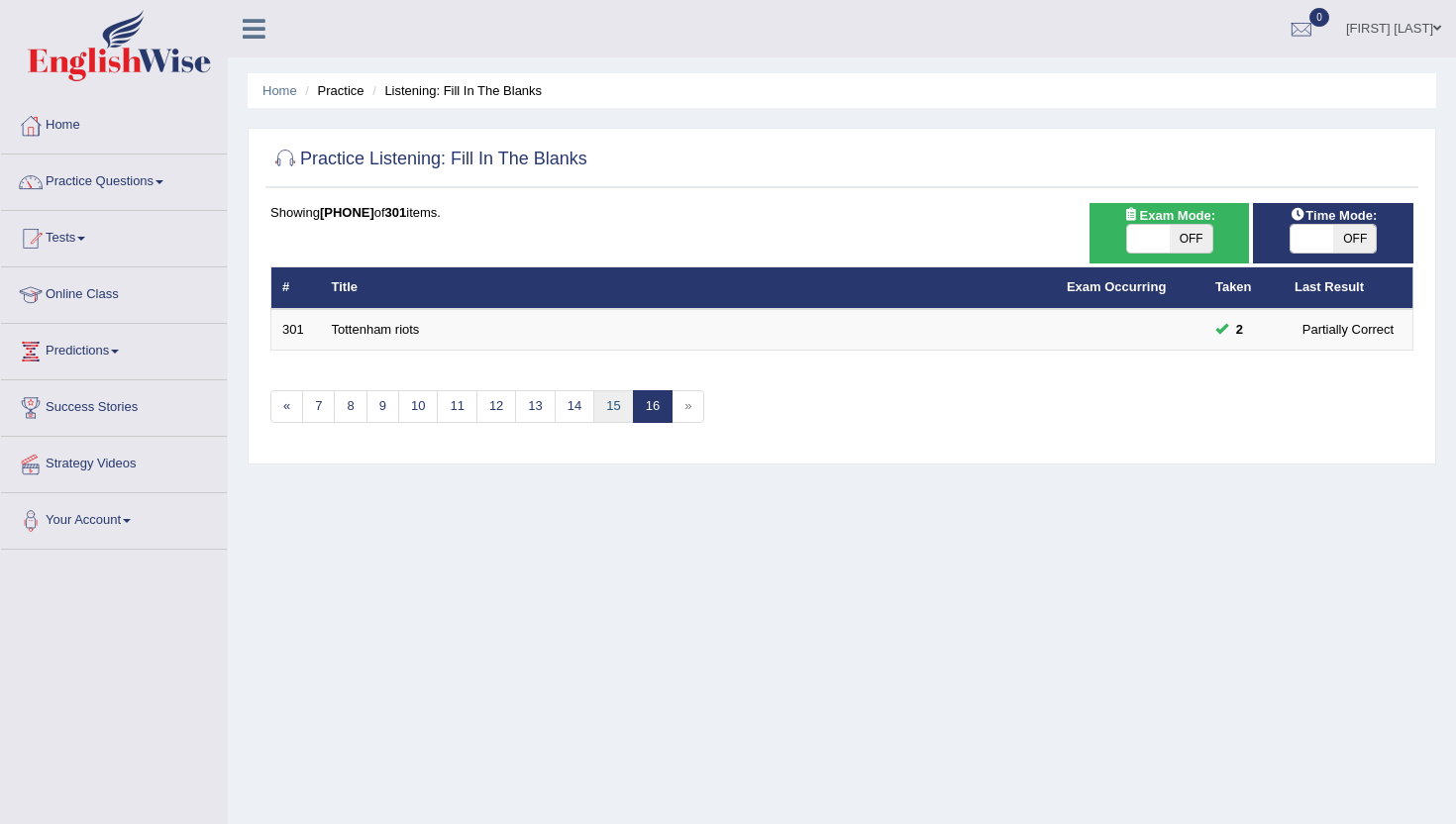 click on "15" at bounding box center [613, 406] 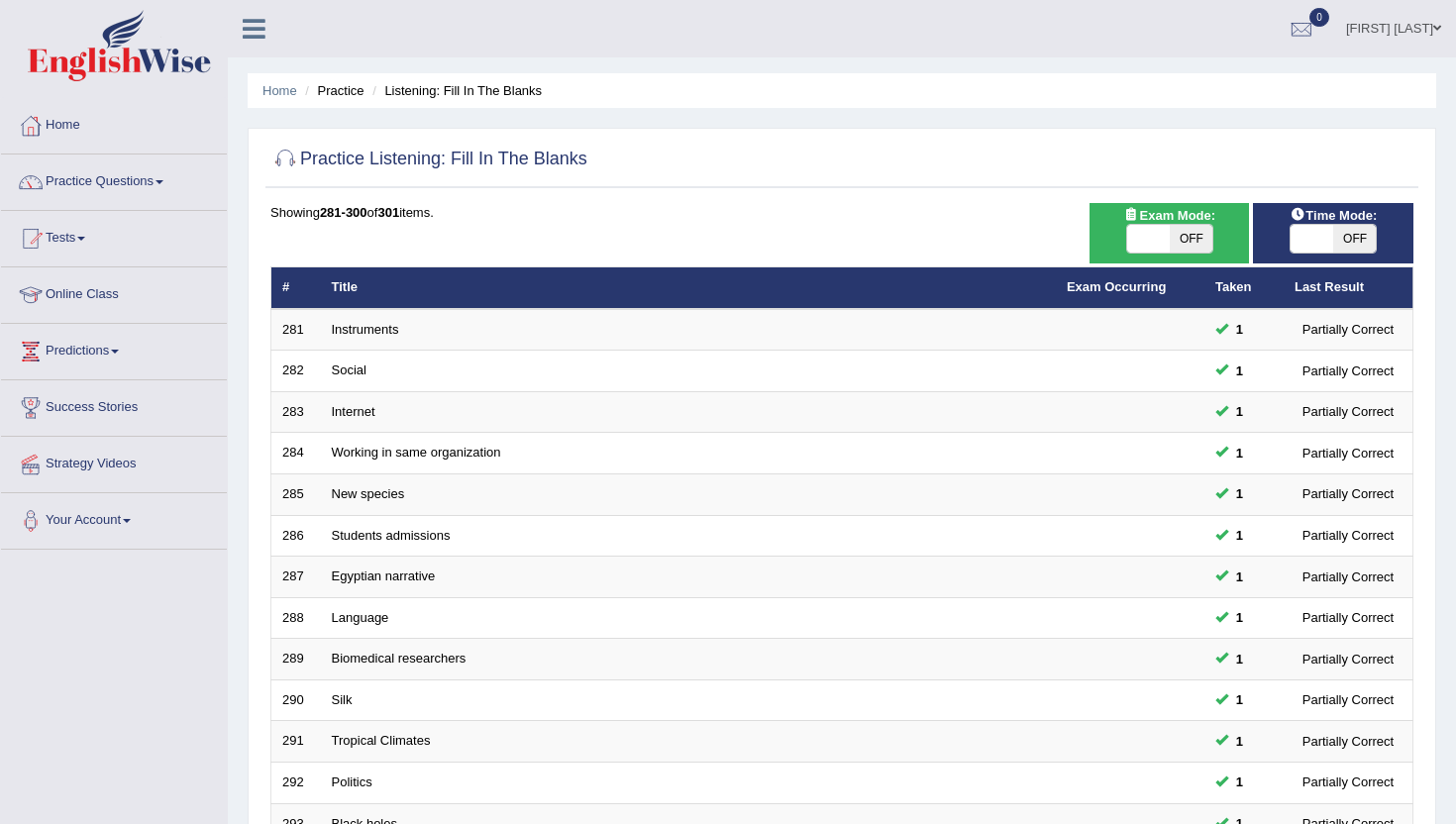scroll, scrollTop: 0, scrollLeft: 0, axis: both 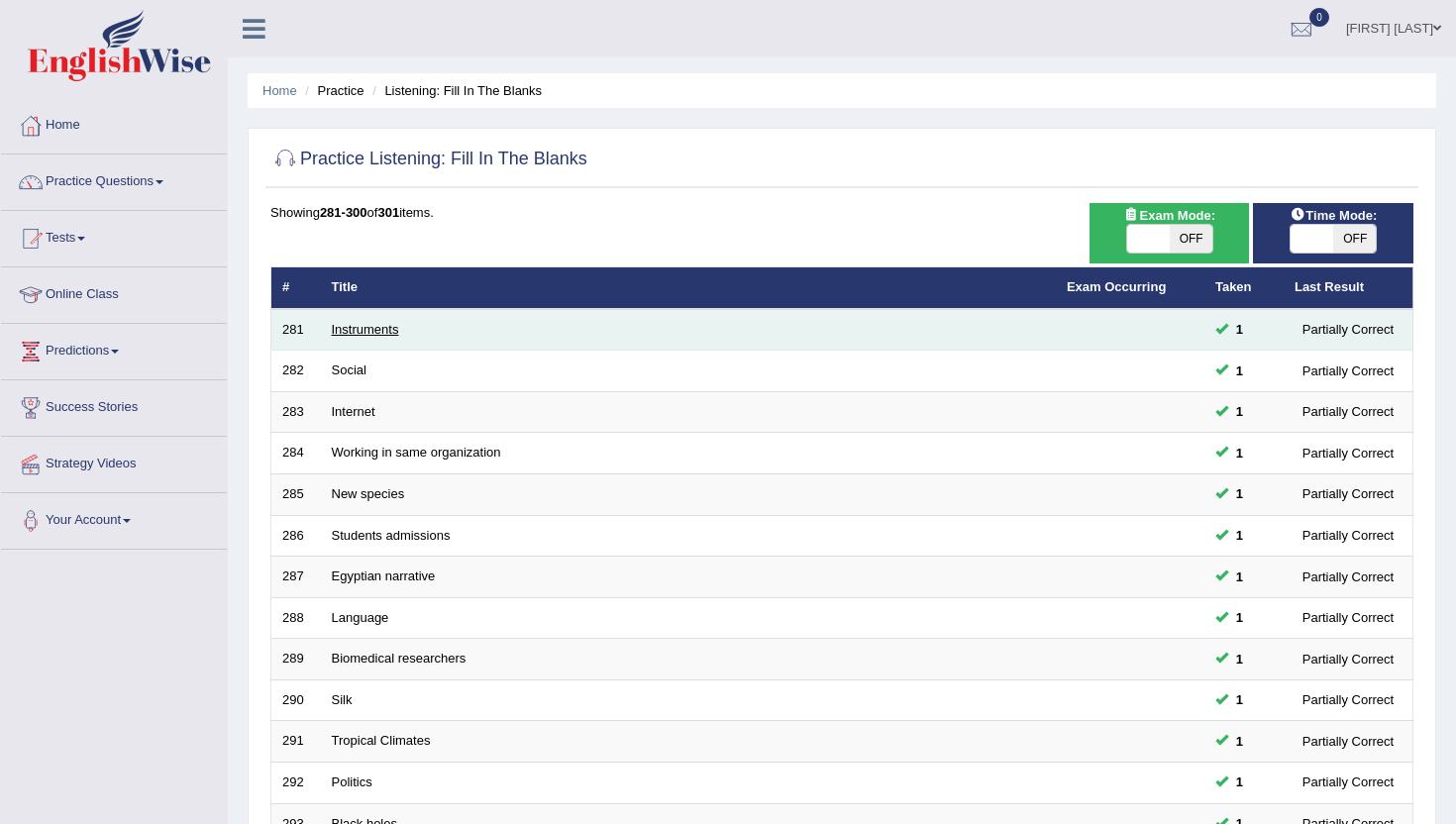 click on "Instruments" at bounding box center [365, 329] 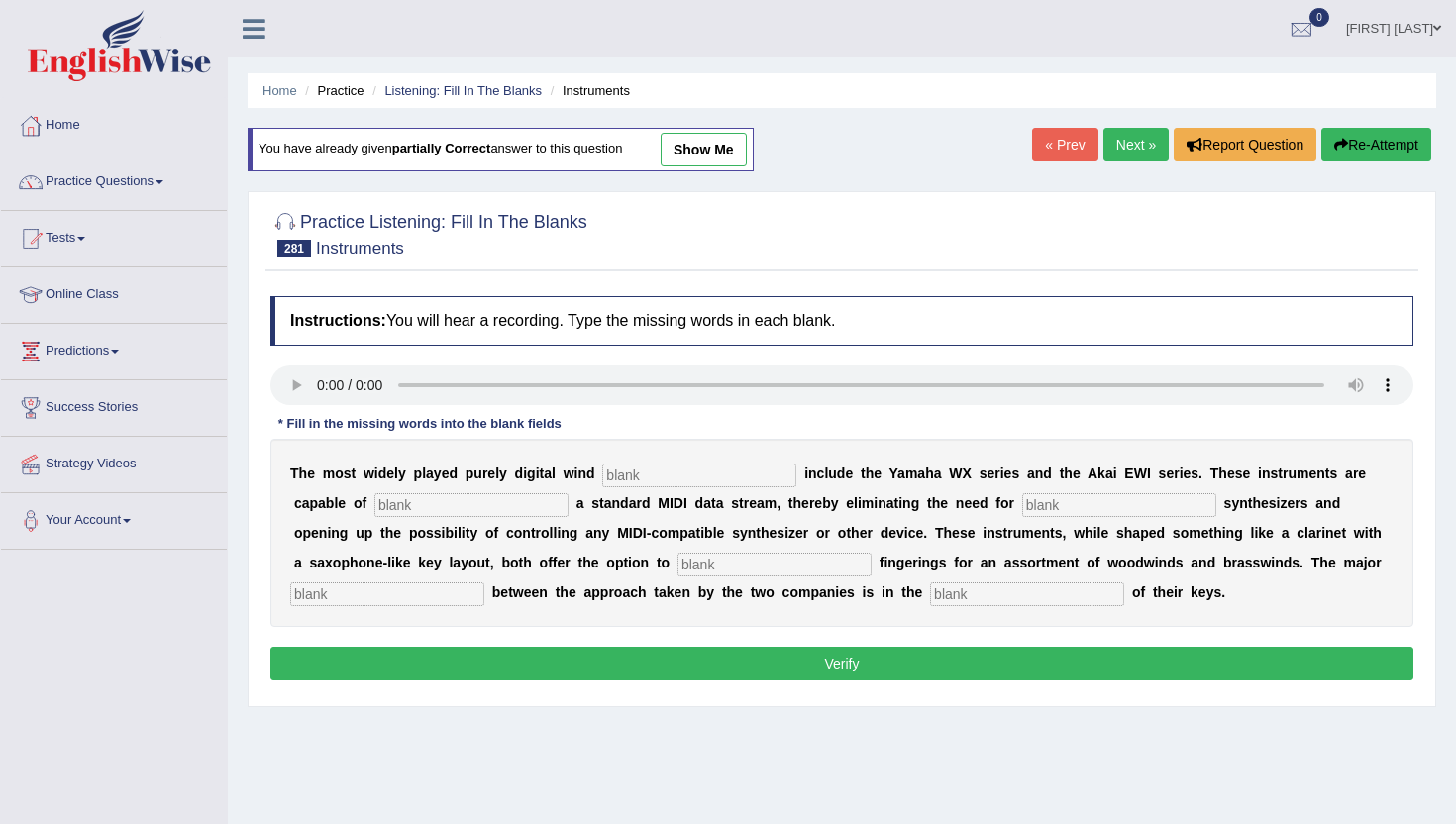 scroll, scrollTop: 0, scrollLeft: 0, axis: both 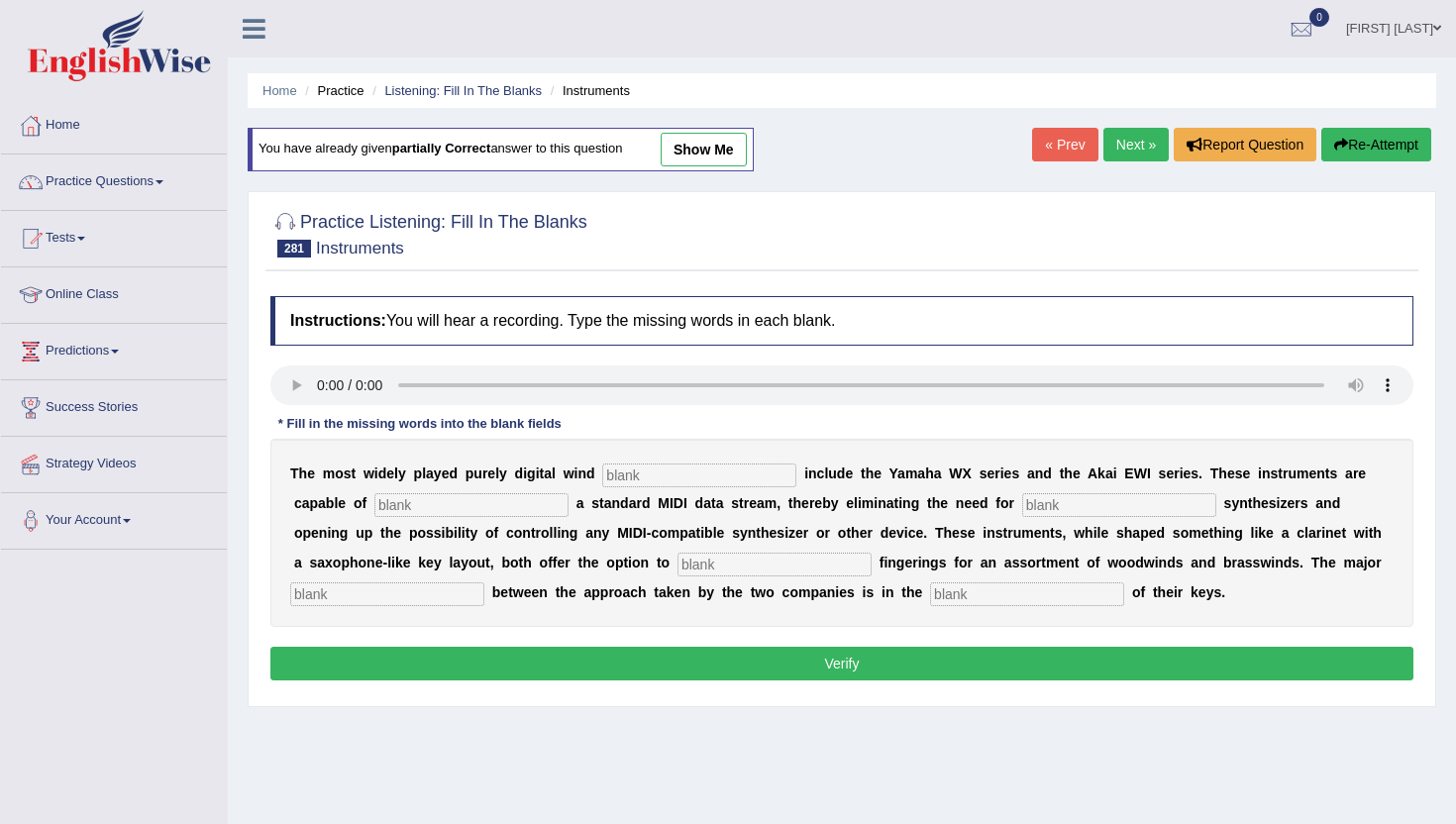click on "Next »" at bounding box center [1136, 145] 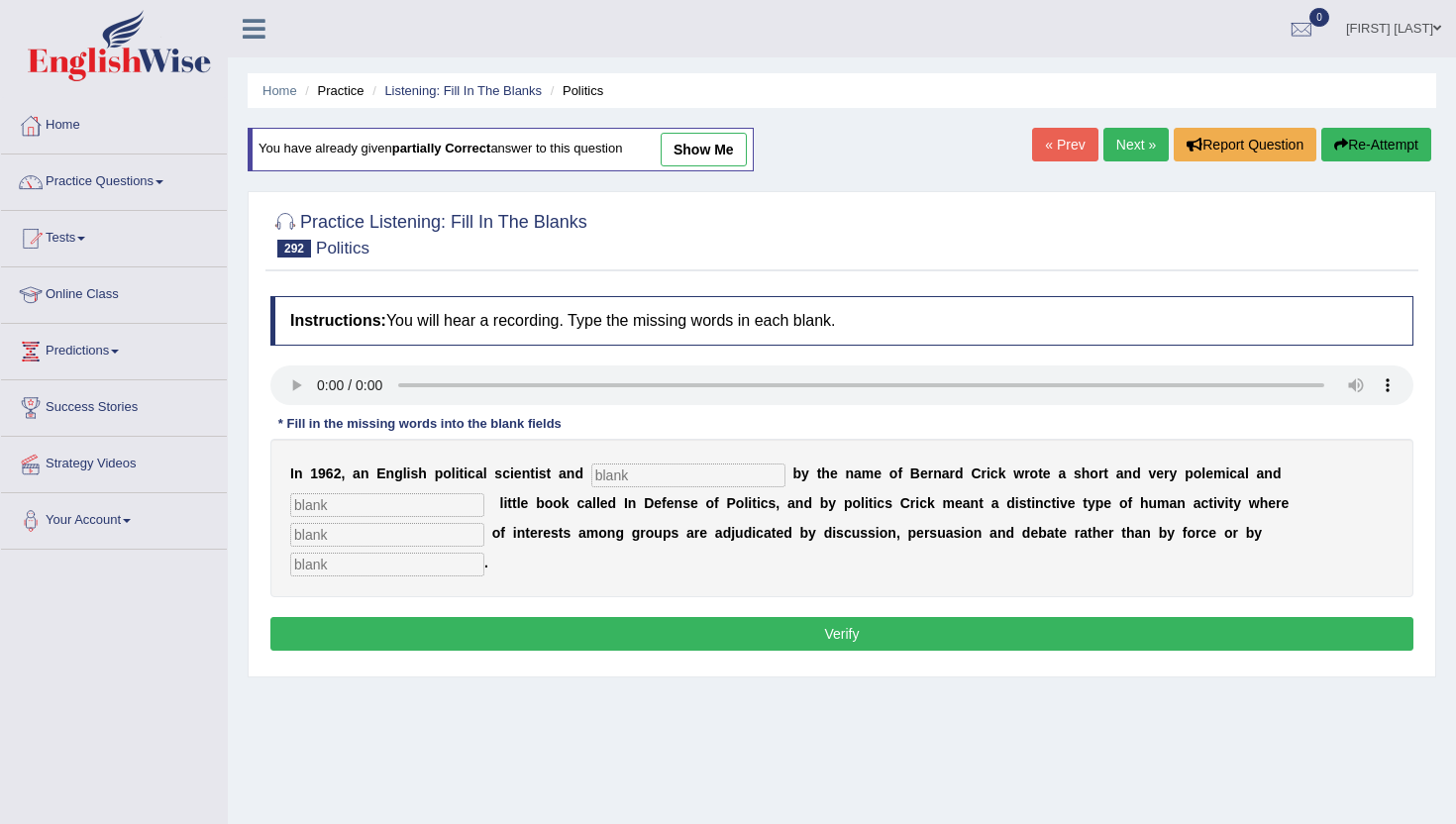 scroll, scrollTop: 0, scrollLeft: 0, axis: both 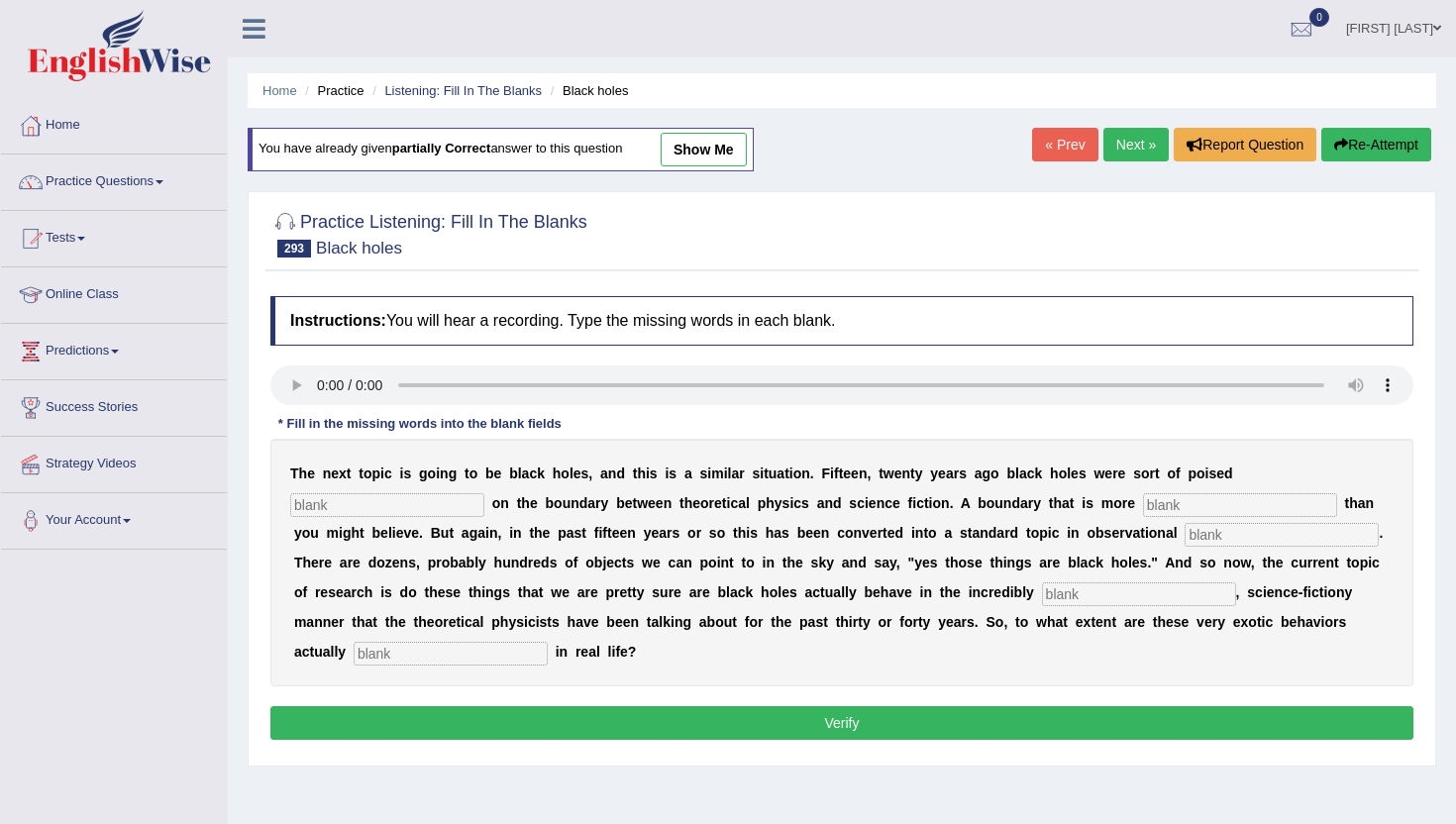click on "Next »" at bounding box center (1136, 145) 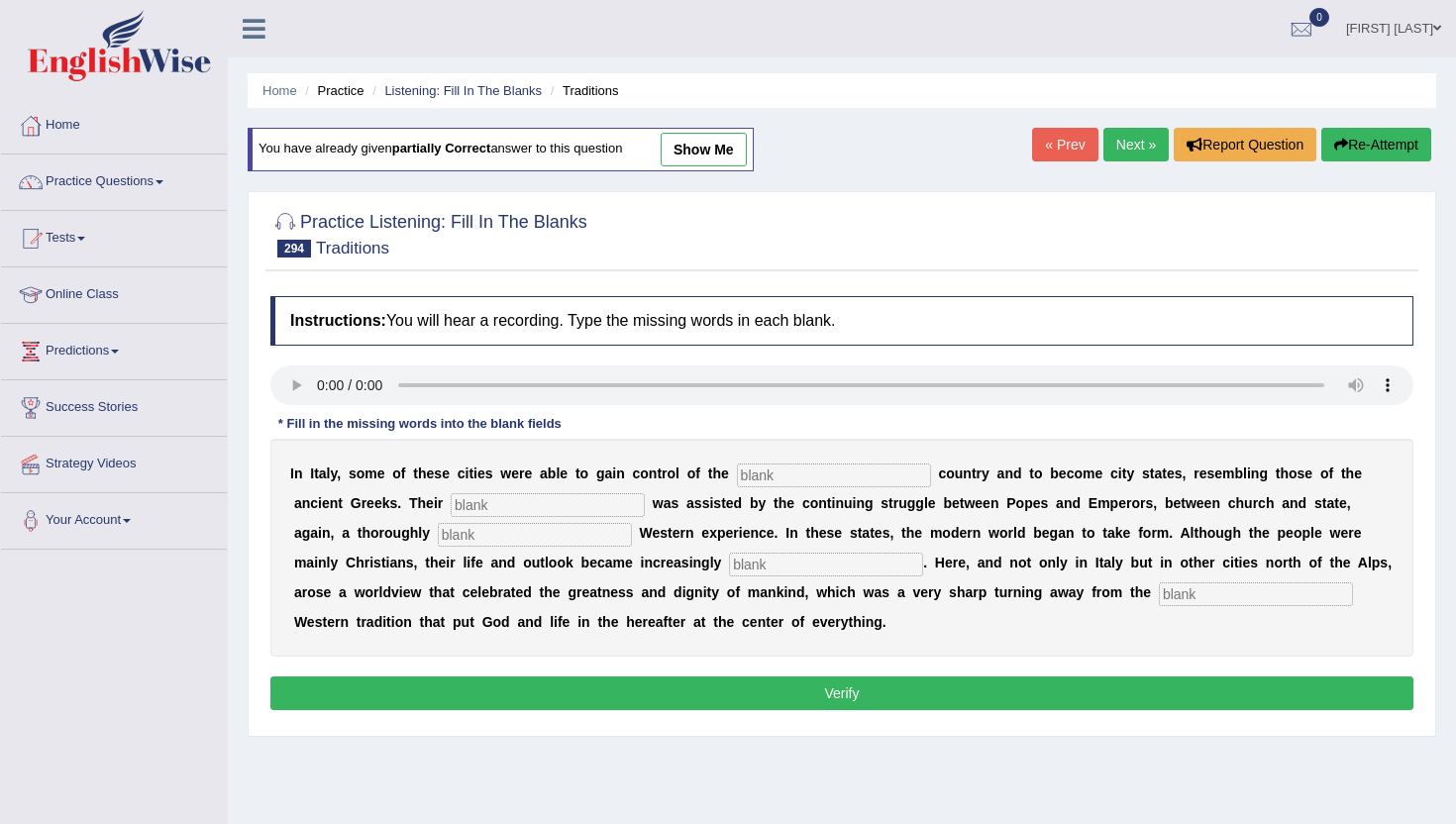 scroll, scrollTop: 0, scrollLeft: 0, axis: both 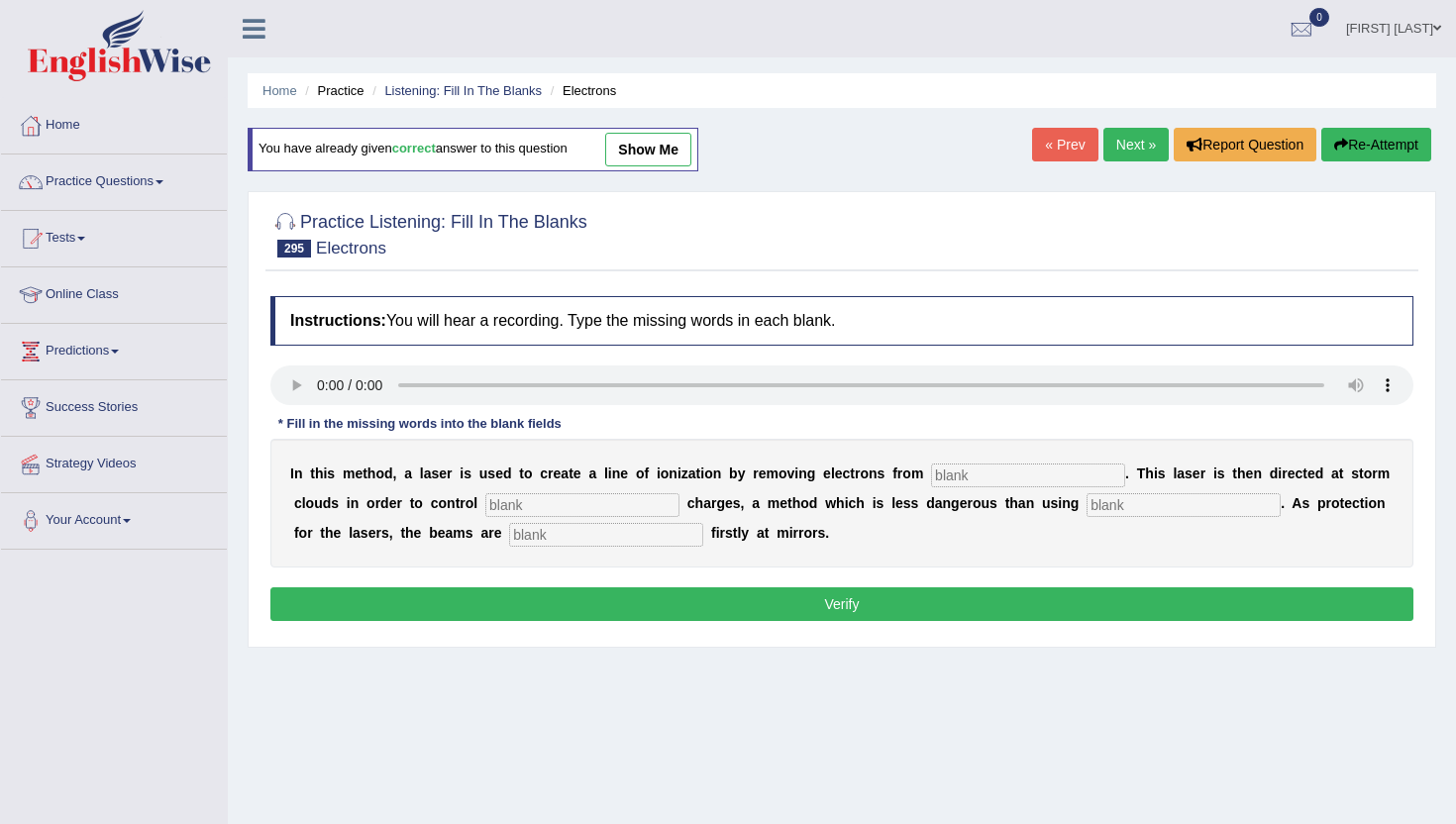 click on "Next »" at bounding box center (1136, 145) 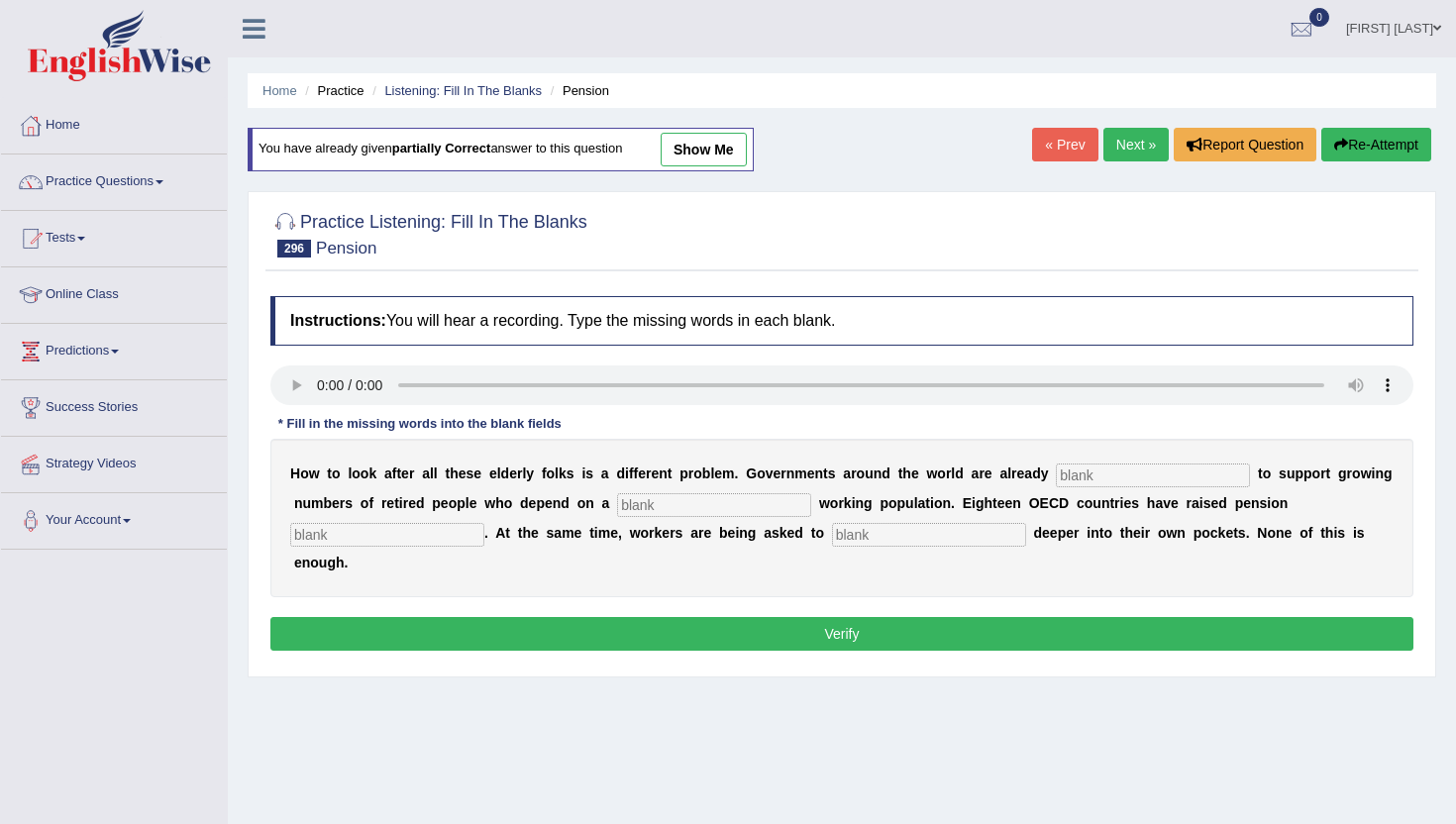 scroll, scrollTop: 0, scrollLeft: 0, axis: both 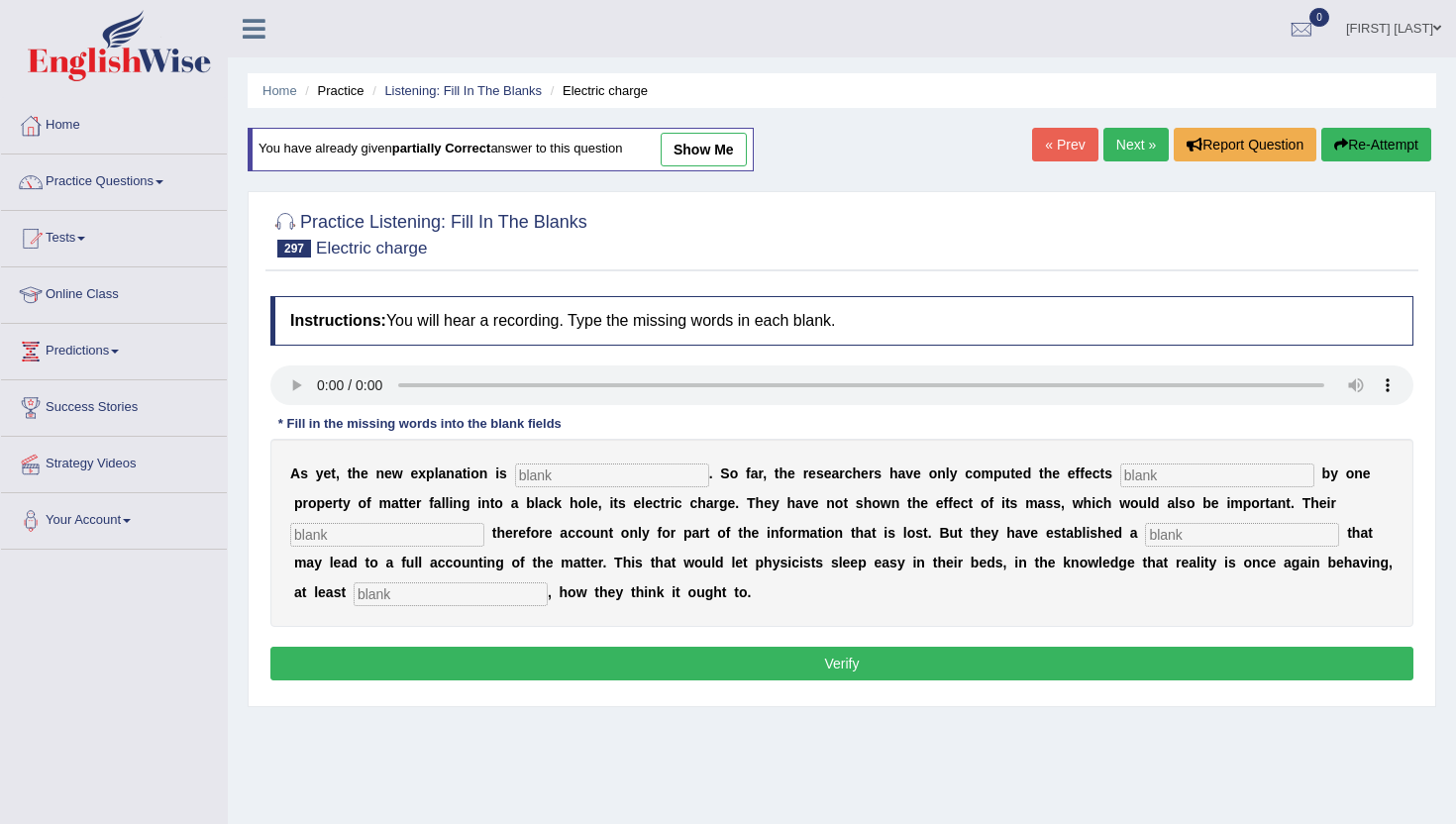 click on "Next »" at bounding box center (1136, 145) 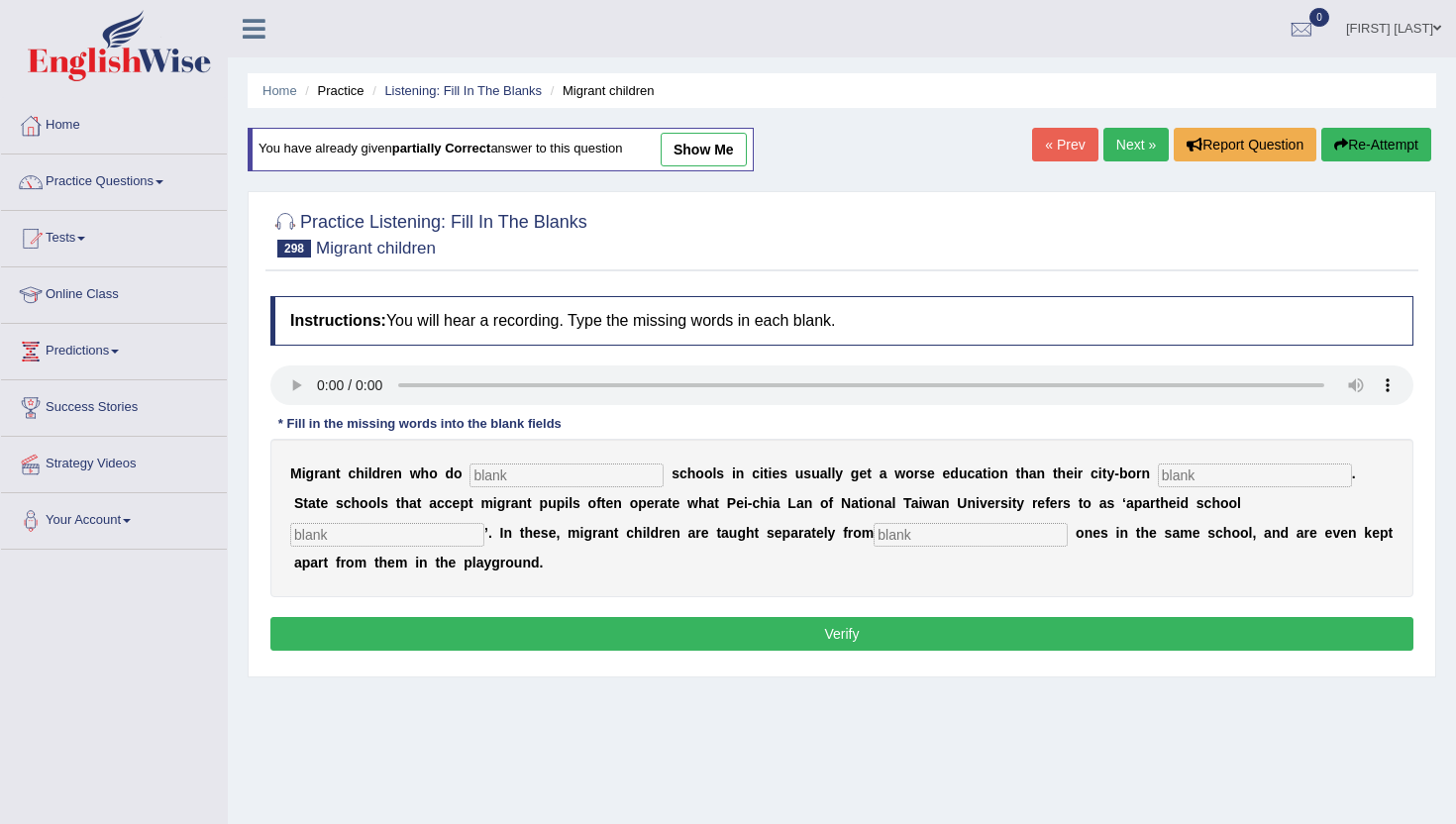 scroll, scrollTop: 0, scrollLeft: 0, axis: both 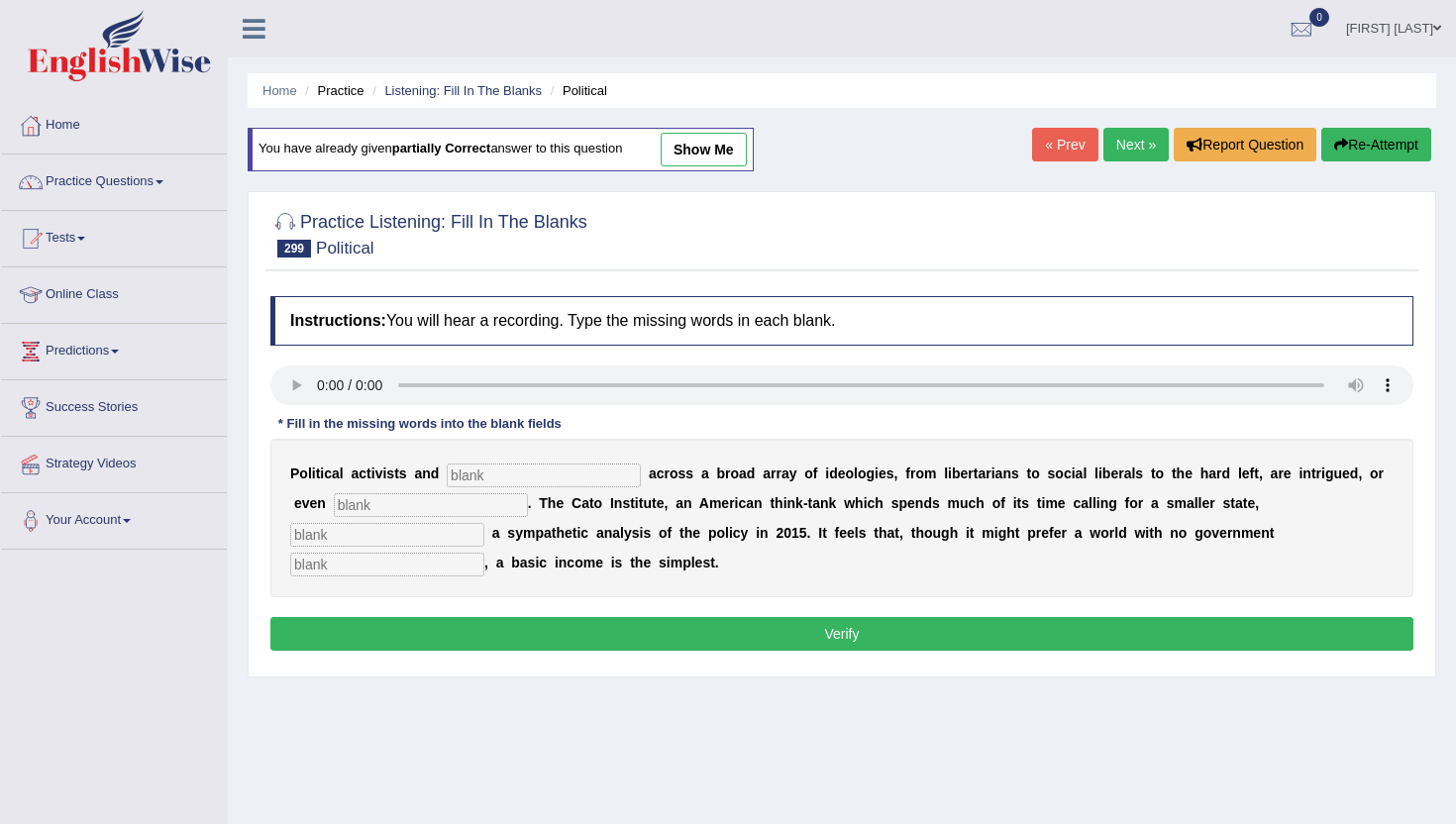 click on "Next »" at bounding box center (1136, 145) 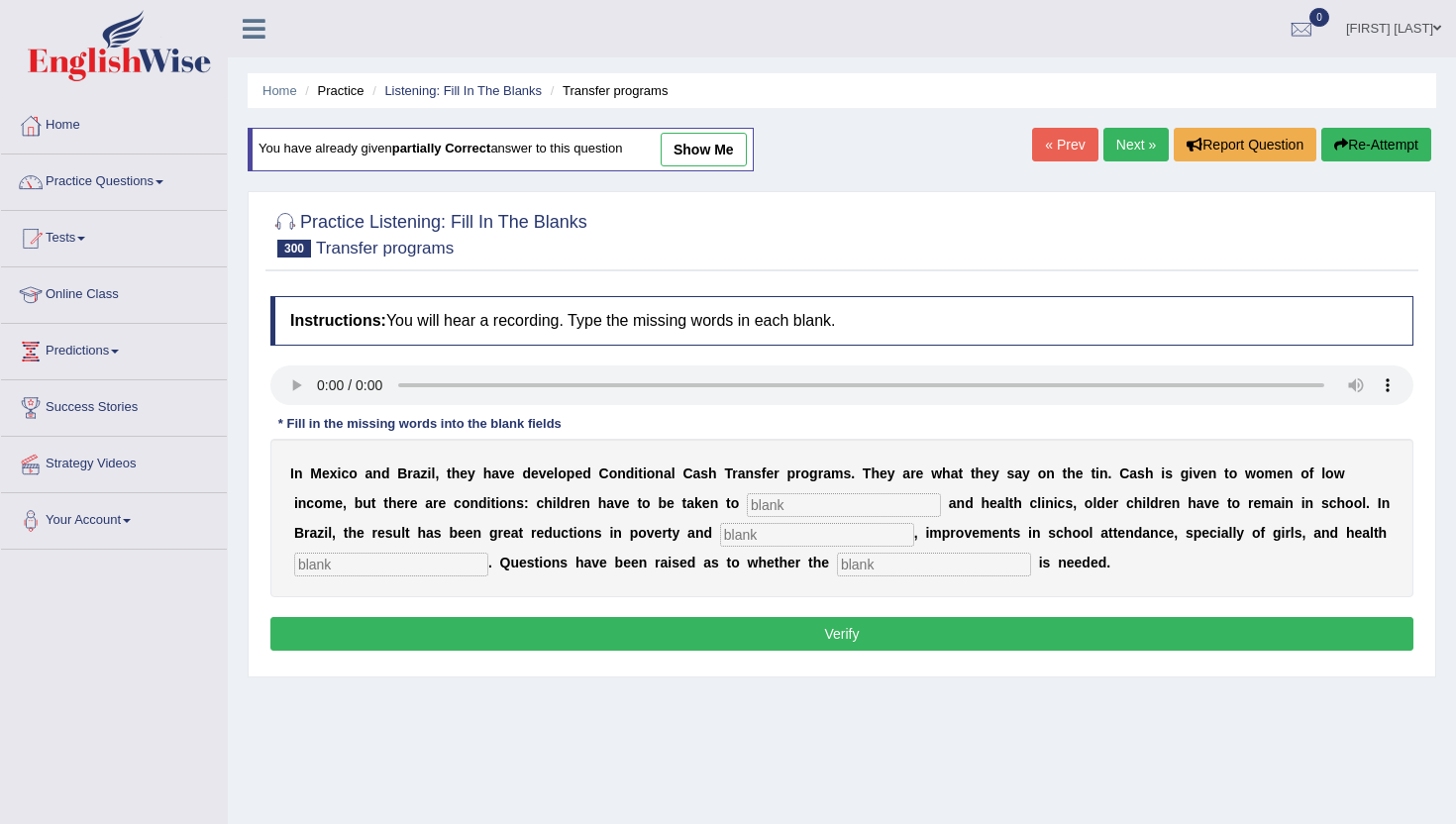 scroll, scrollTop: 0, scrollLeft: 0, axis: both 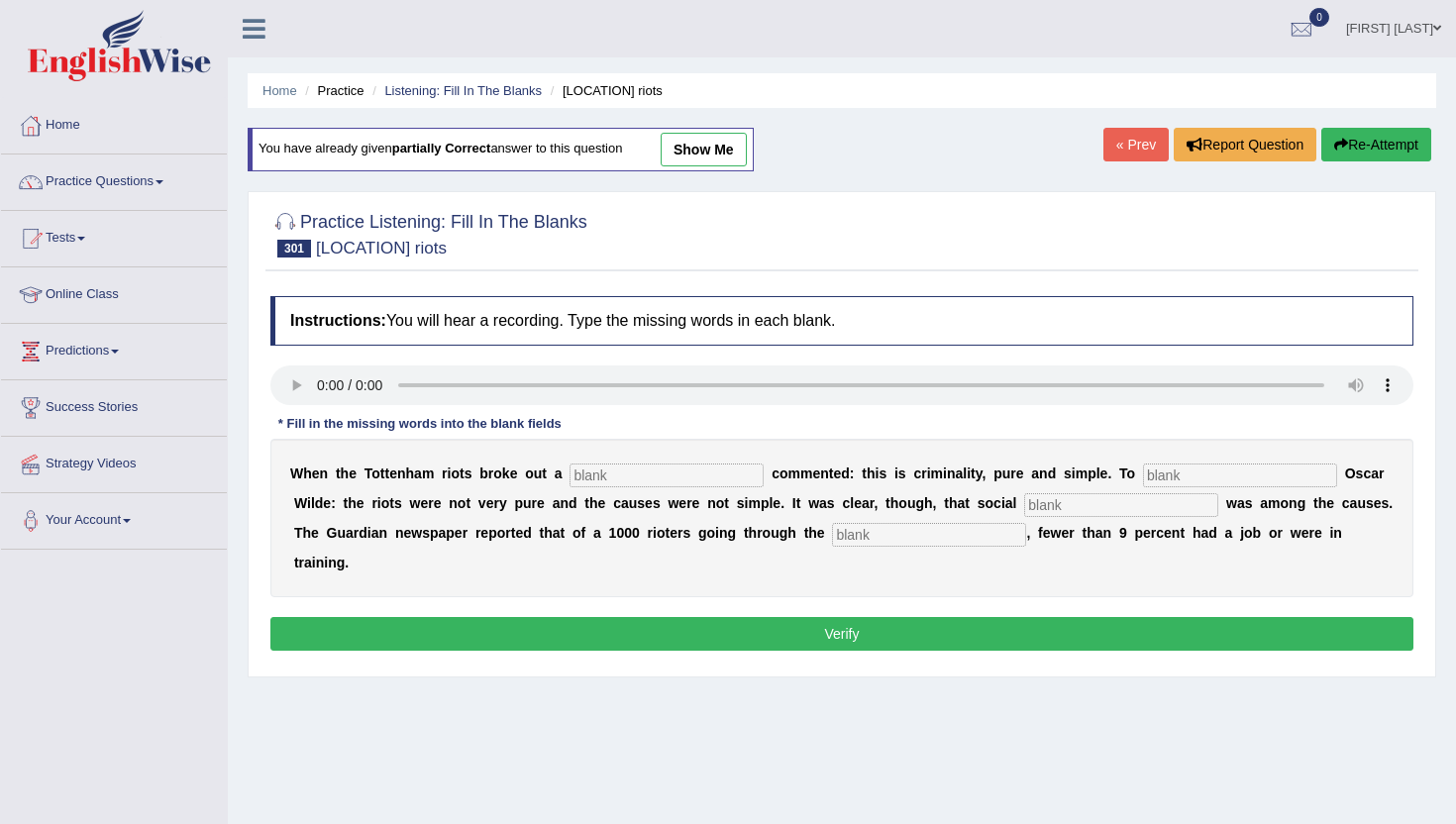 click on "« Prev" at bounding box center [1136, 145] 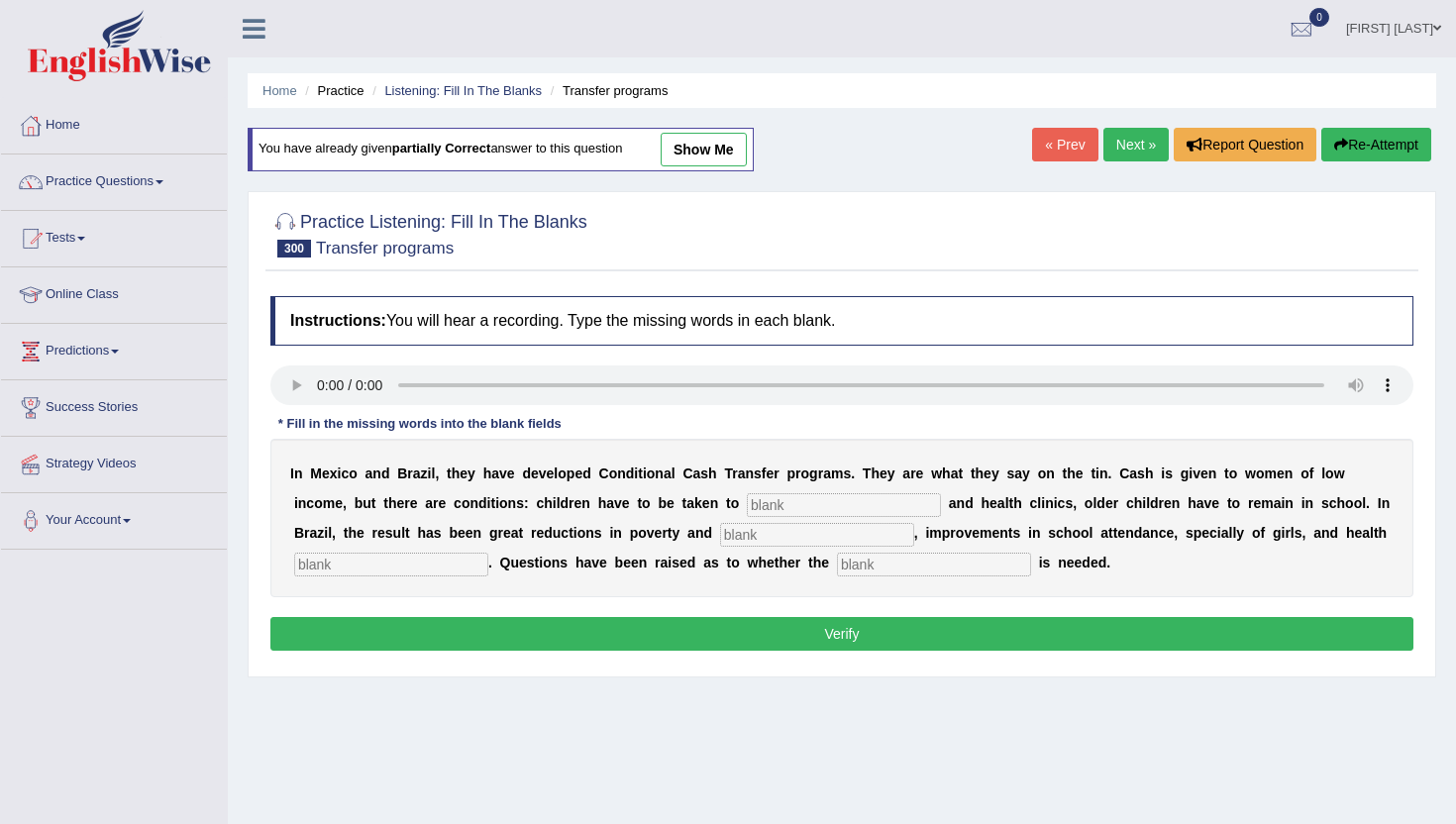 scroll, scrollTop: 0, scrollLeft: 0, axis: both 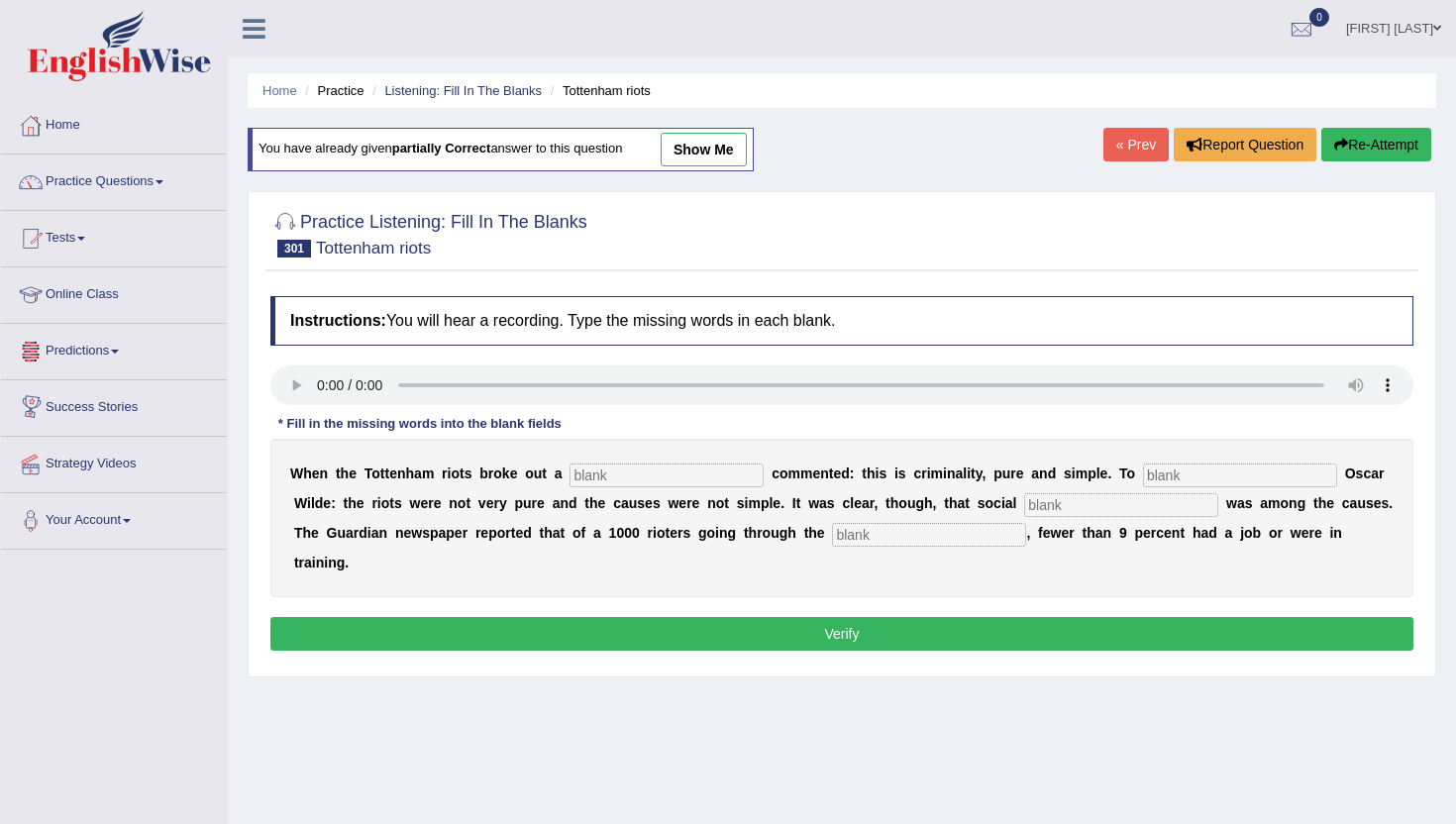 click at bounding box center (667, 475) 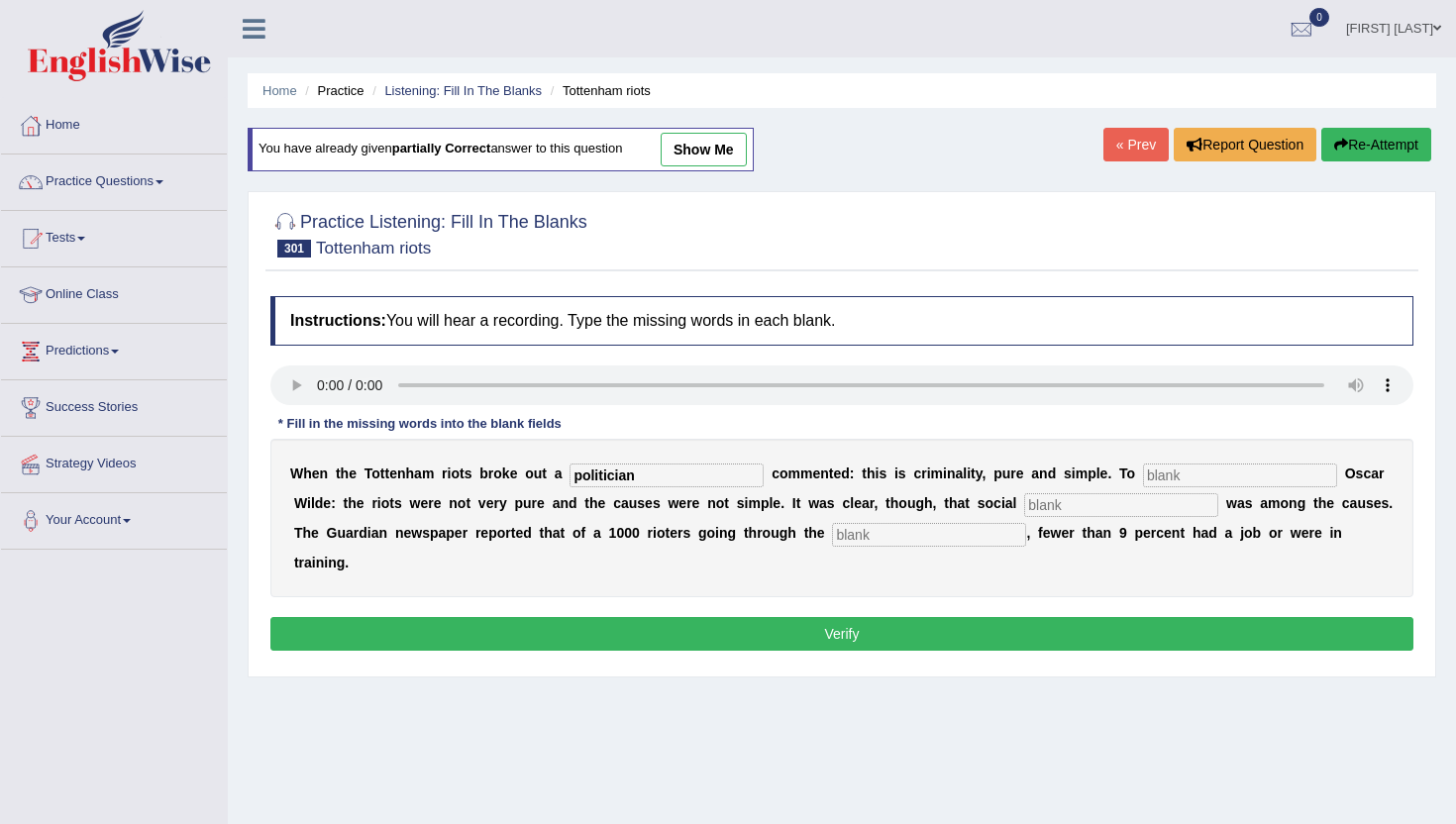 type on "politician" 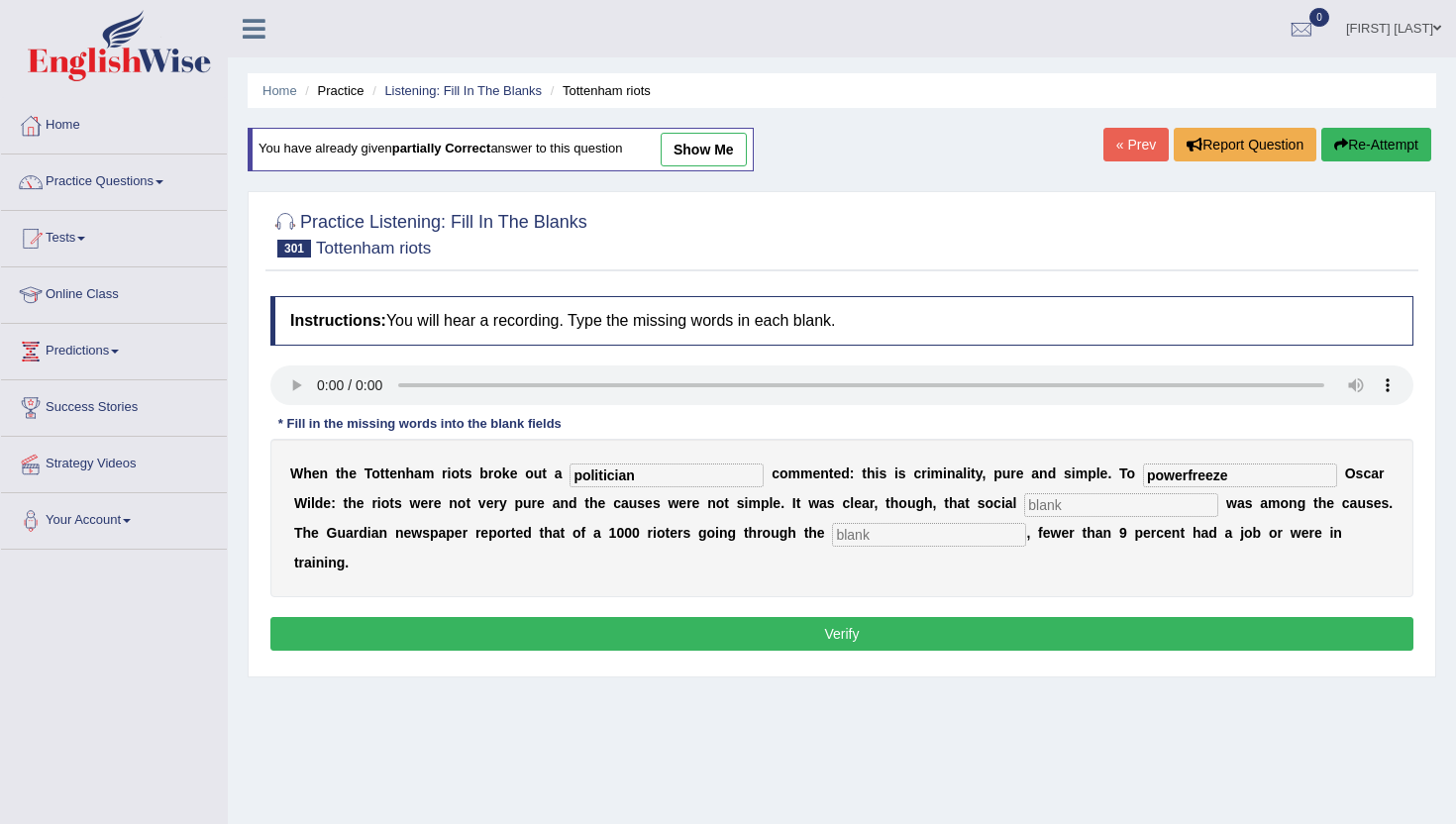 type on "powerfreeze" 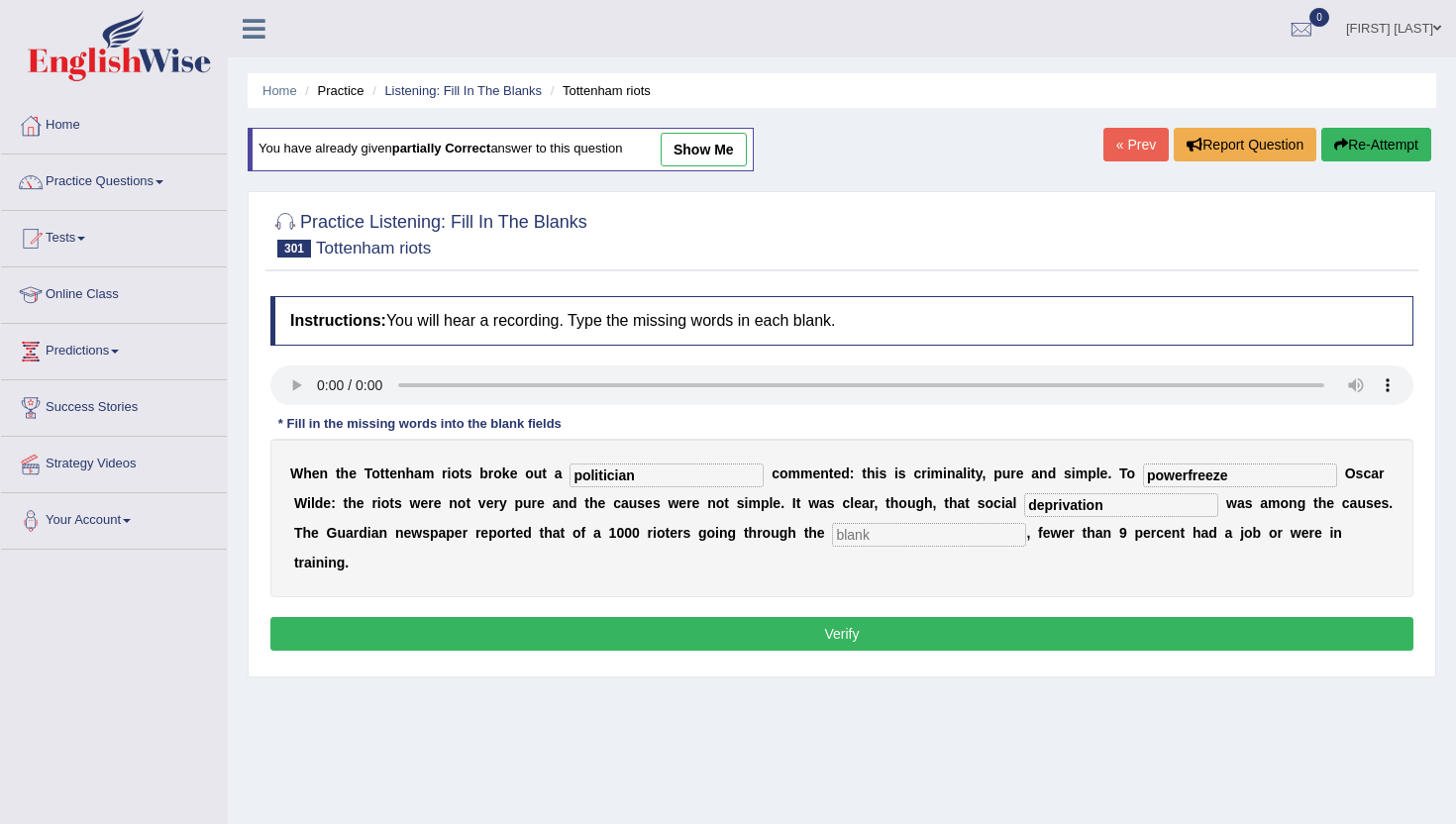 type on "deprivation" 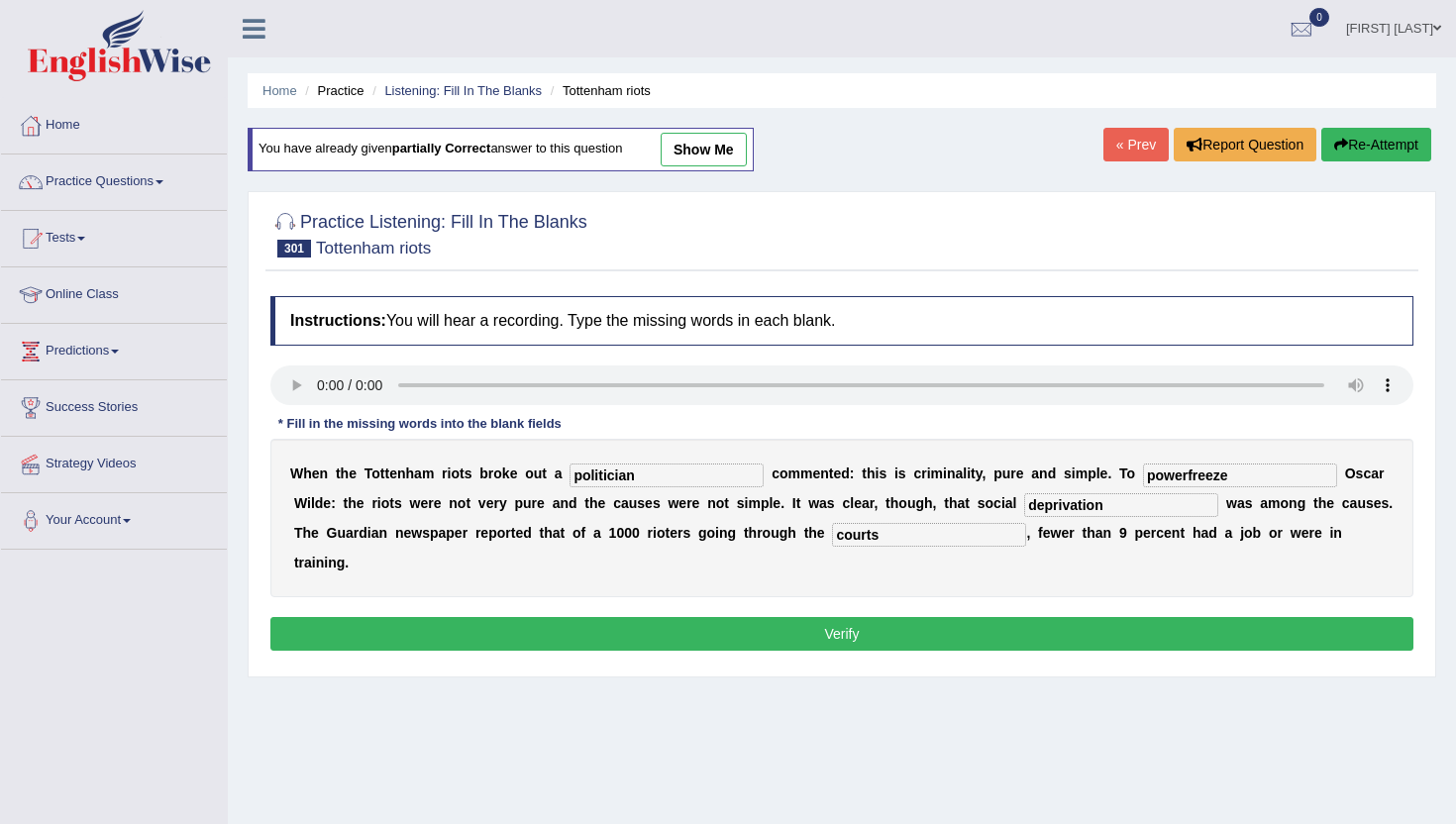 type on "courts" 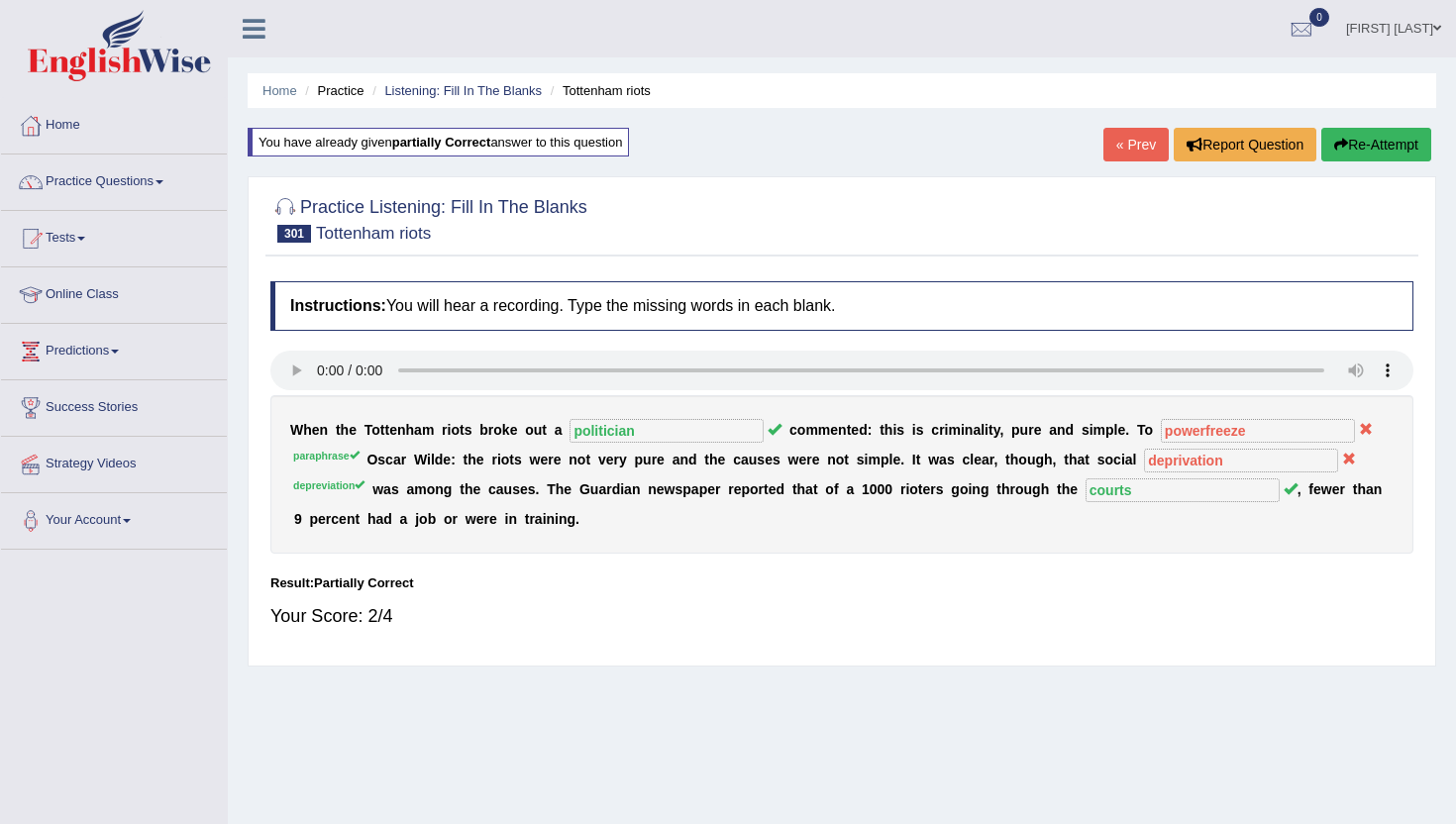 click on "« Prev" at bounding box center [1136, 145] 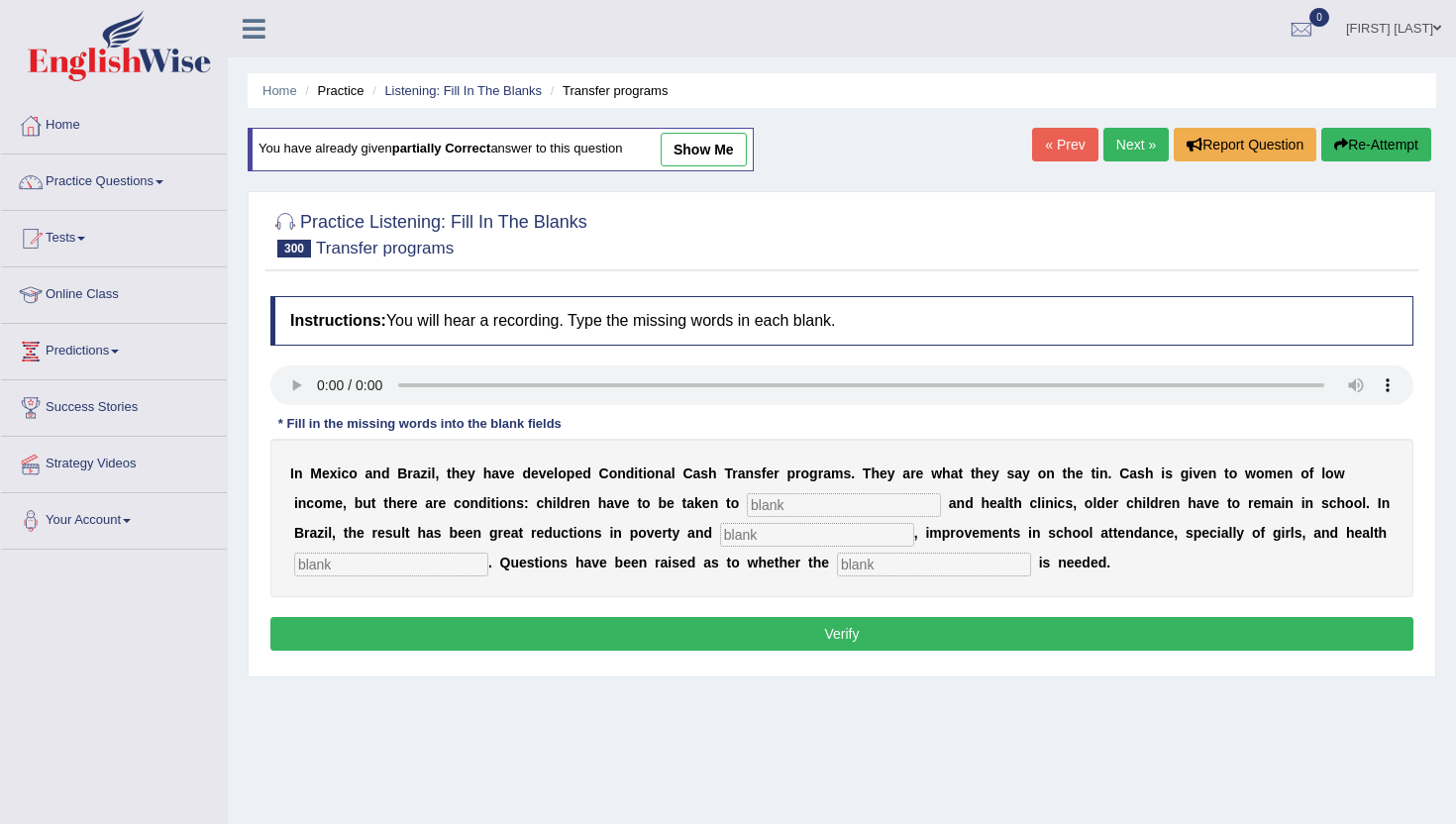 scroll, scrollTop: 0, scrollLeft: 0, axis: both 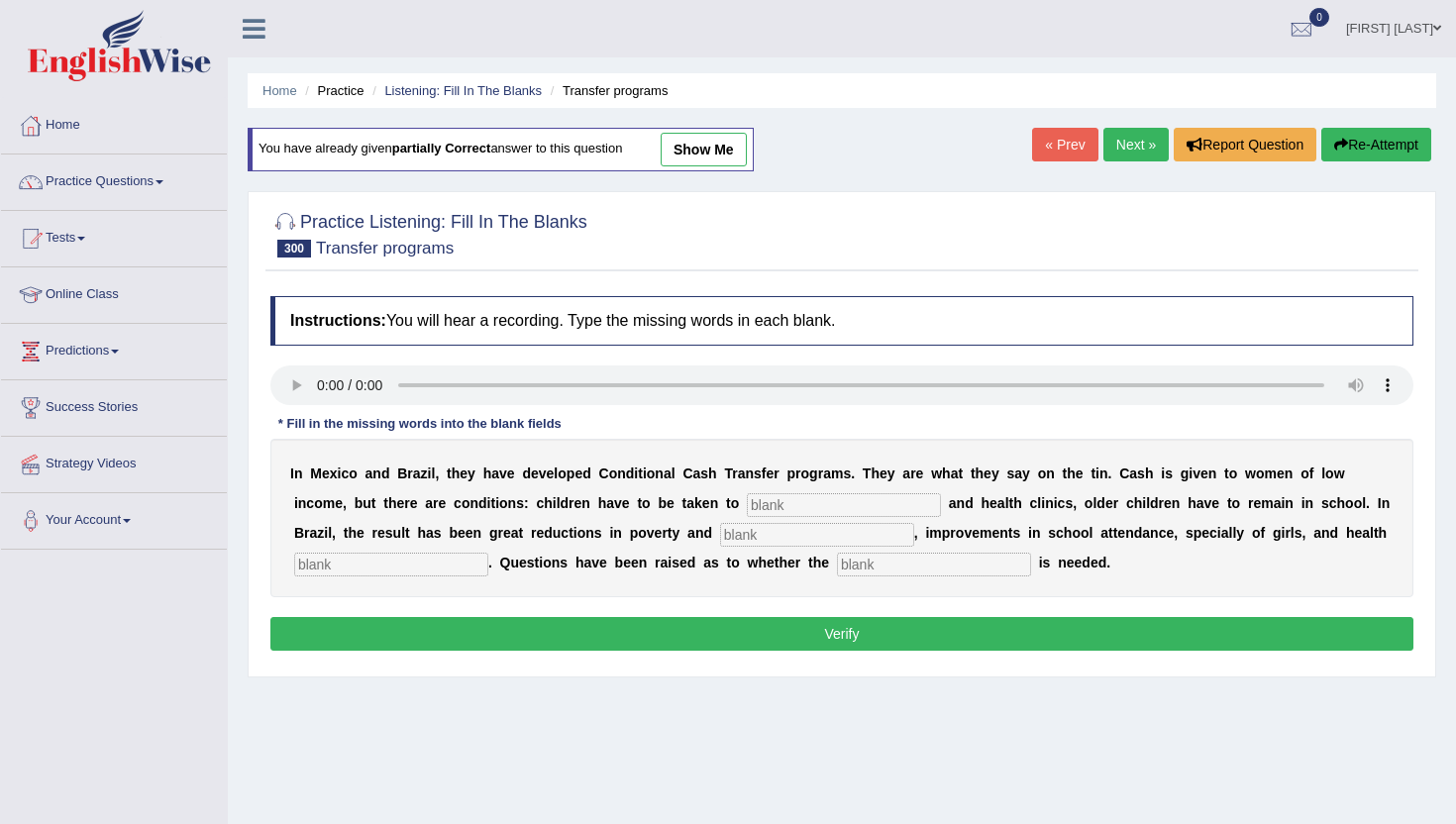 type 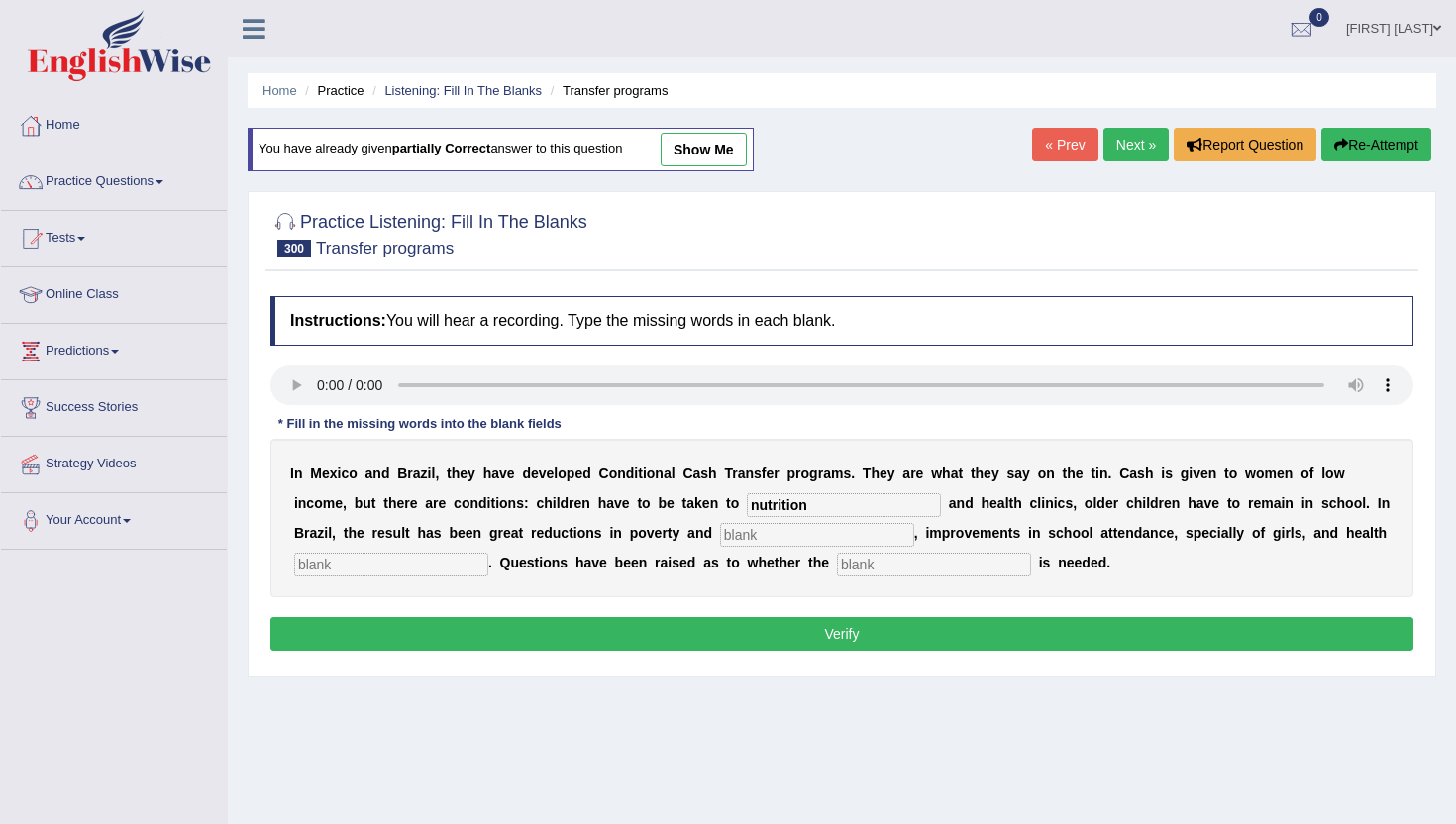 type on "nutrition" 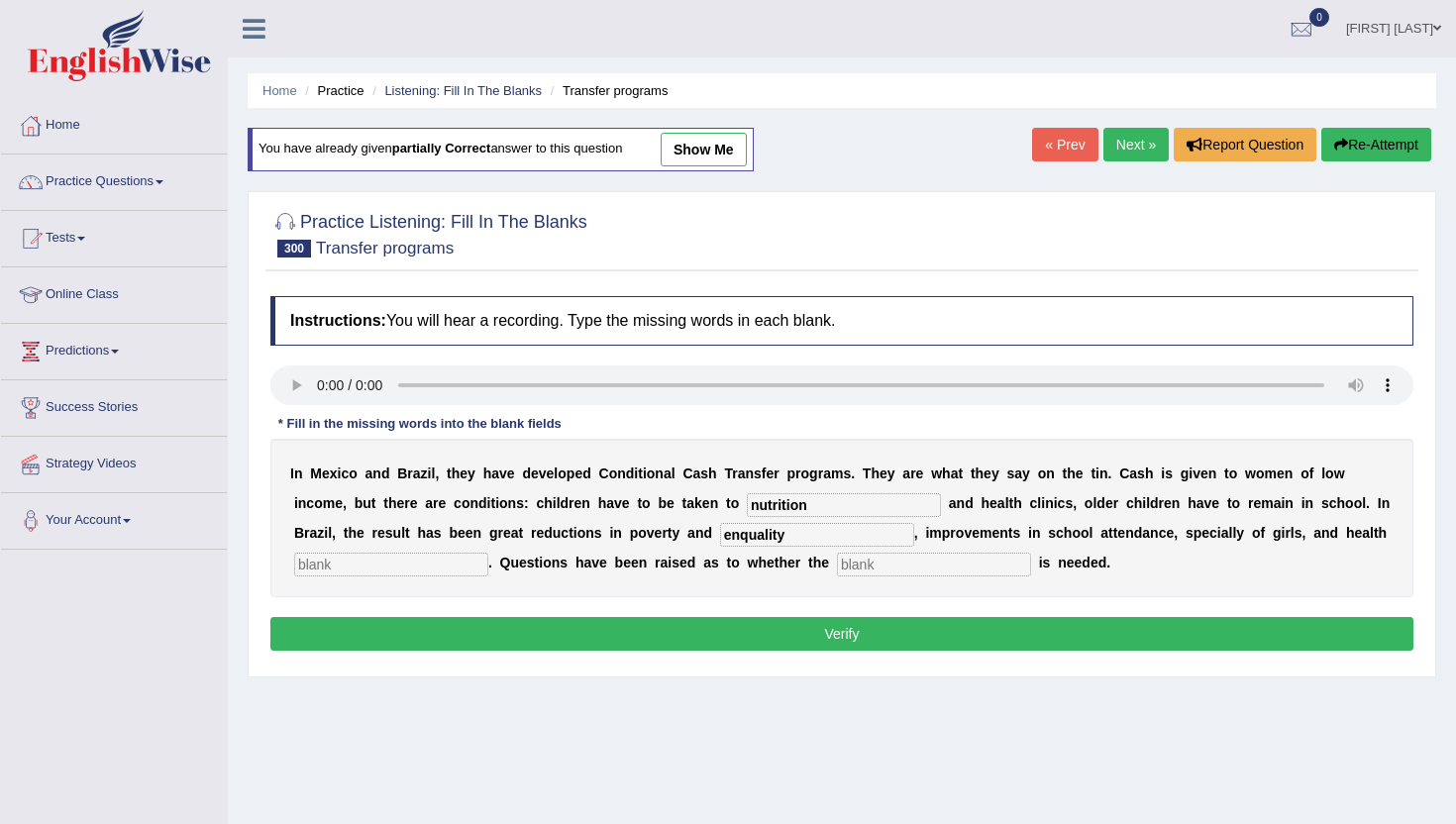 type on "enquality" 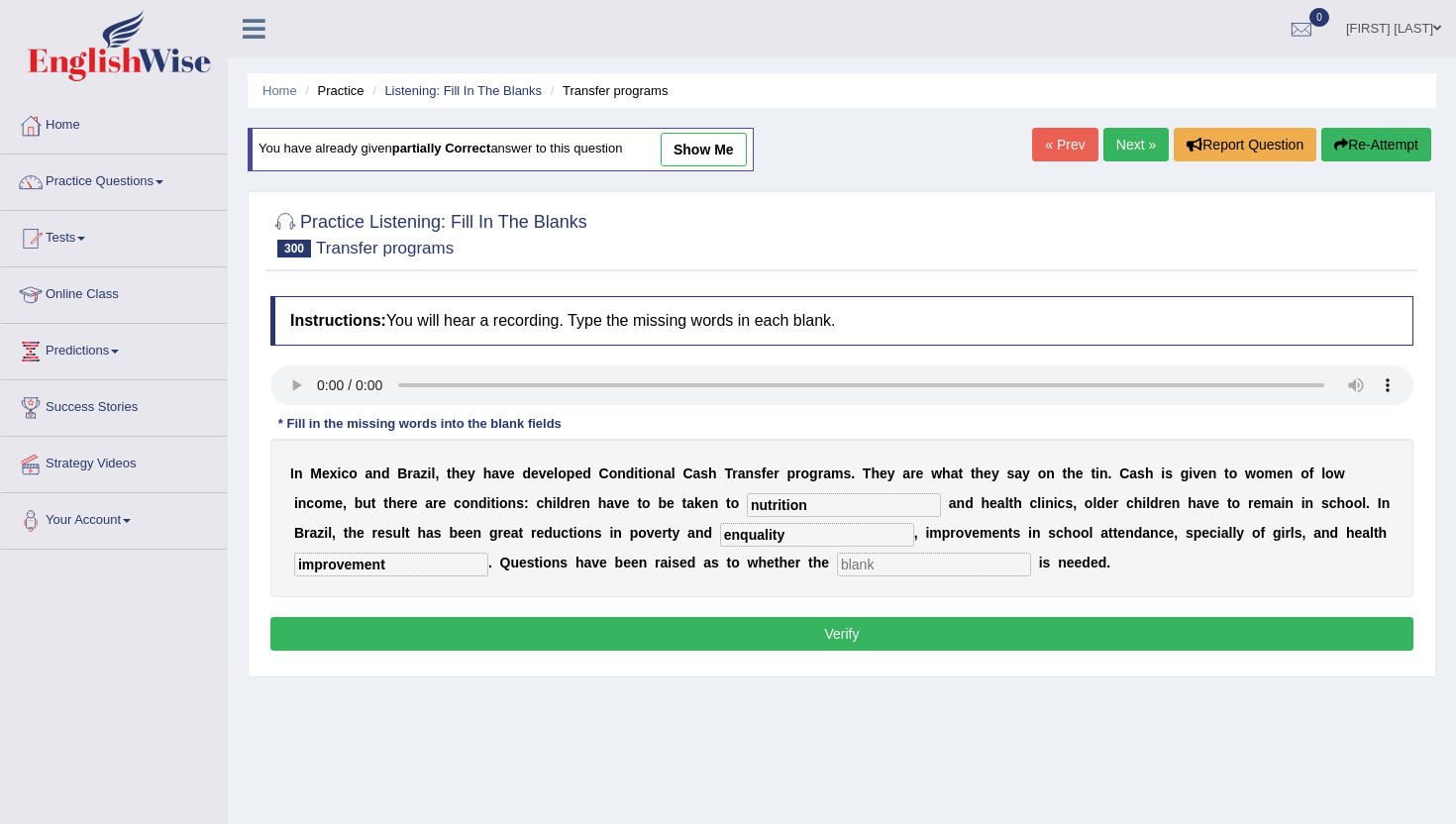 type on "improvement" 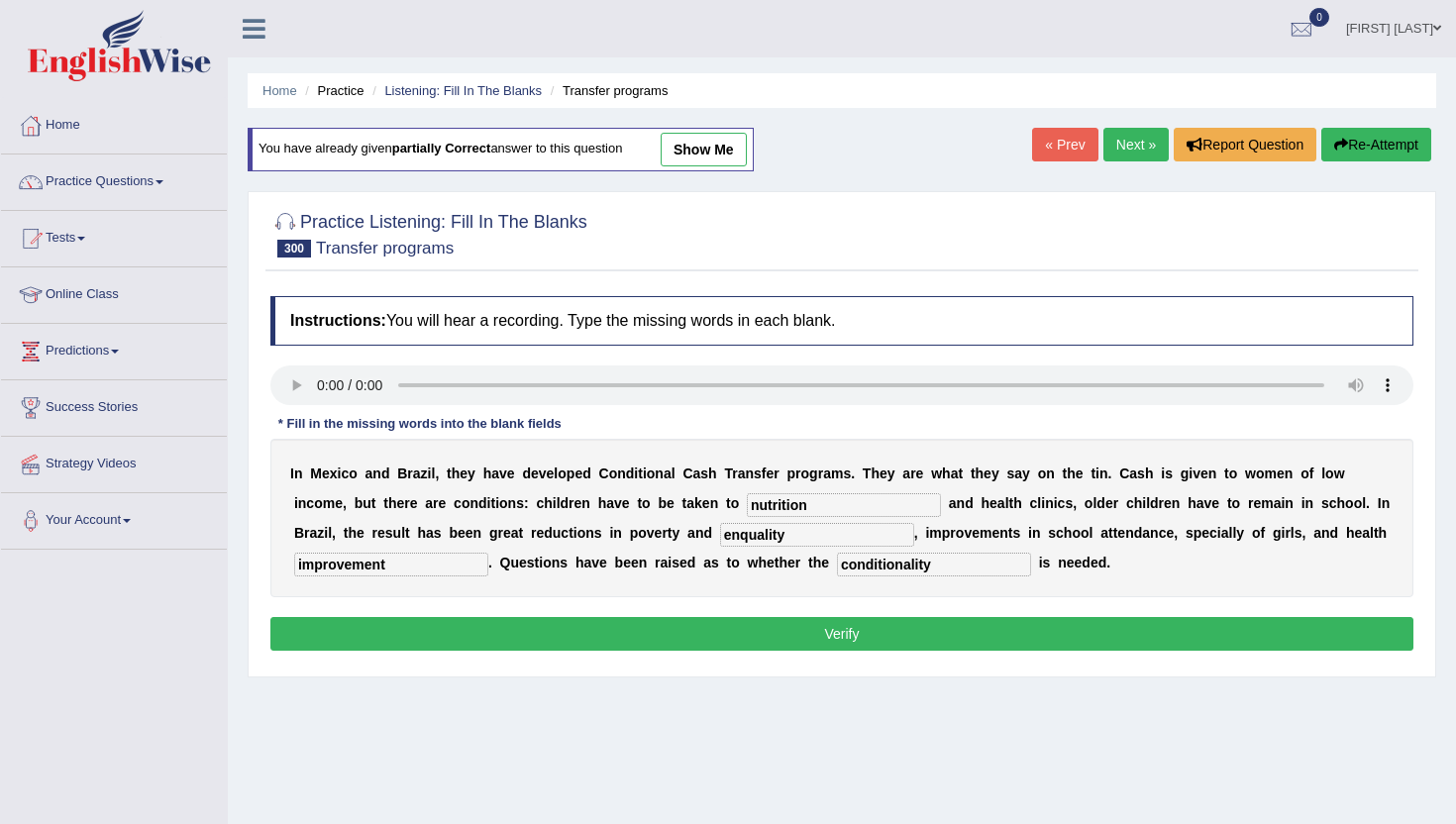 type on "conditionality" 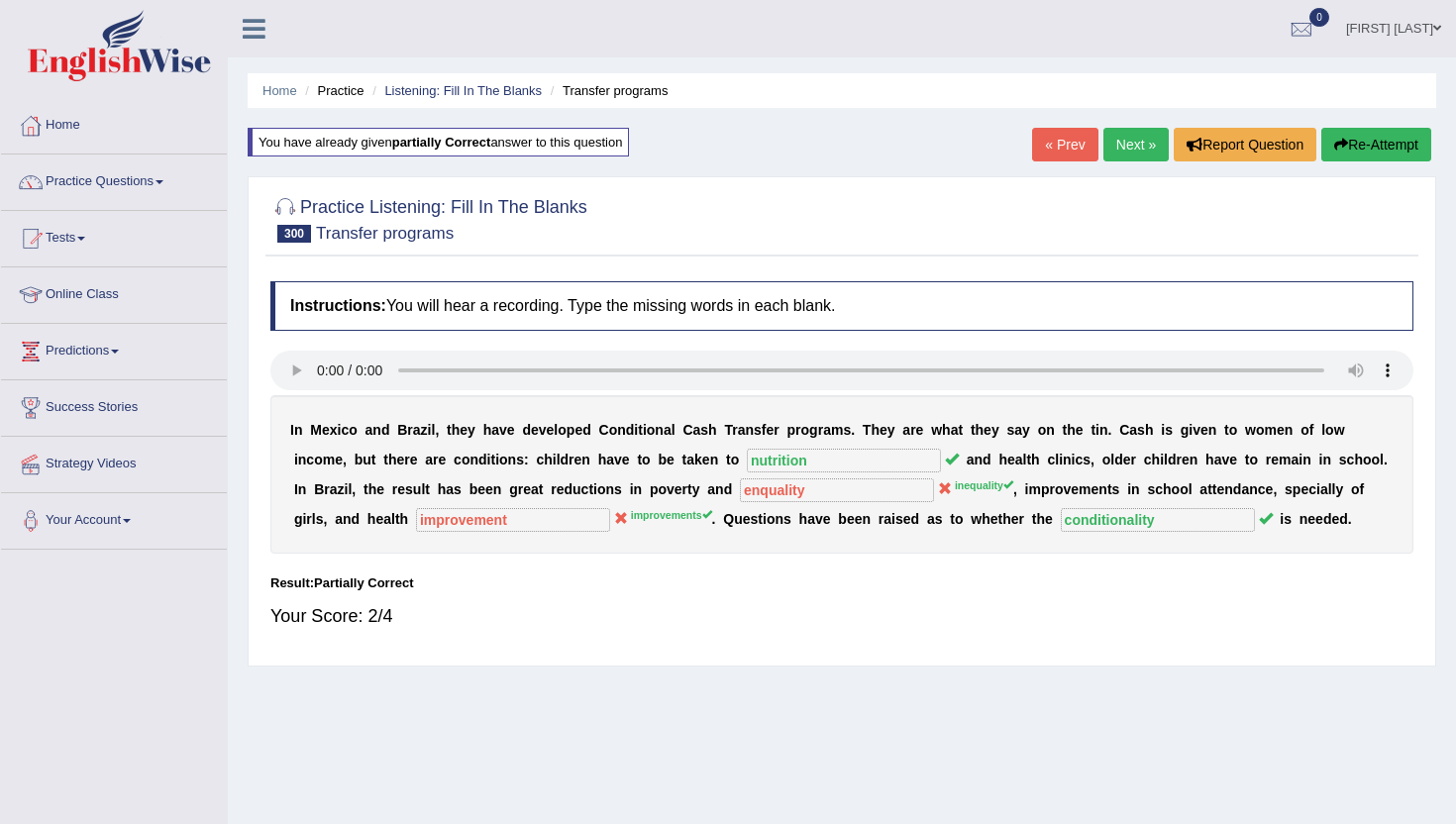 click on "« Prev" at bounding box center (1065, 145) 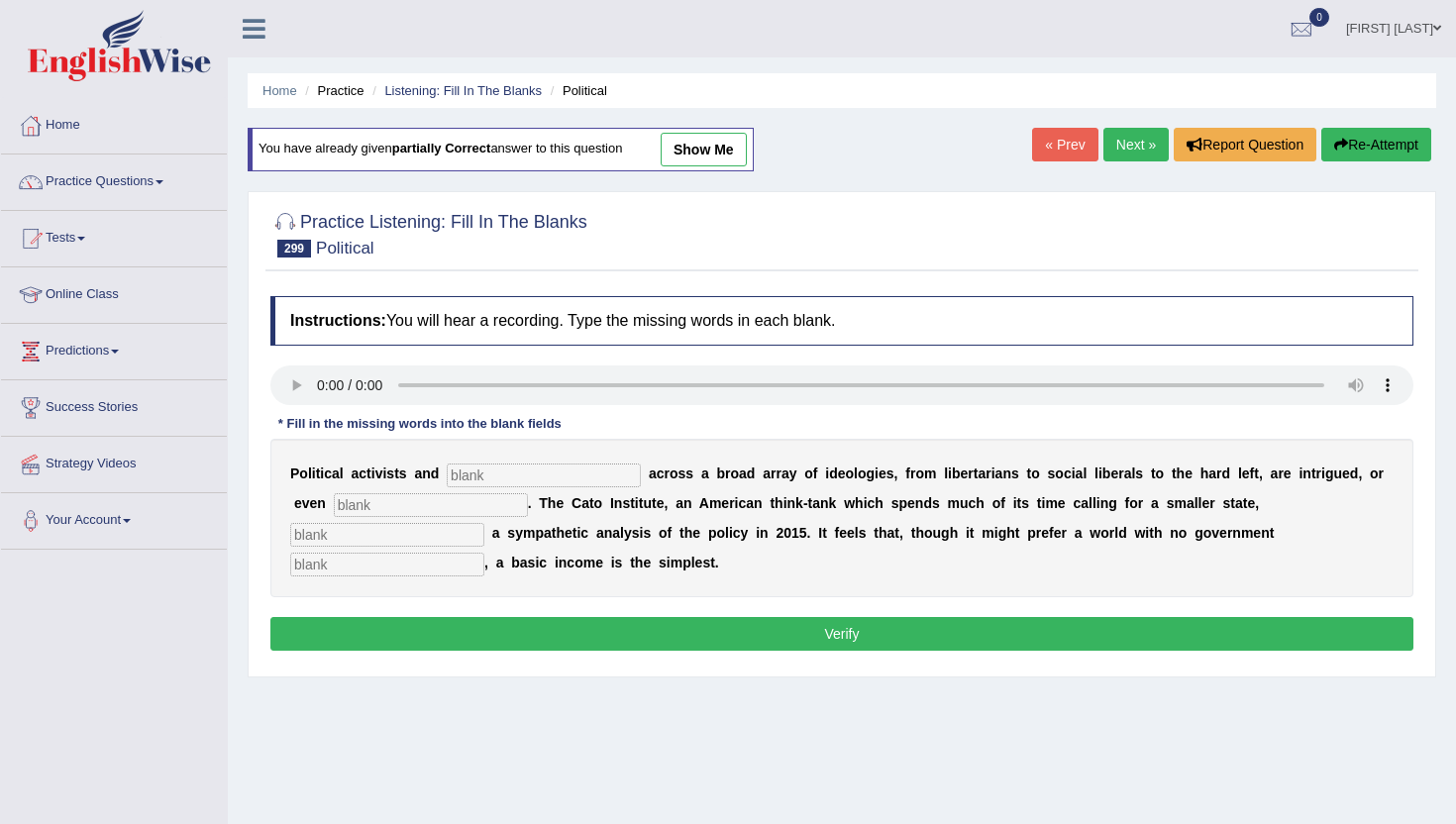 scroll, scrollTop: 0, scrollLeft: 0, axis: both 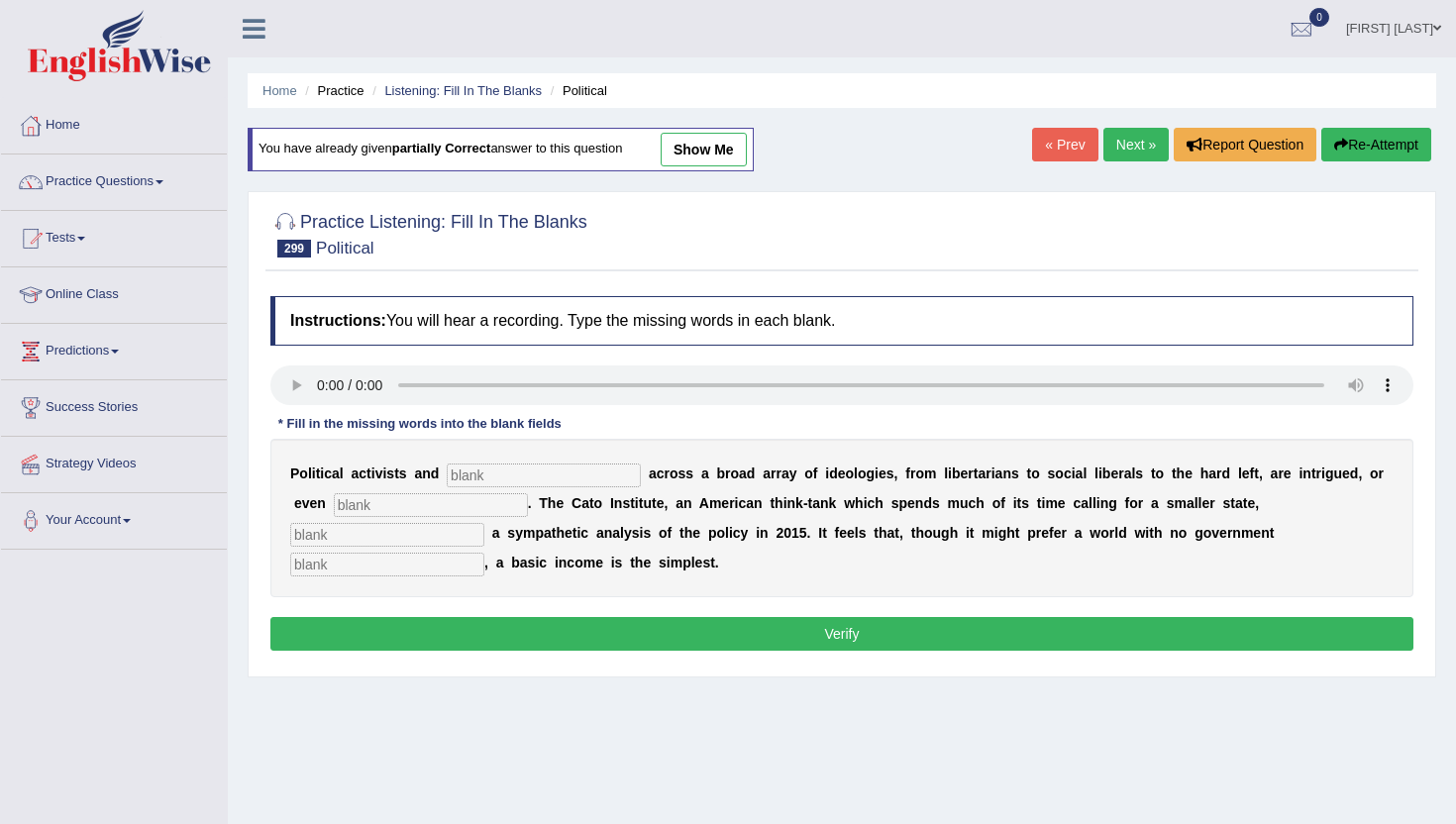 click at bounding box center (544, 475) 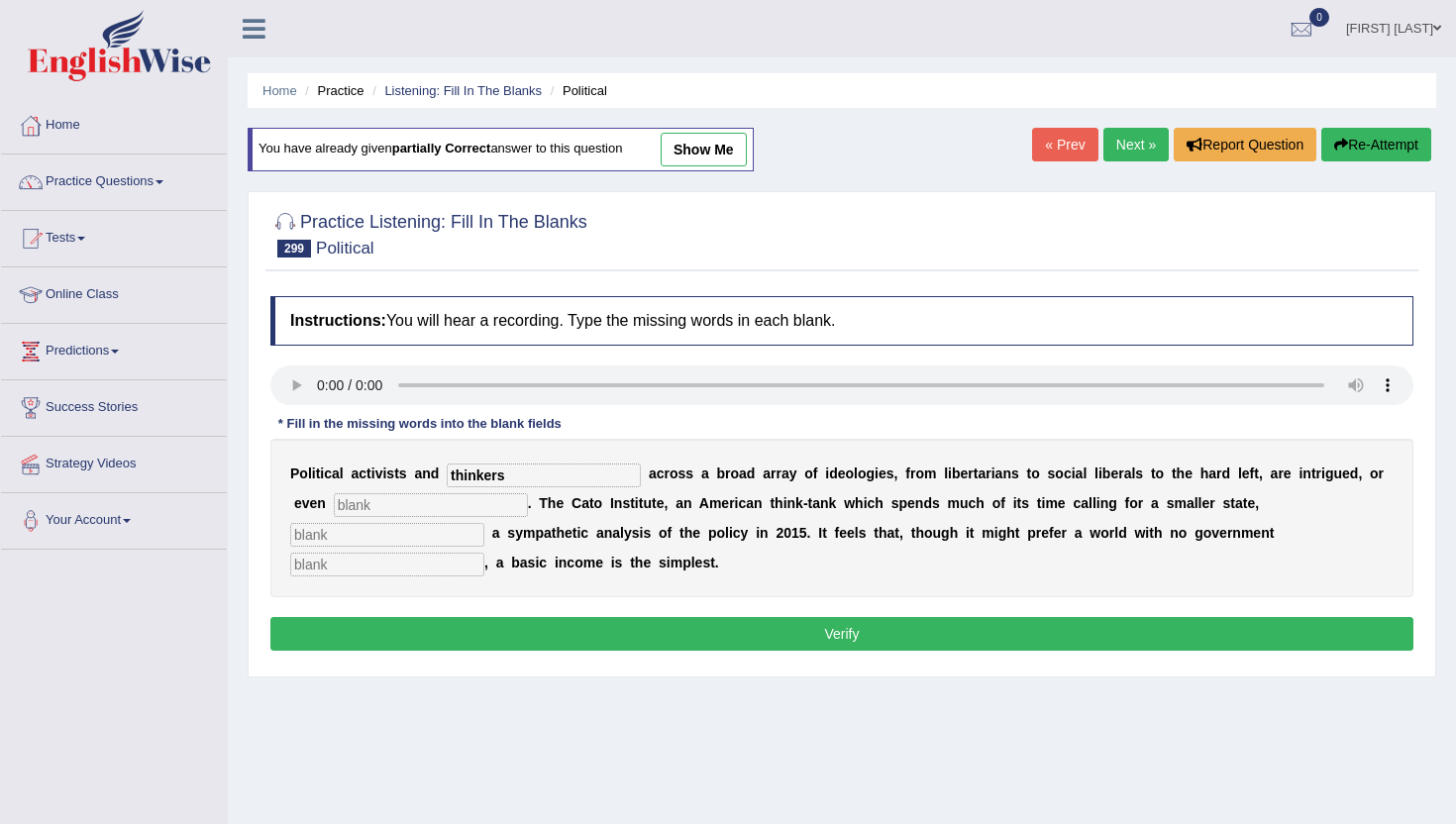 type on "thinkers" 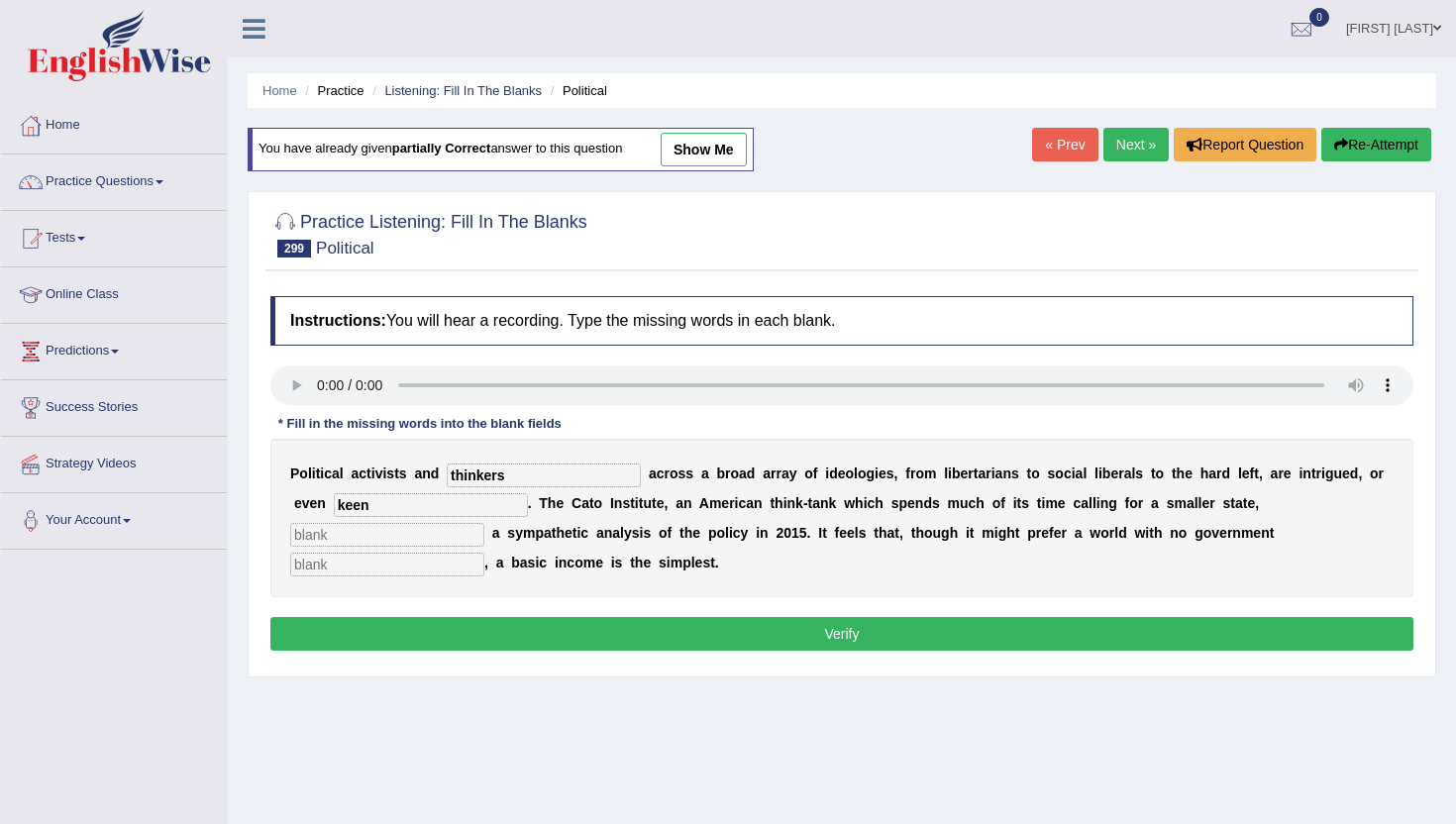 type on "keen" 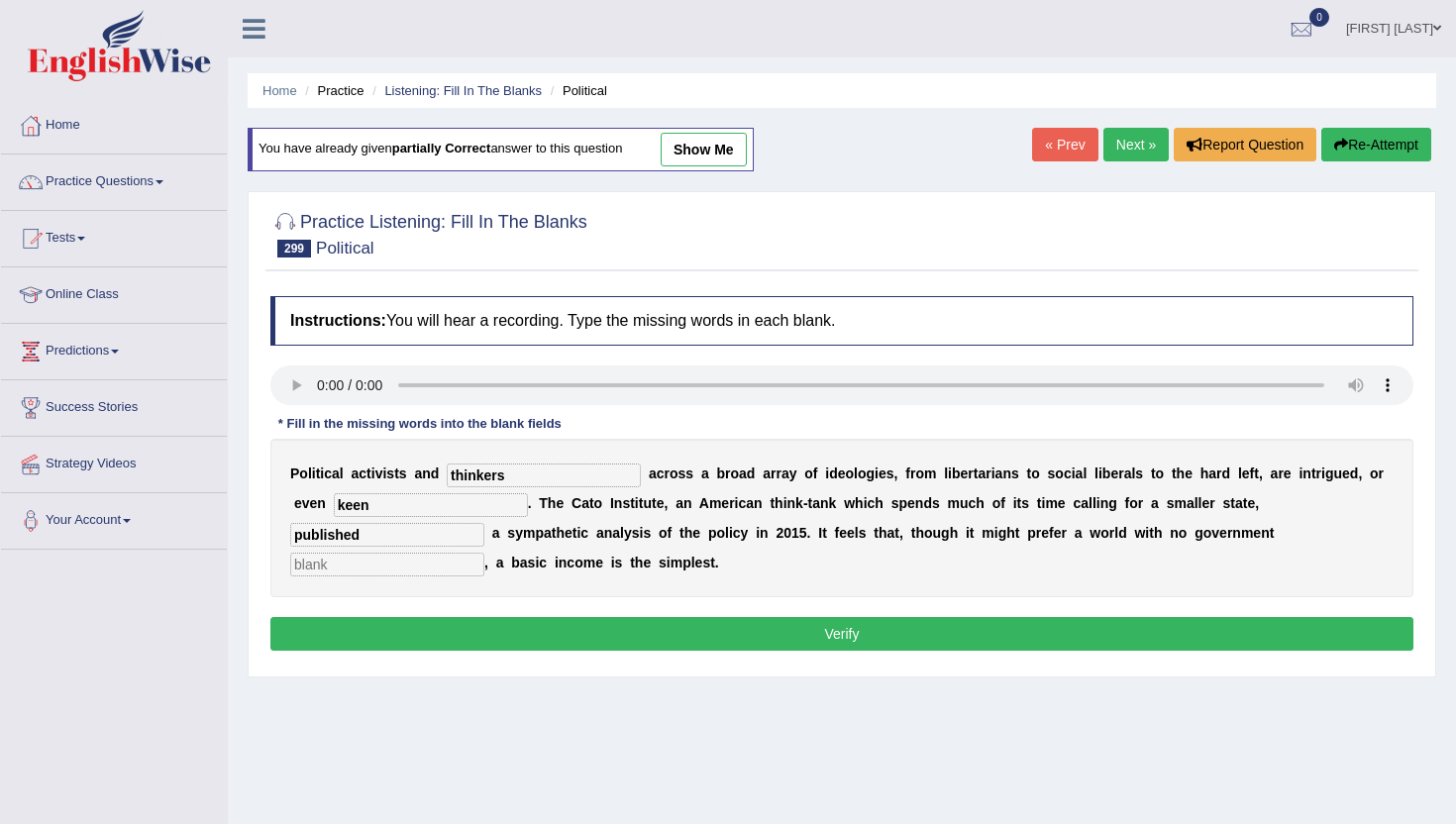 type on "published" 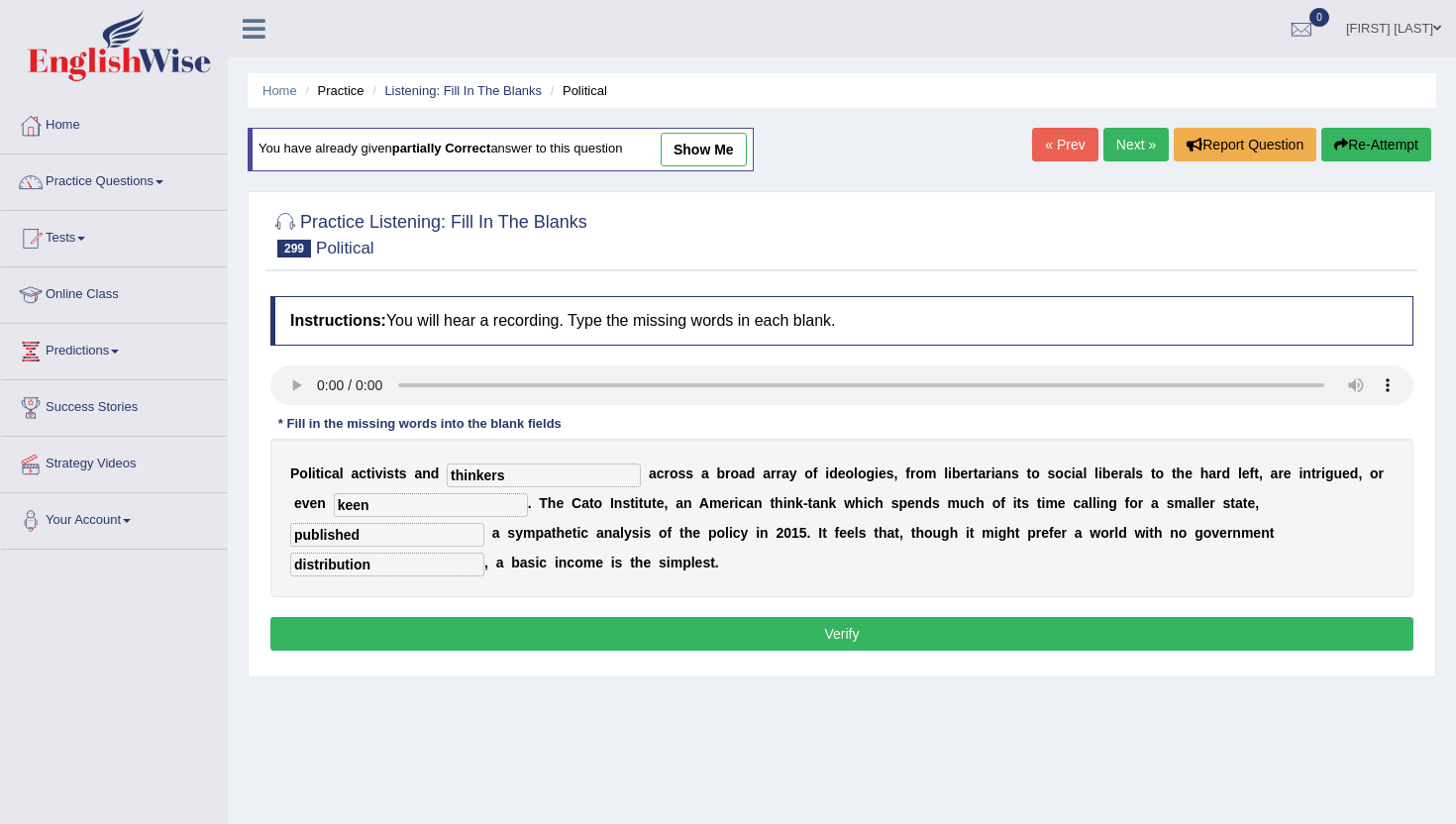 type on "distribution" 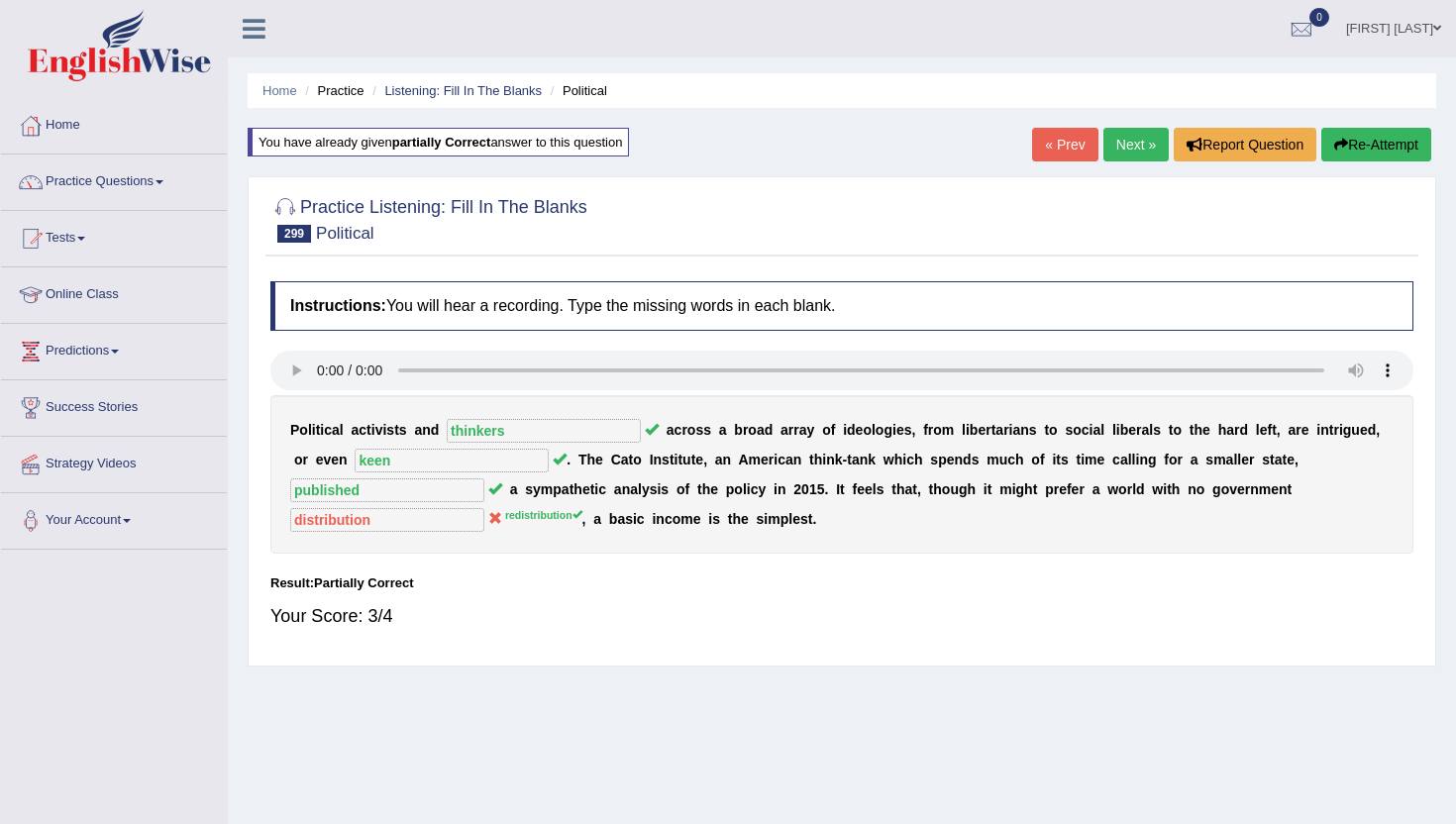 click on "« Prev" at bounding box center (1065, 145) 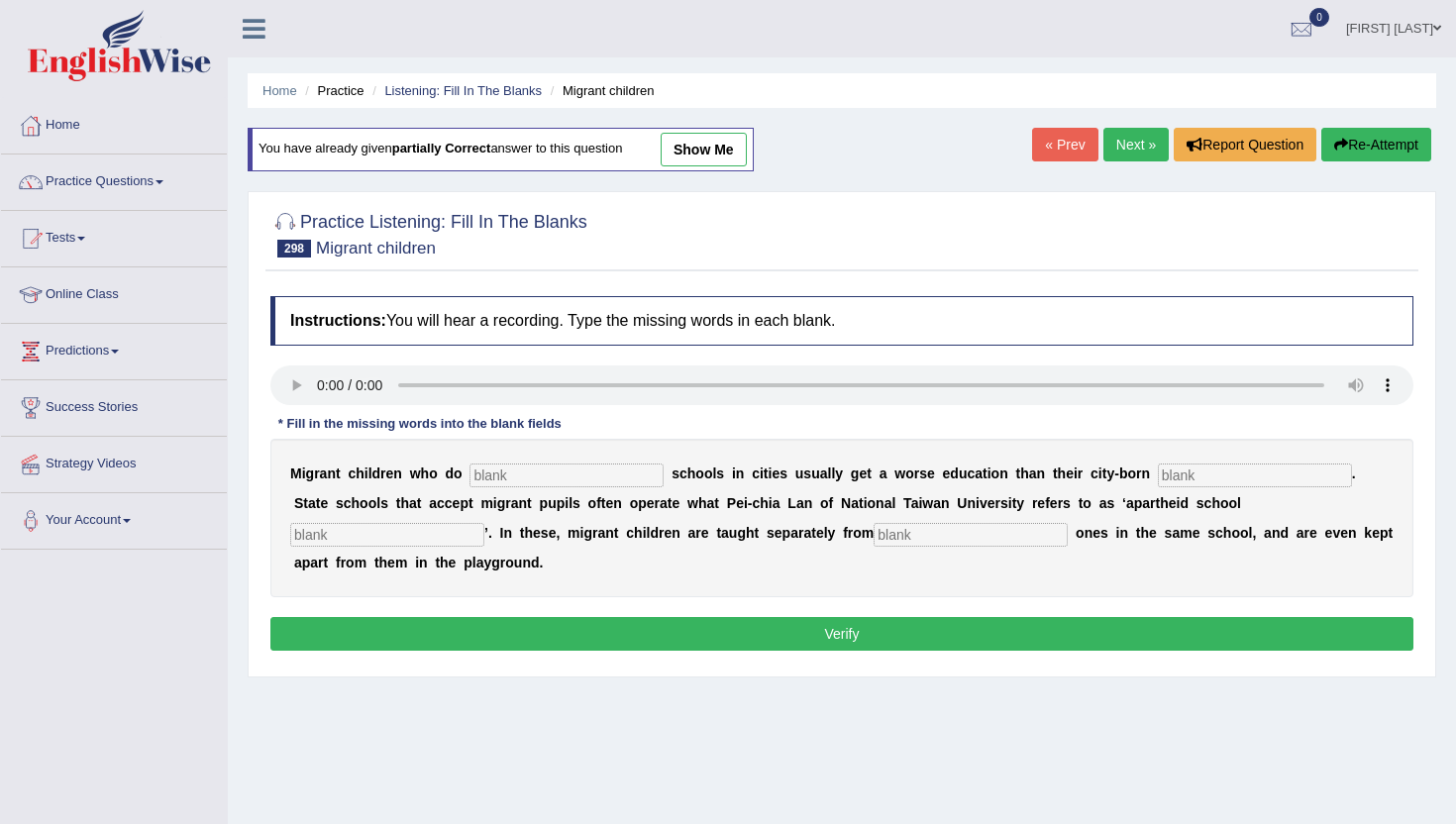 scroll, scrollTop: 0, scrollLeft: 0, axis: both 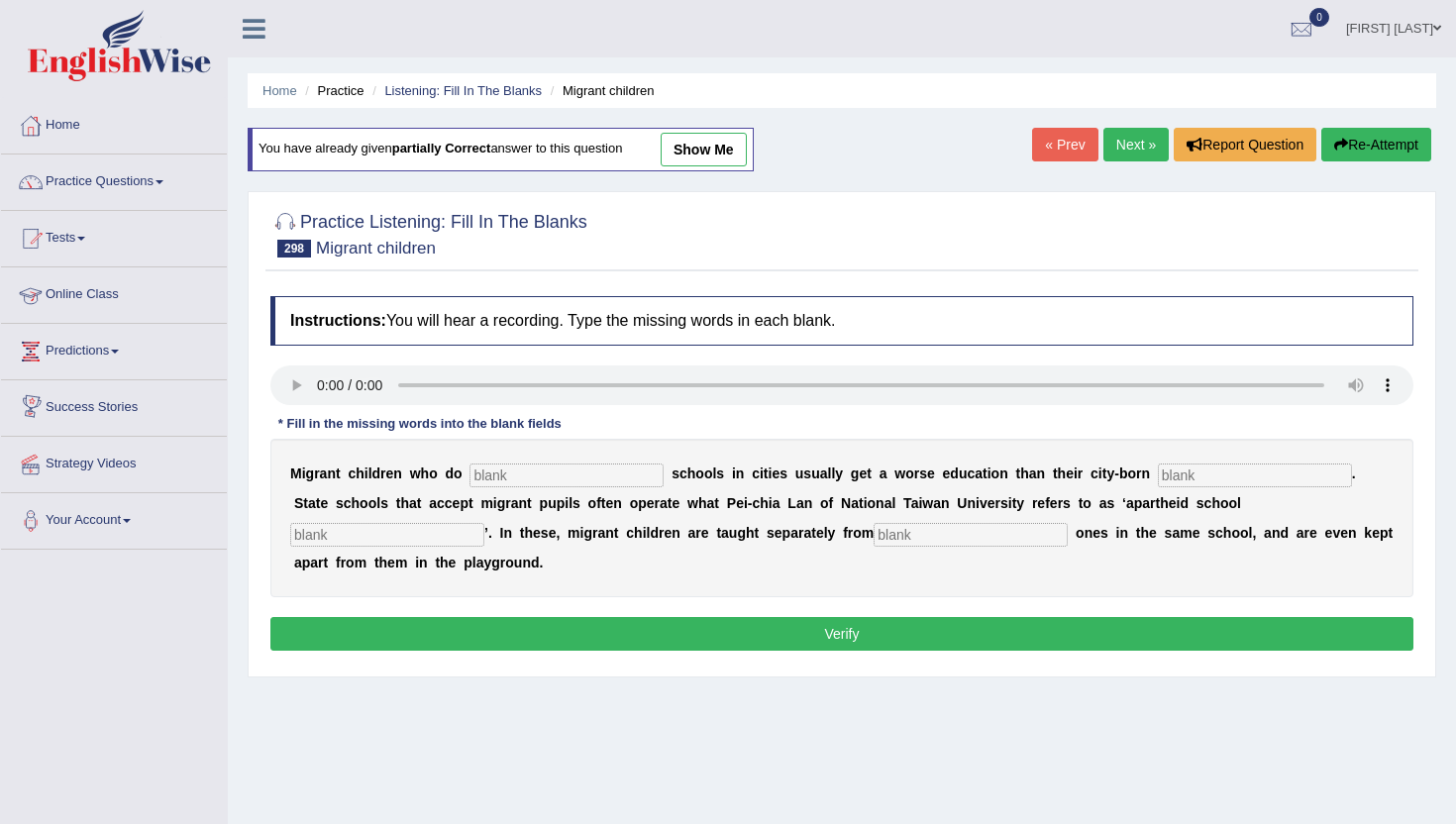 click at bounding box center [567, 475] 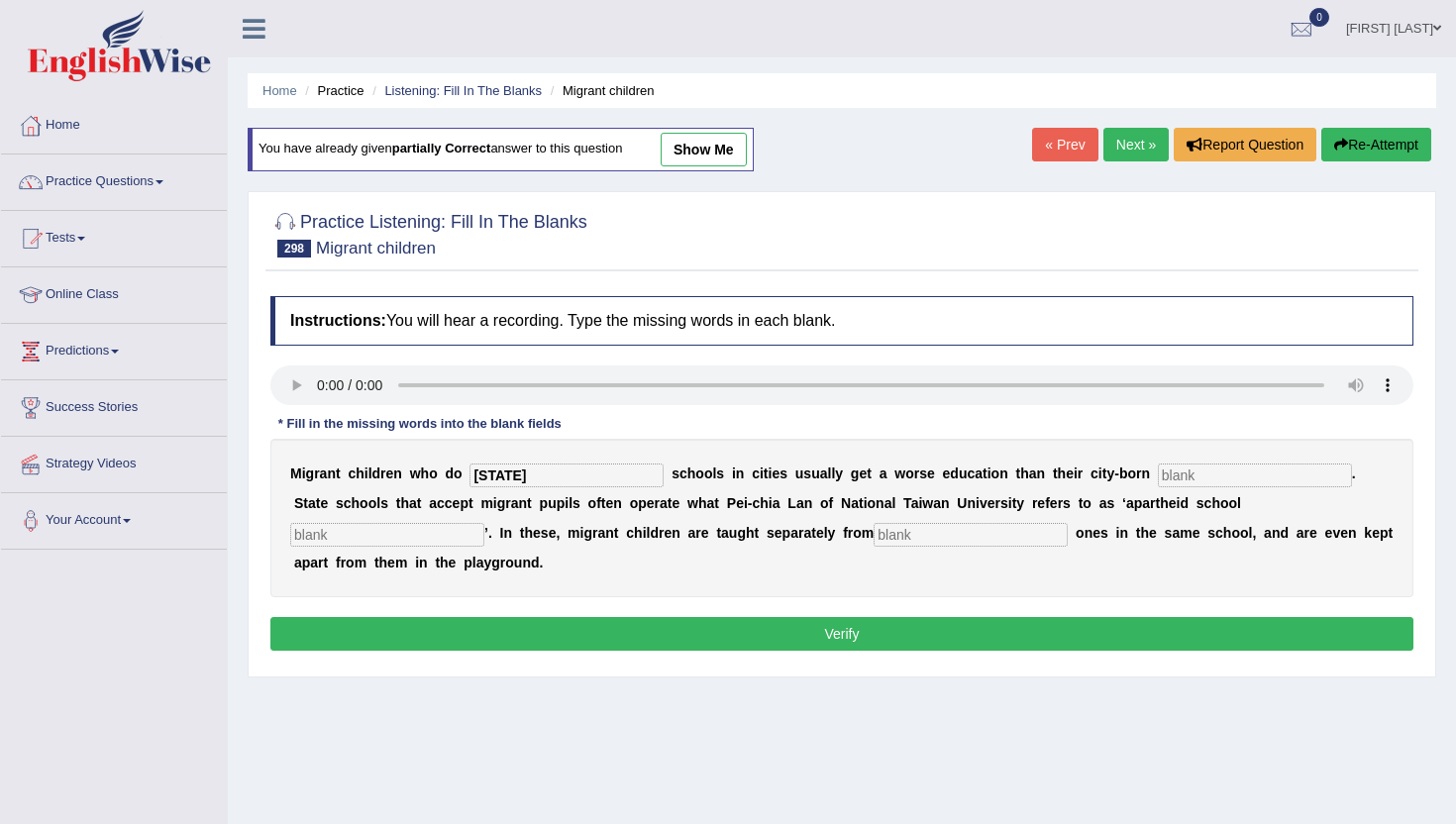 type on "[STATE]" 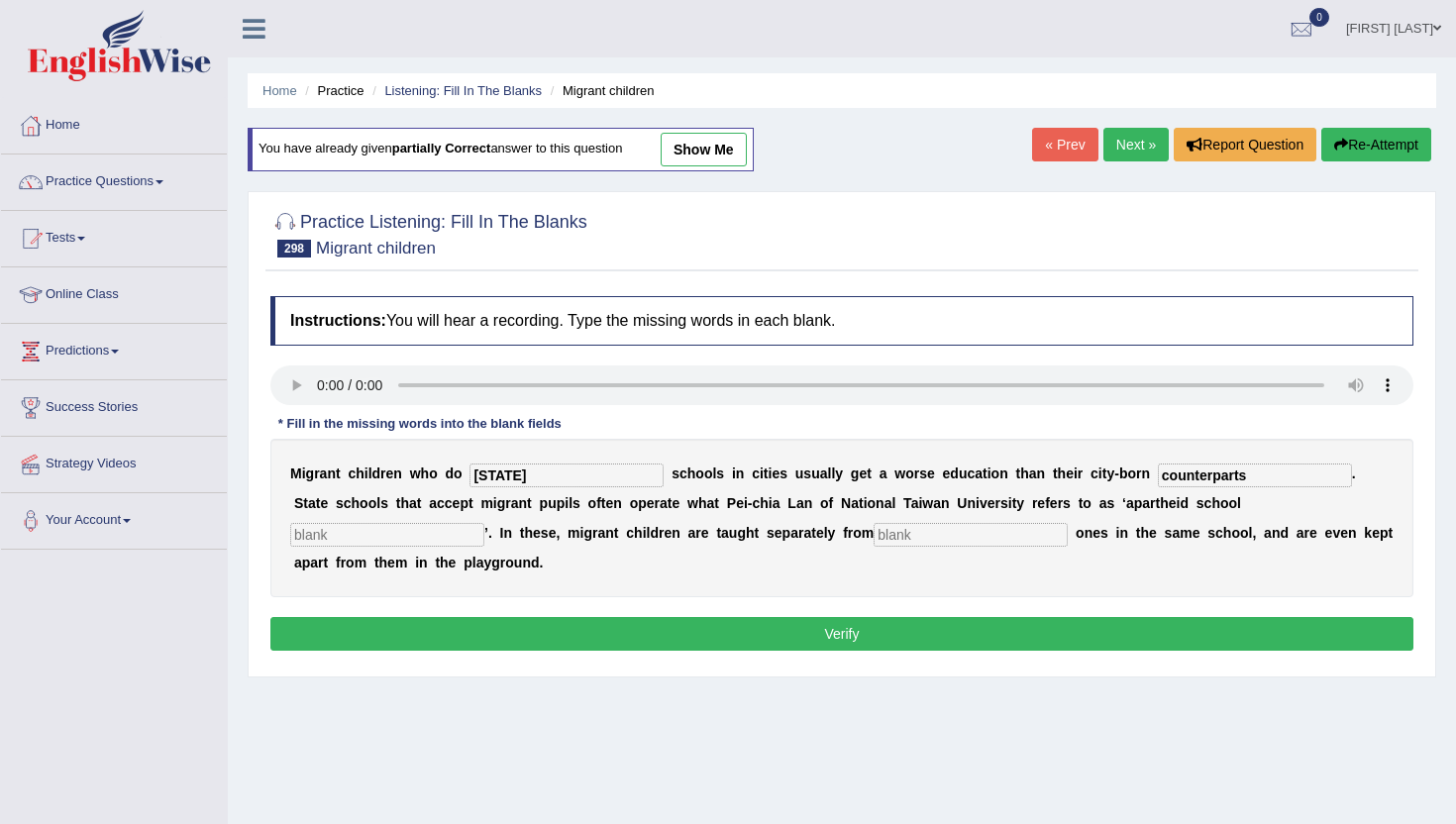 type on "counterparts" 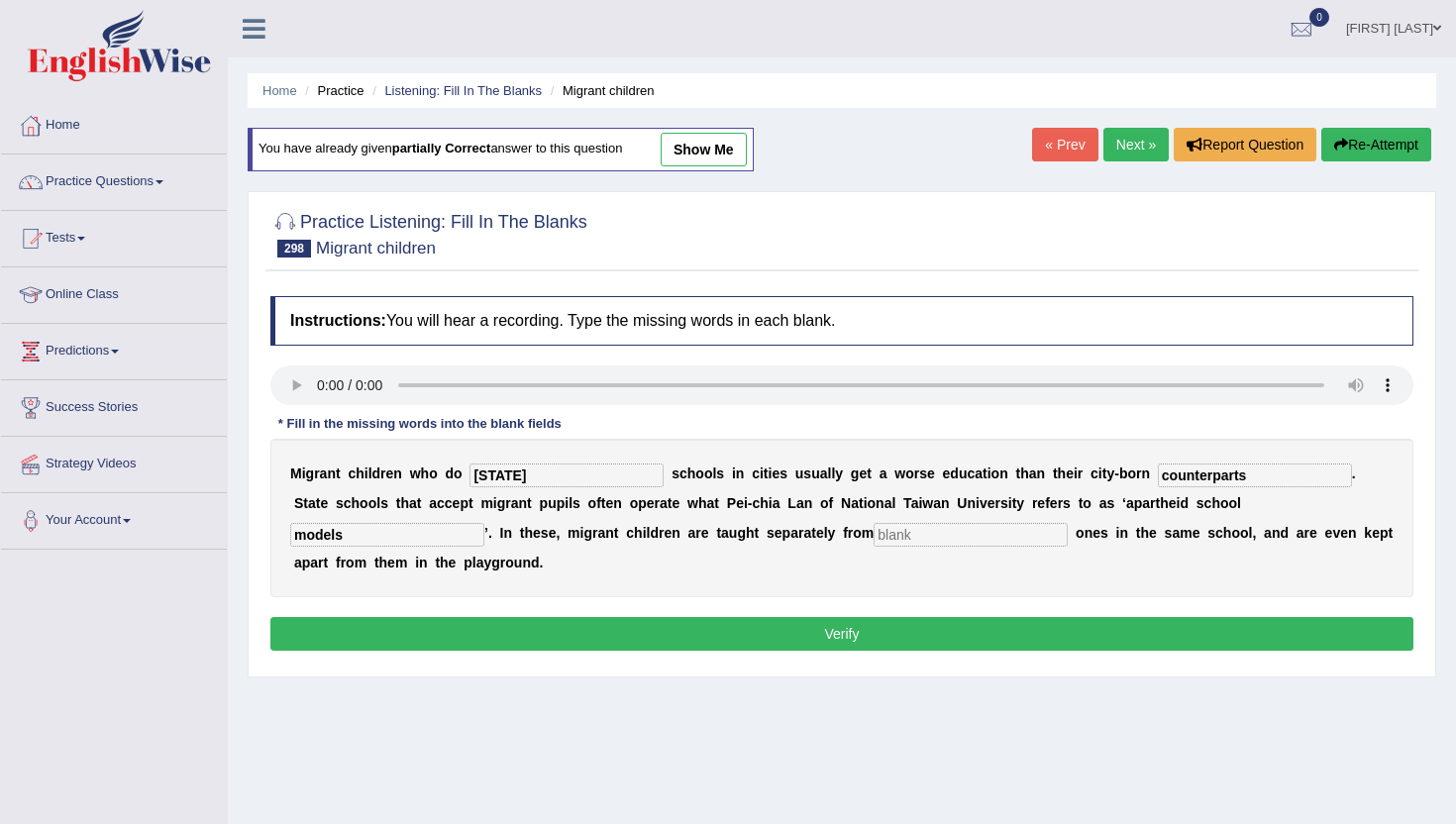 type on "models" 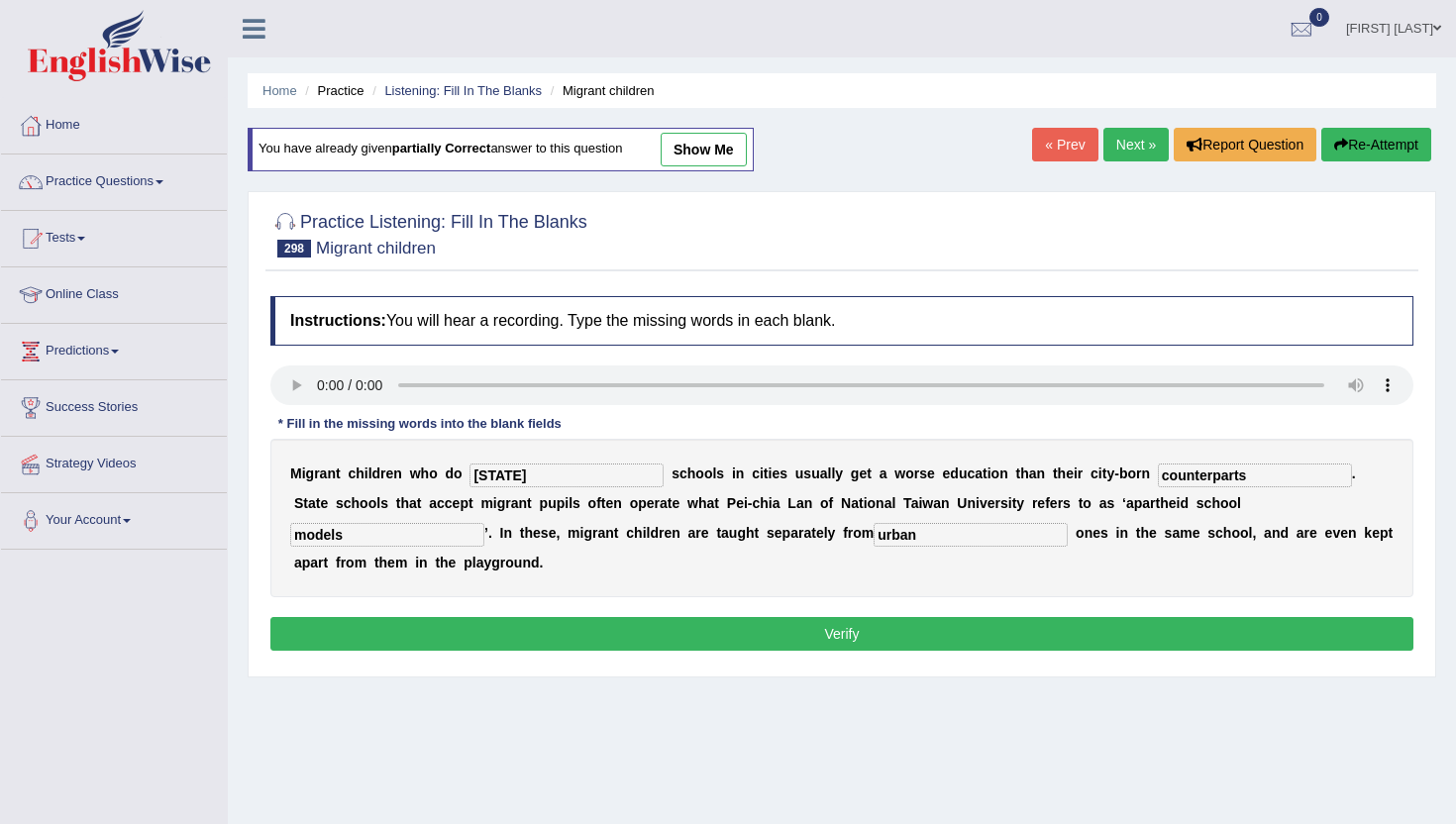 type on "urban" 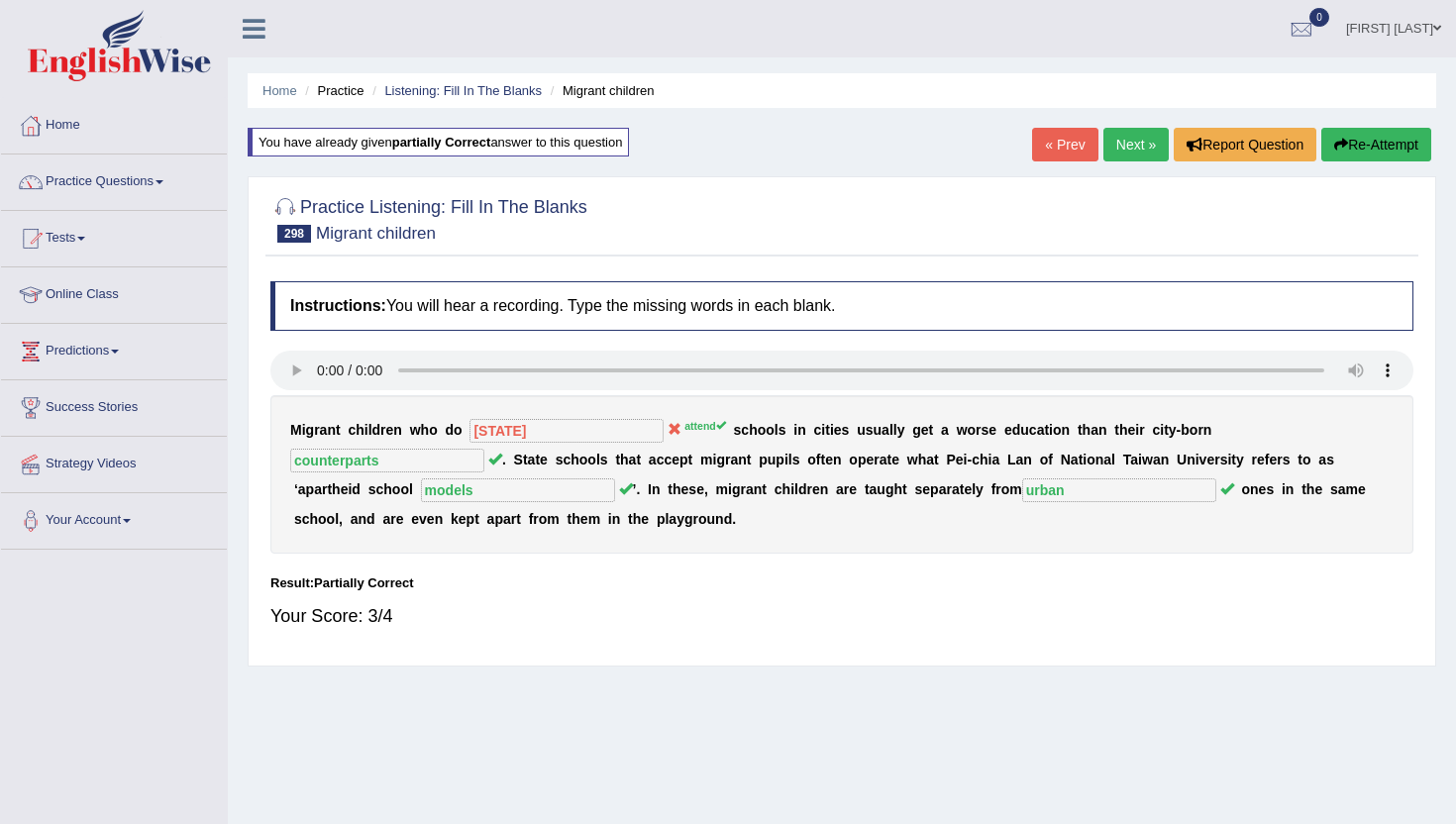 click on "« Prev" at bounding box center (1065, 145) 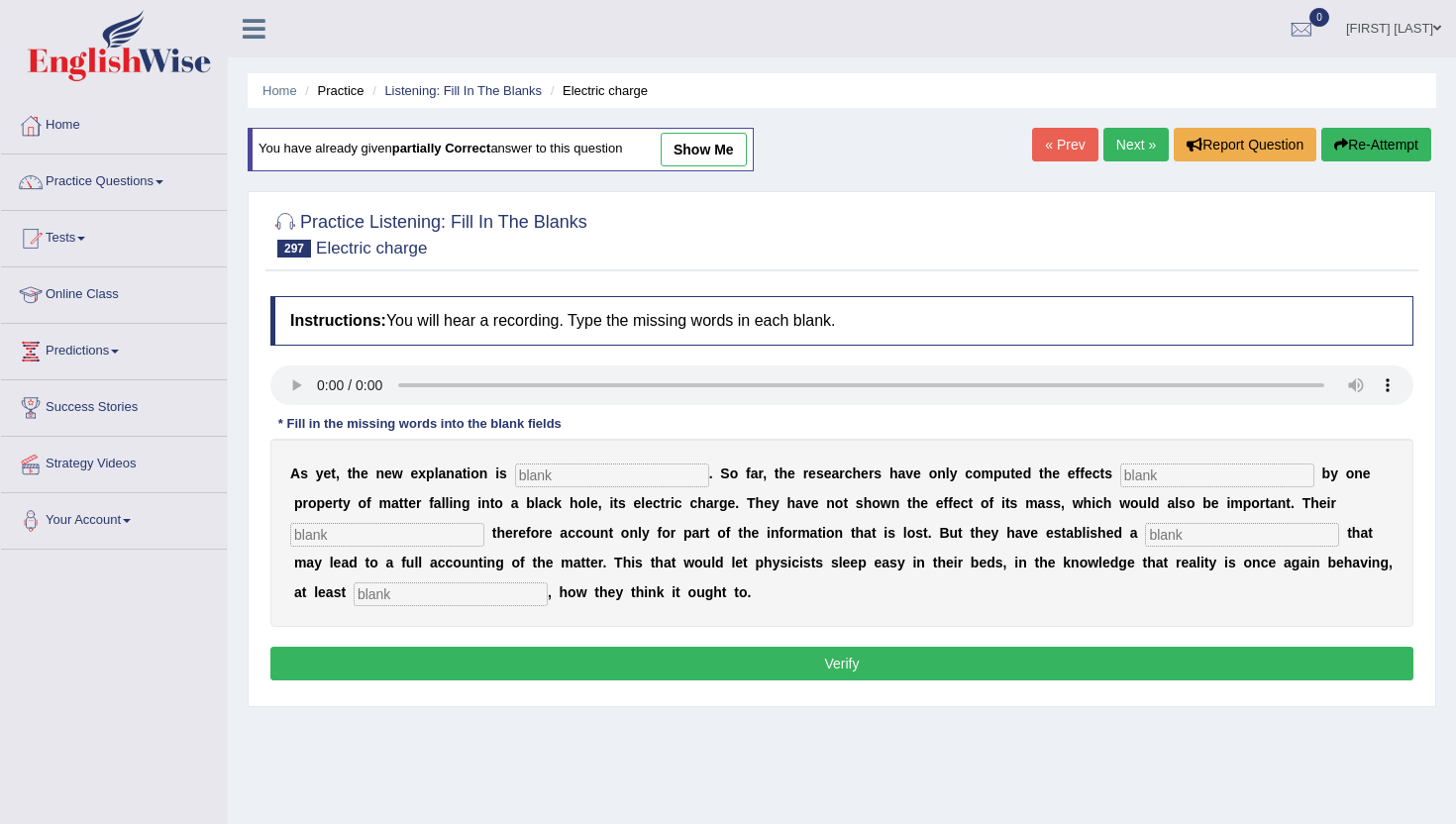 scroll, scrollTop: 0, scrollLeft: 0, axis: both 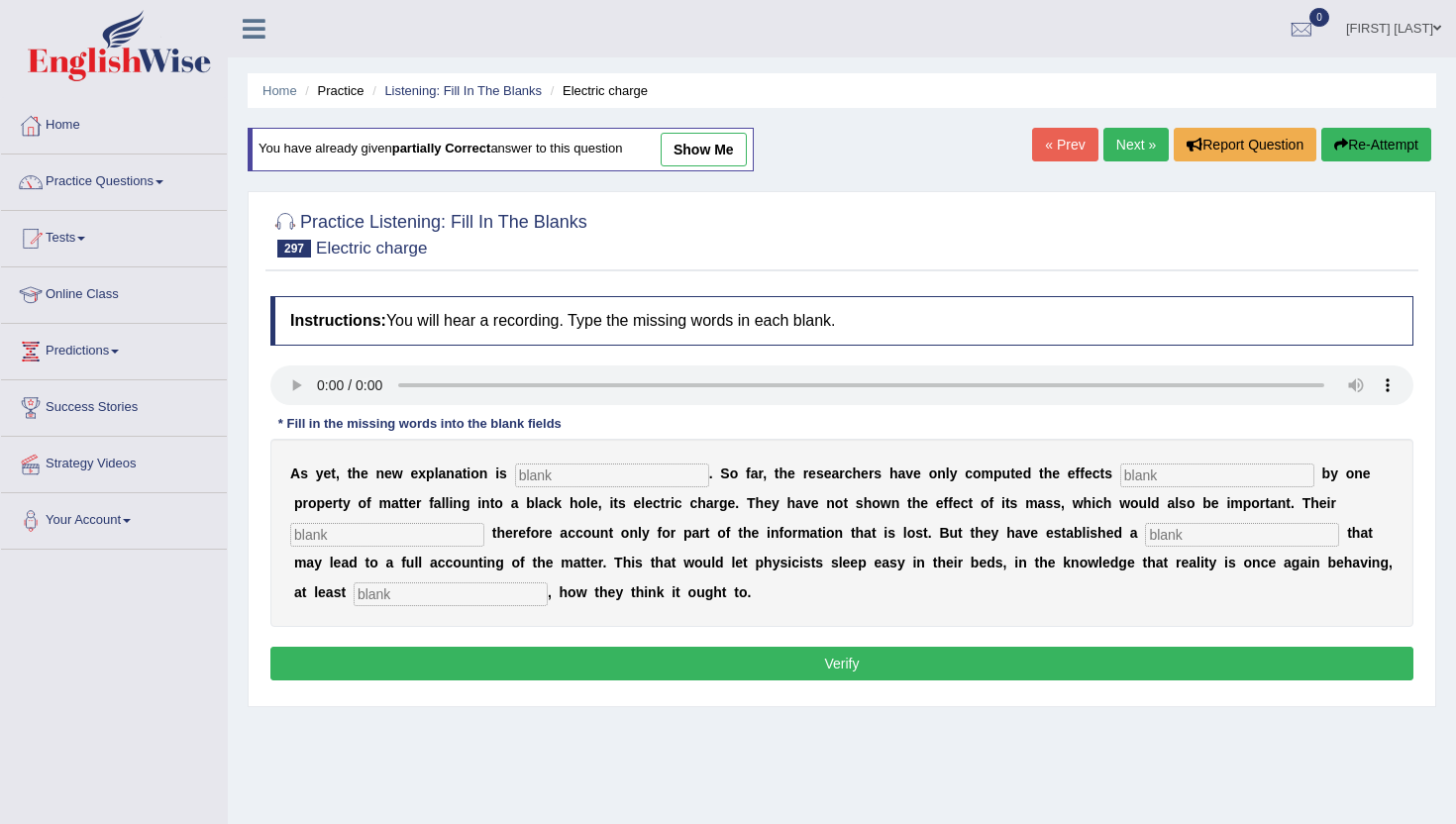 click at bounding box center [612, 475] 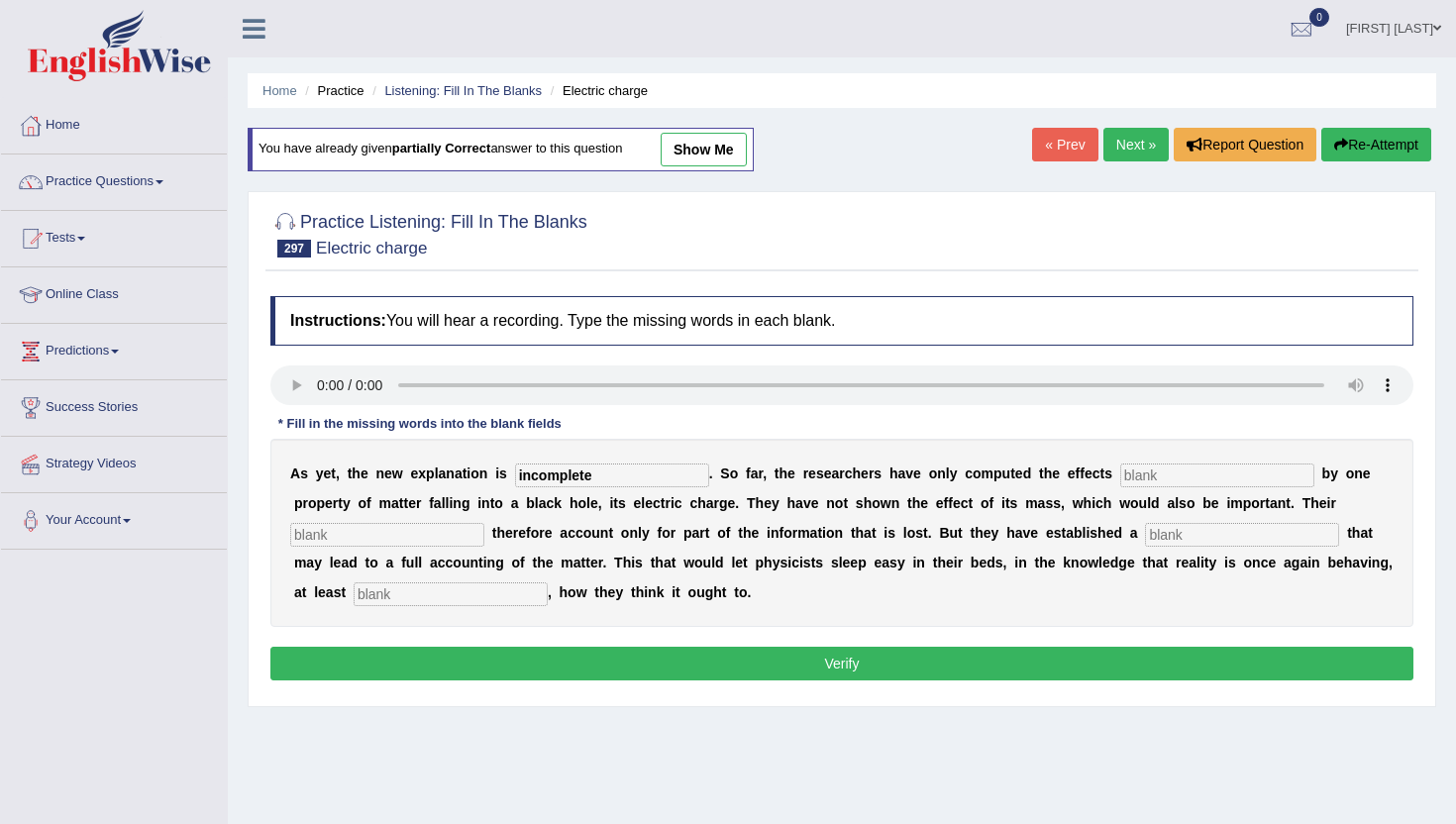 type on "incomplete" 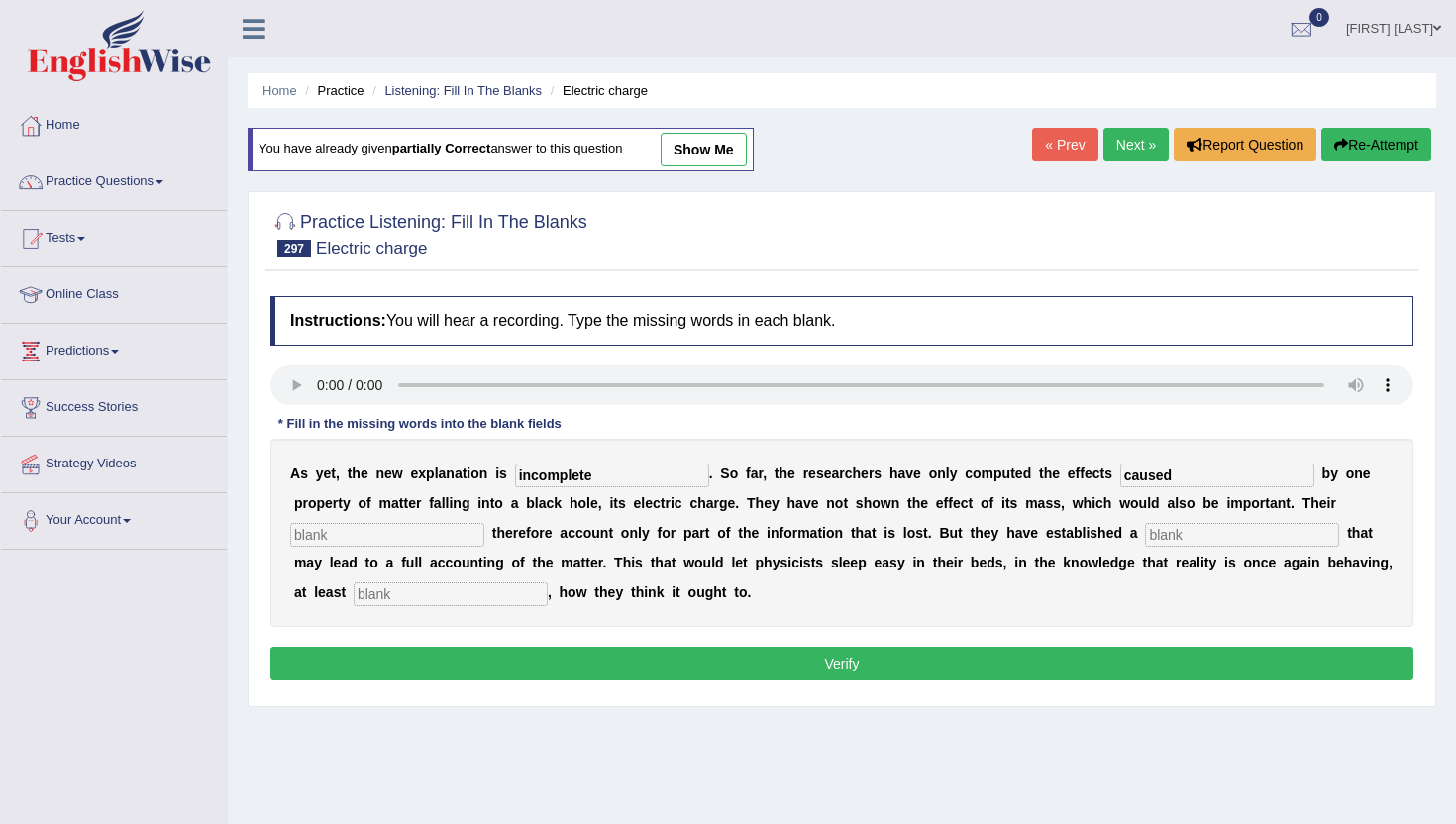 type on "caused" 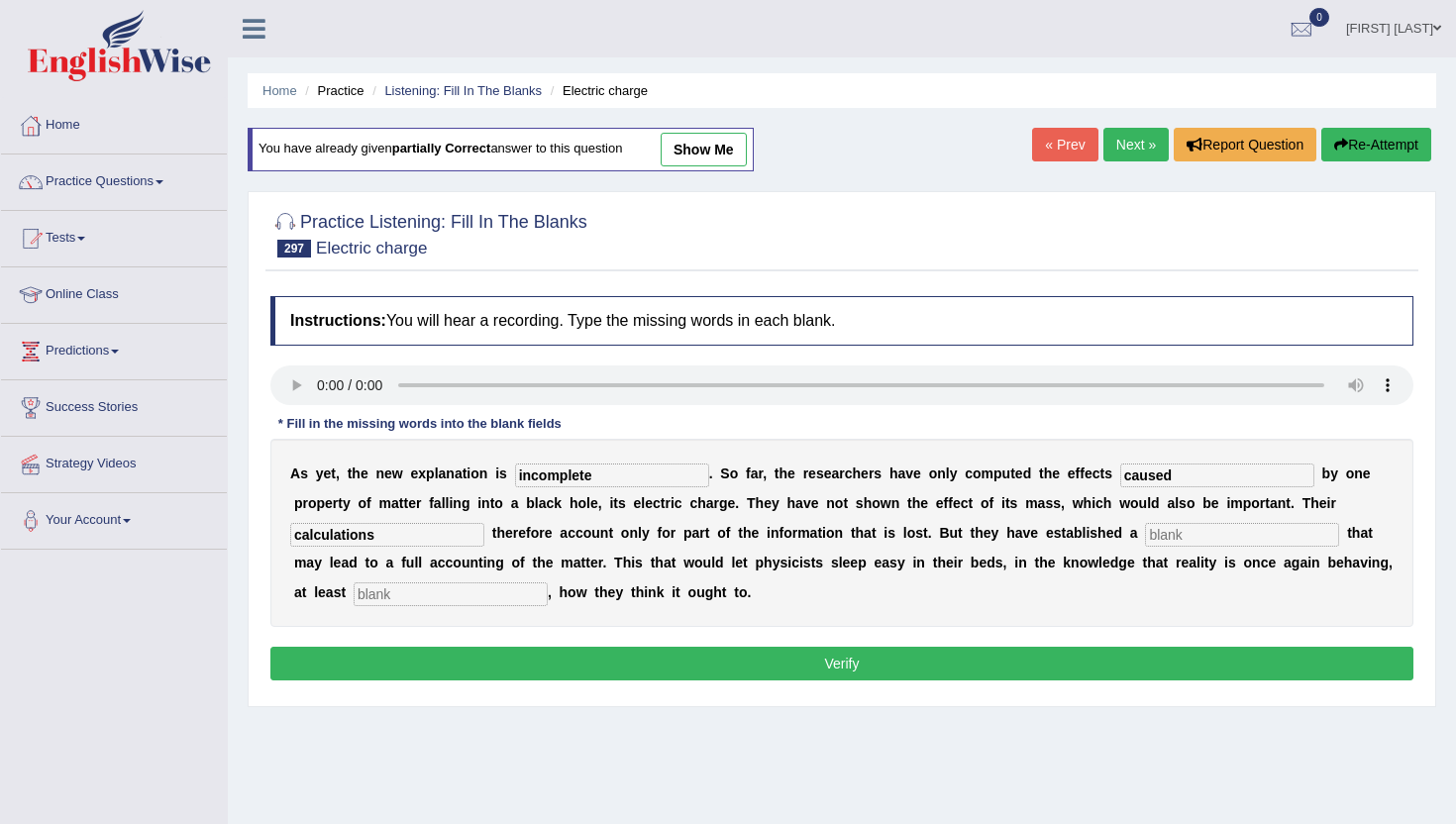 type on "calculations" 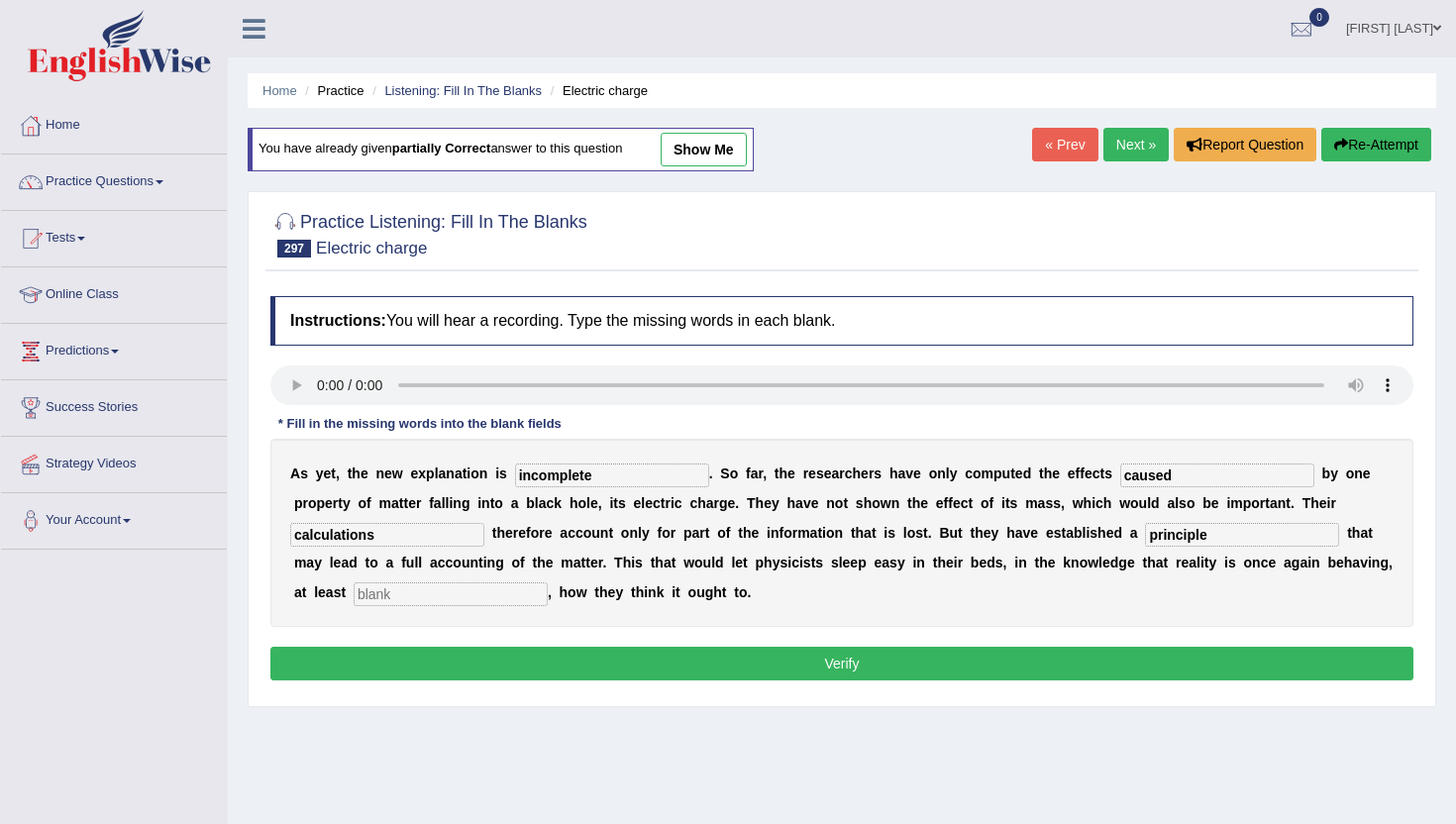 type on "principle" 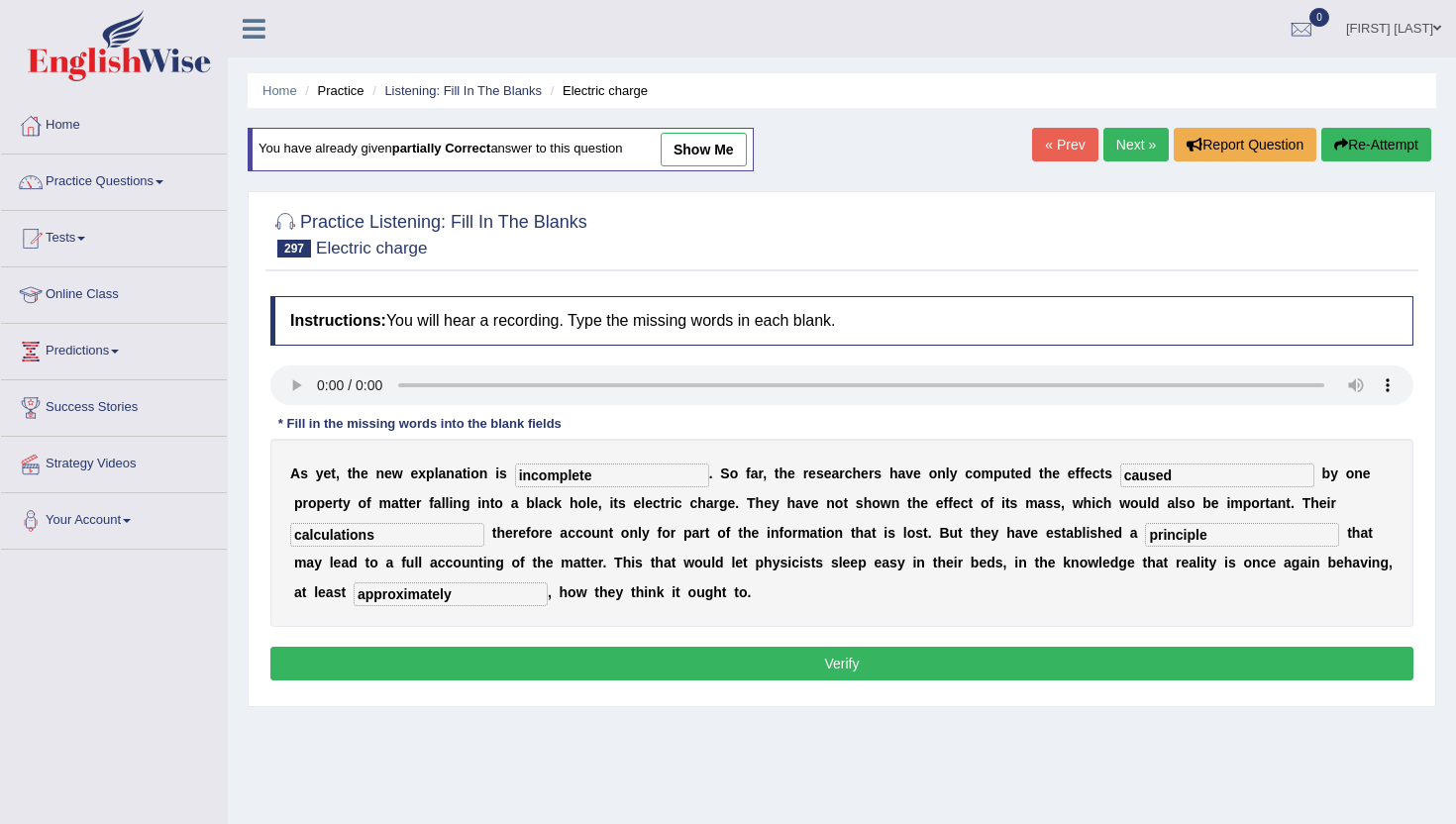 type on "approximately" 